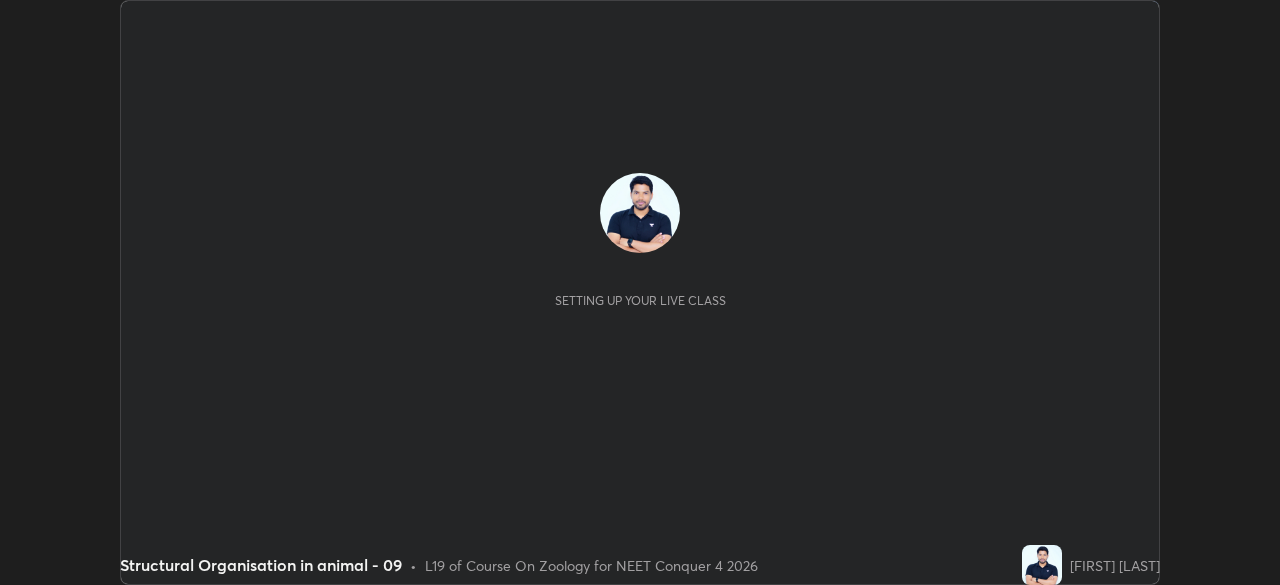 scroll, scrollTop: 0, scrollLeft: 0, axis: both 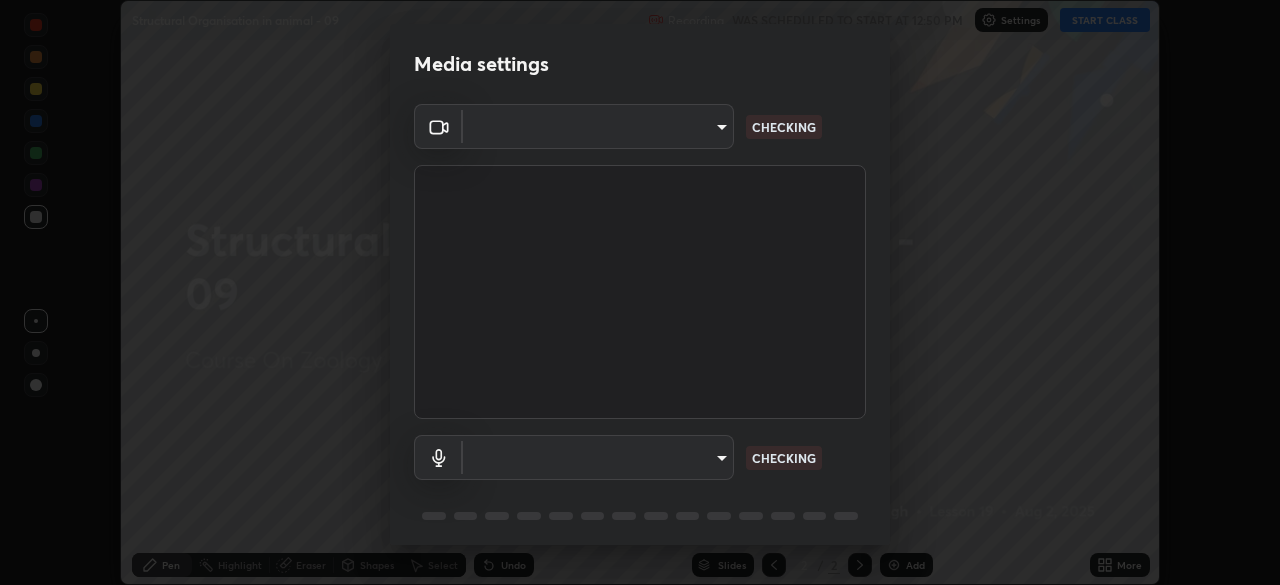 type on "c08bce05bf8d5aea718a1be68f52da0599af41aa0cc24399225b9d00f0db6711" 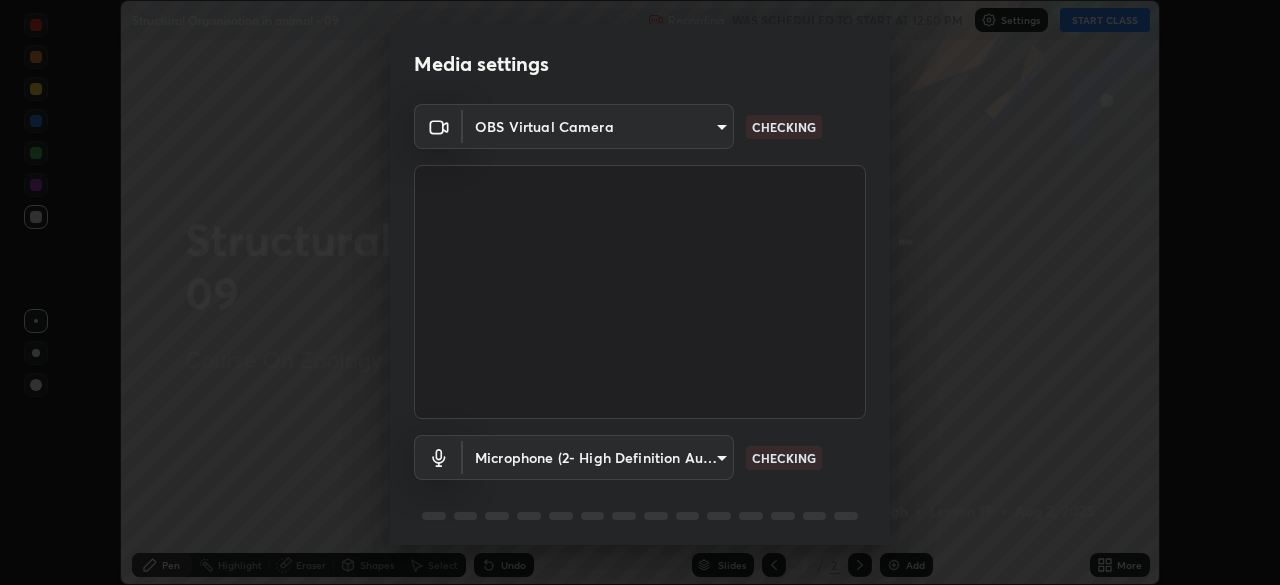 scroll, scrollTop: 71, scrollLeft: 0, axis: vertical 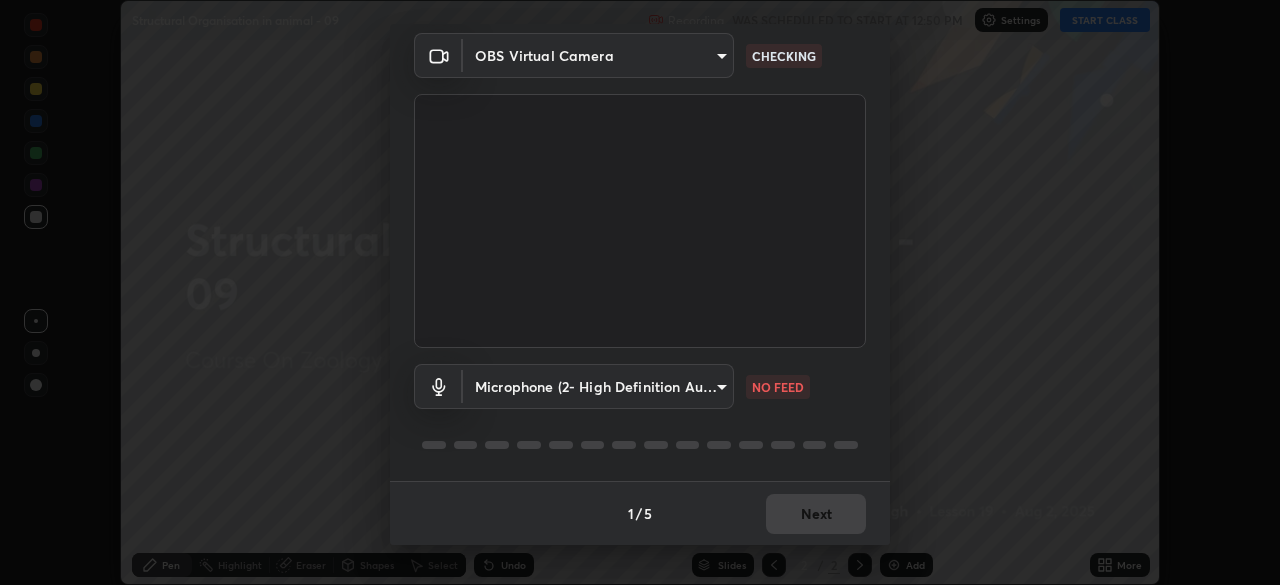 click on "Erase all Structural Organisation in animal - 09 Recording WAS SCHEDULED TO START AT 12:50 PM Settings START CLASS Setting up your live class Structural Organisation in animal - 09 • L19 of Course On Zoology for NEET Conquer 4 2026 [FIRST] [LAST] Pen Highlight Eraser Shapes Select Undo Slides 2 / 2 Add More No doubts shared Encourage your learners to ask a doubt for better clarity Report an issue Reason for reporting Buffering Chat not working Audio - Video sync issue Educator video quality low ​ Attach an image Report Media settings OBS Virtual Camera [HASH] CHECKING Microphone (2- High Definition Audio Device) [HASH] NO FEED 1 / 5 Next" at bounding box center (640, 292) 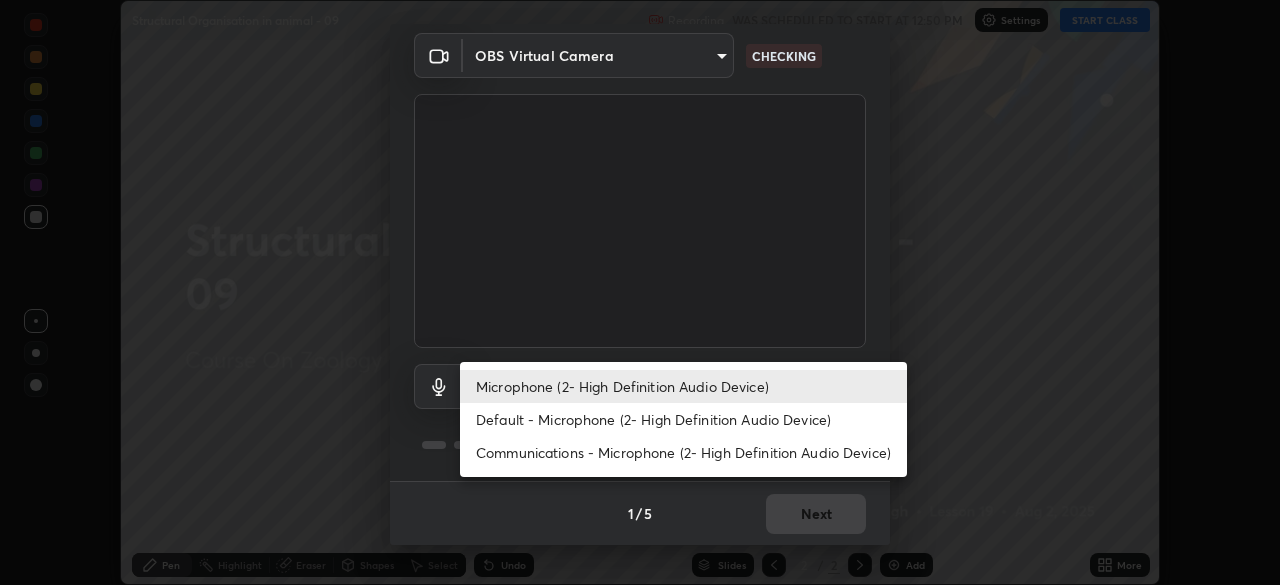 click on "Default - Microphone (2- High Definition Audio Device)" at bounding box center (683, 419) 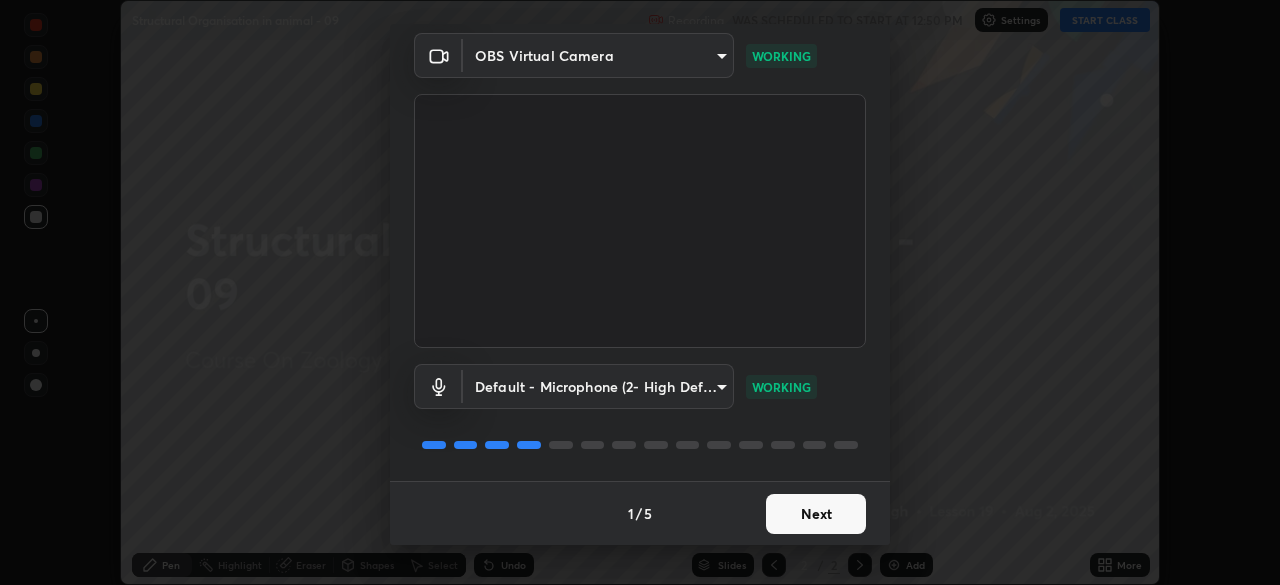 click on "Next" at bounding box center [816, 514] 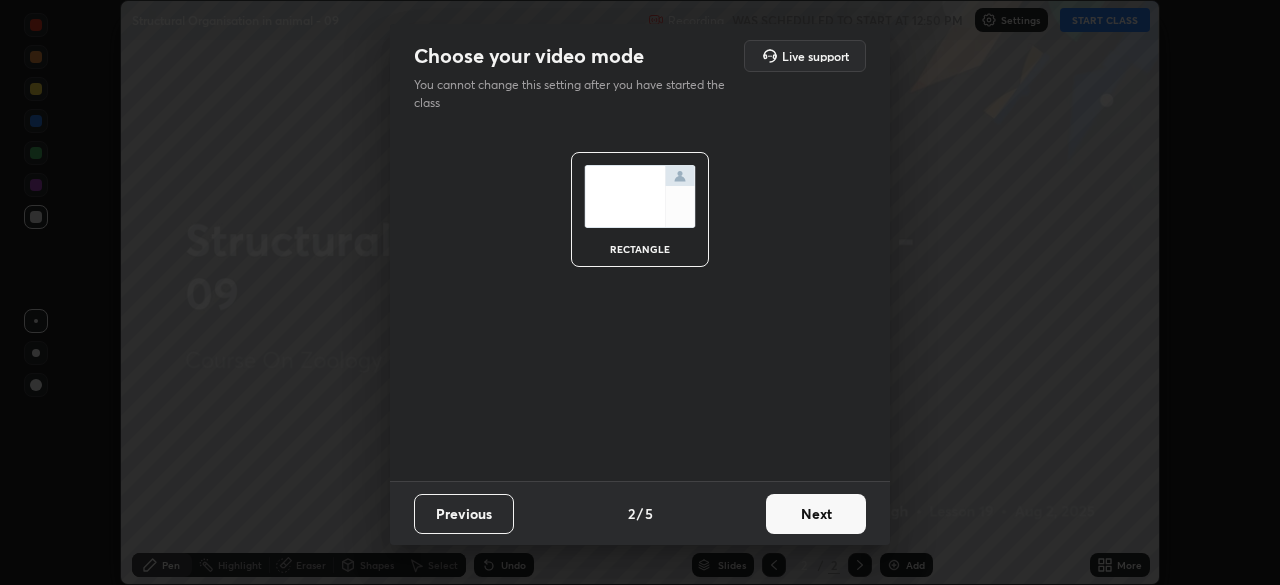 scroll, scrollTop: 0, scrollLeft: 0, axis: both 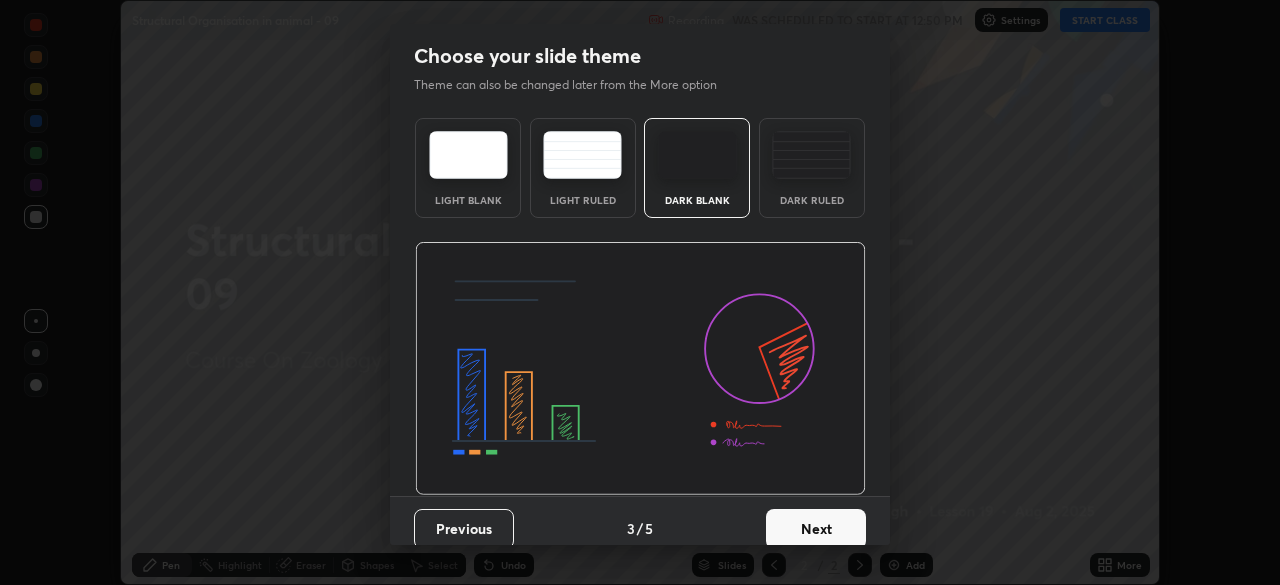 click on "Next" at bounding box center (816, 529) 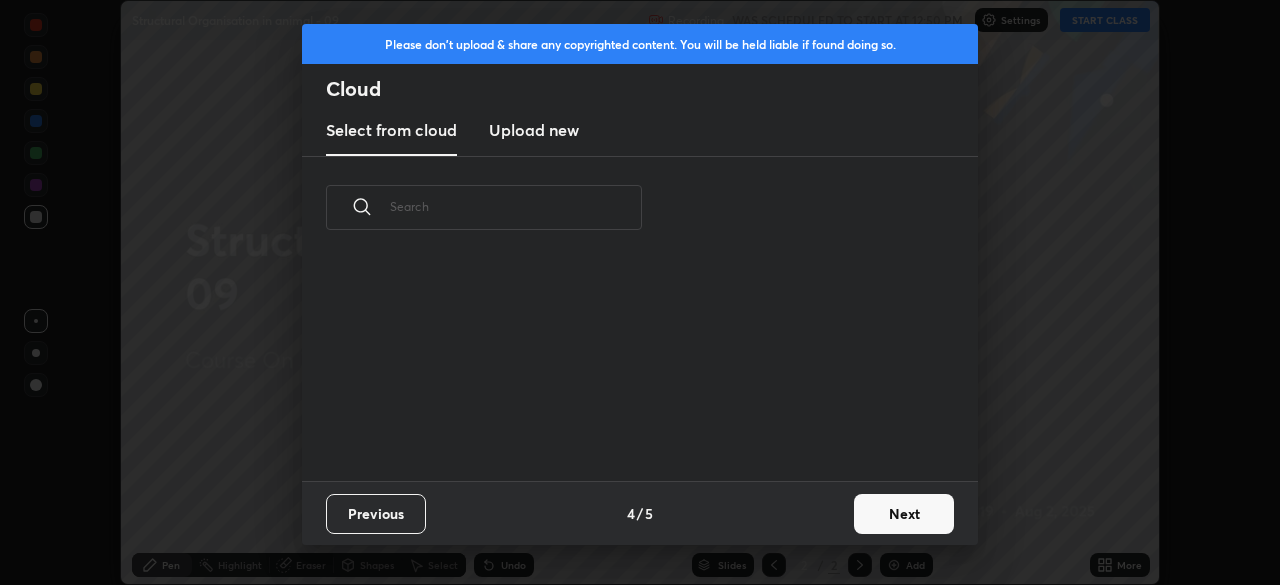 click on "Next" at bounding box center (904, 514) 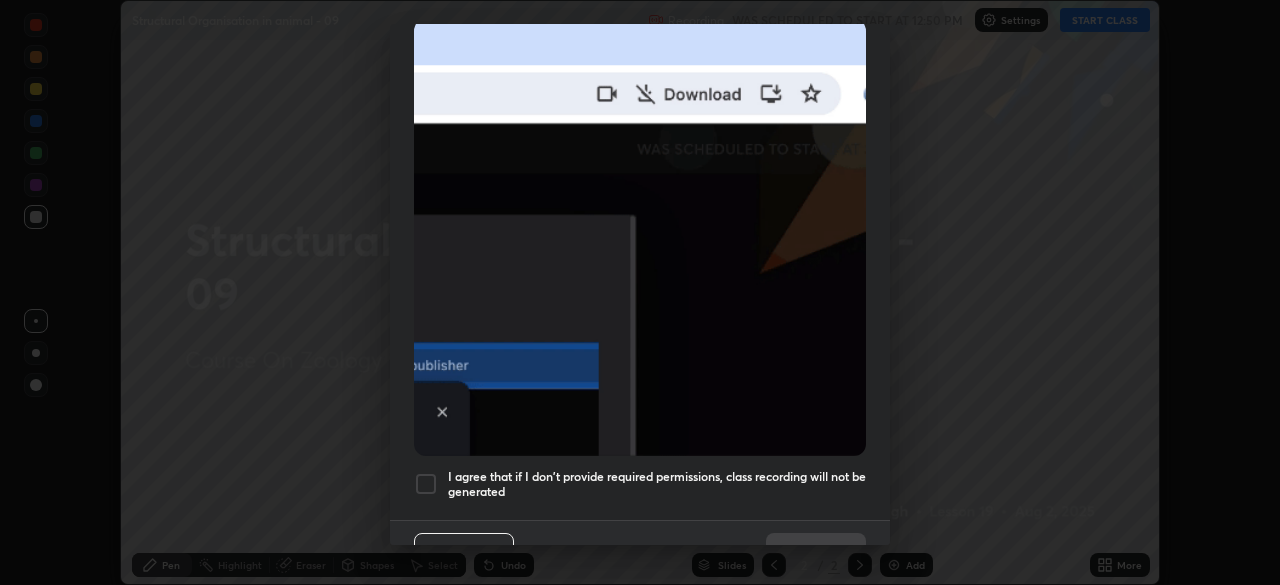 scroll, scrollTop: 479, scrollLeft: 0, axis: vertical 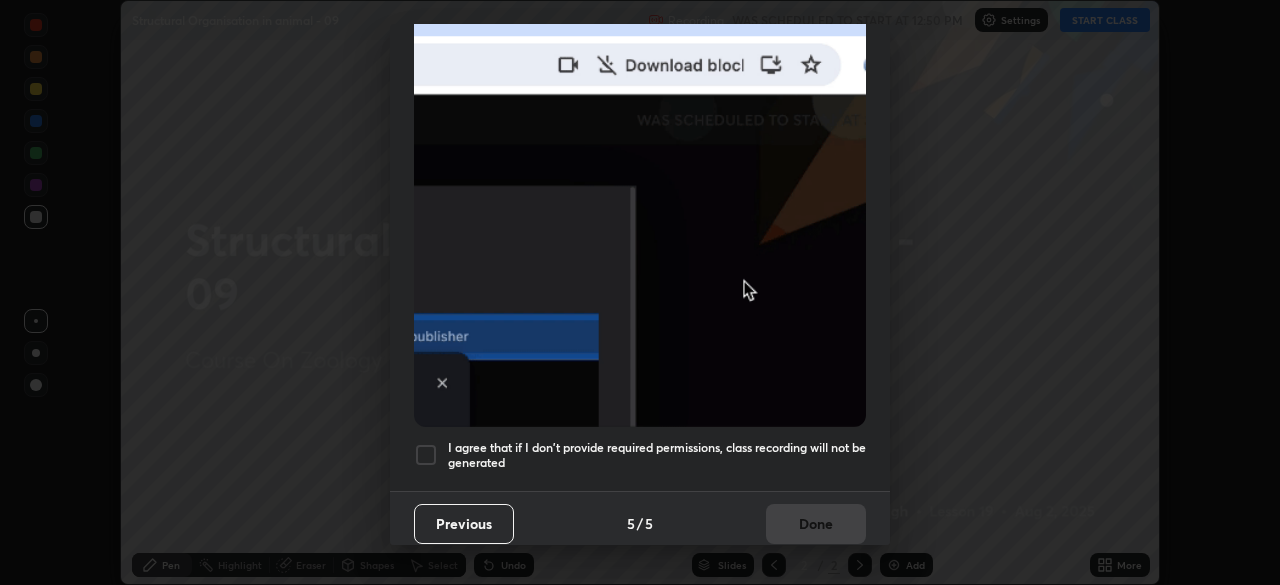 click on "I agree that if I don't provide required permissions, class recording will not be generated" at bounding box center (657, 455) 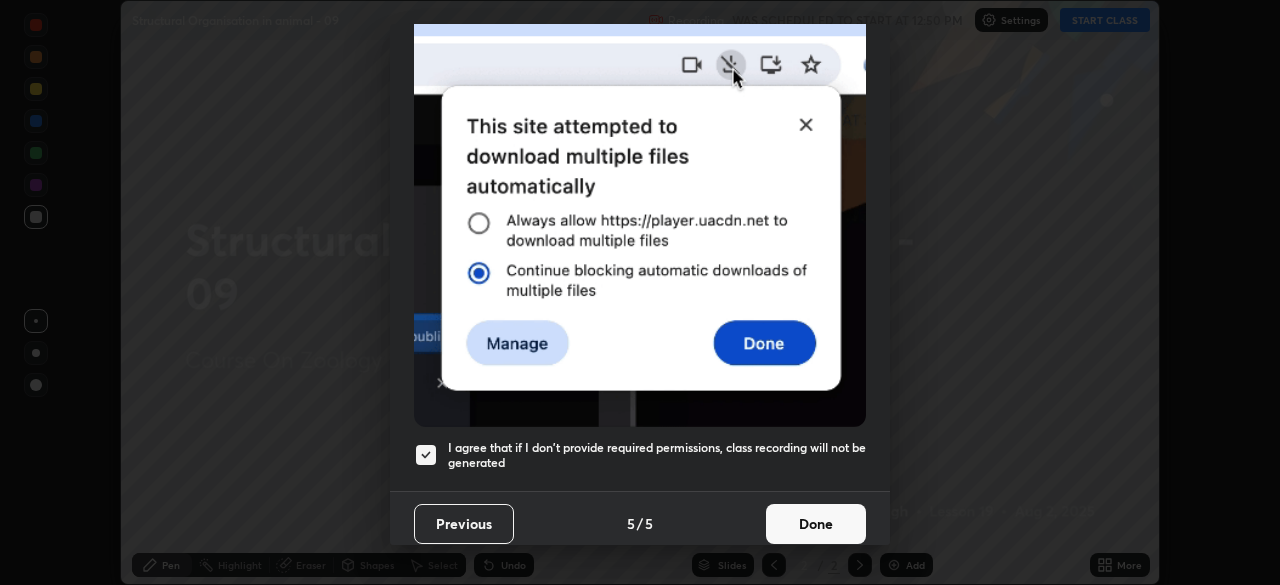 click on "Done" at bounding box center (816, 524) 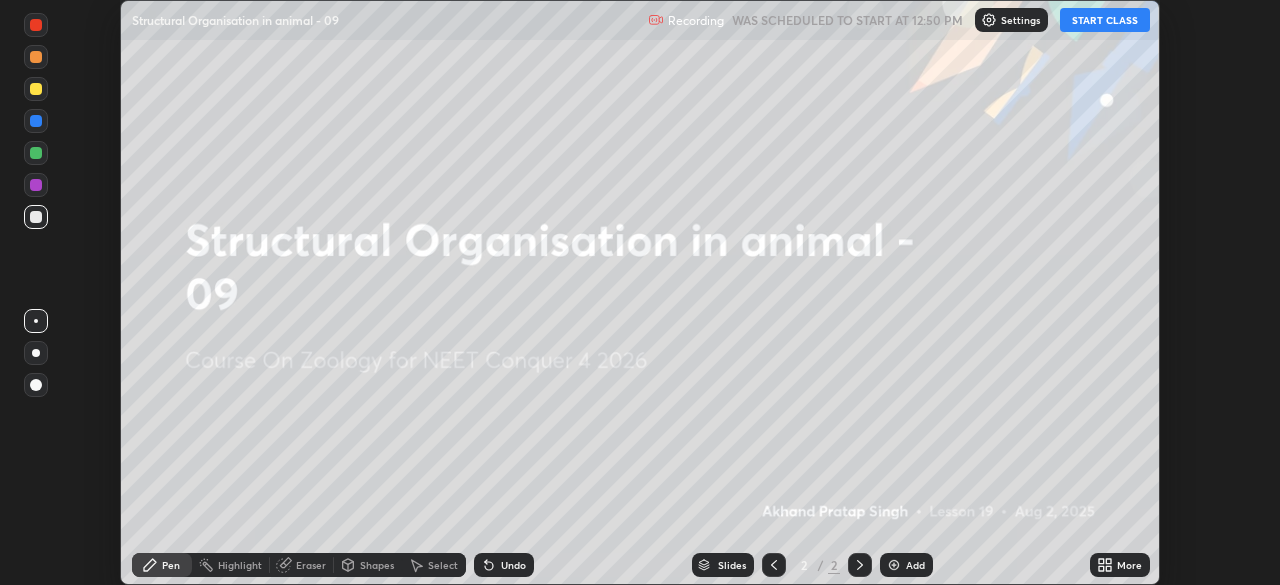 click on "START CLASS" at bounding box center (1105, 20) 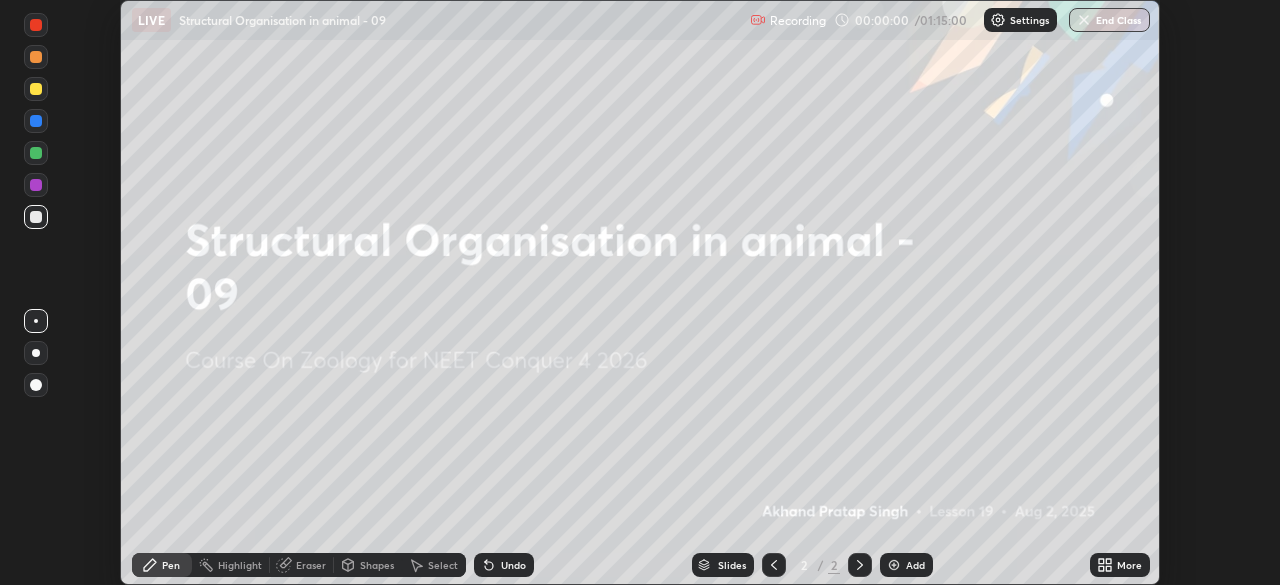 click 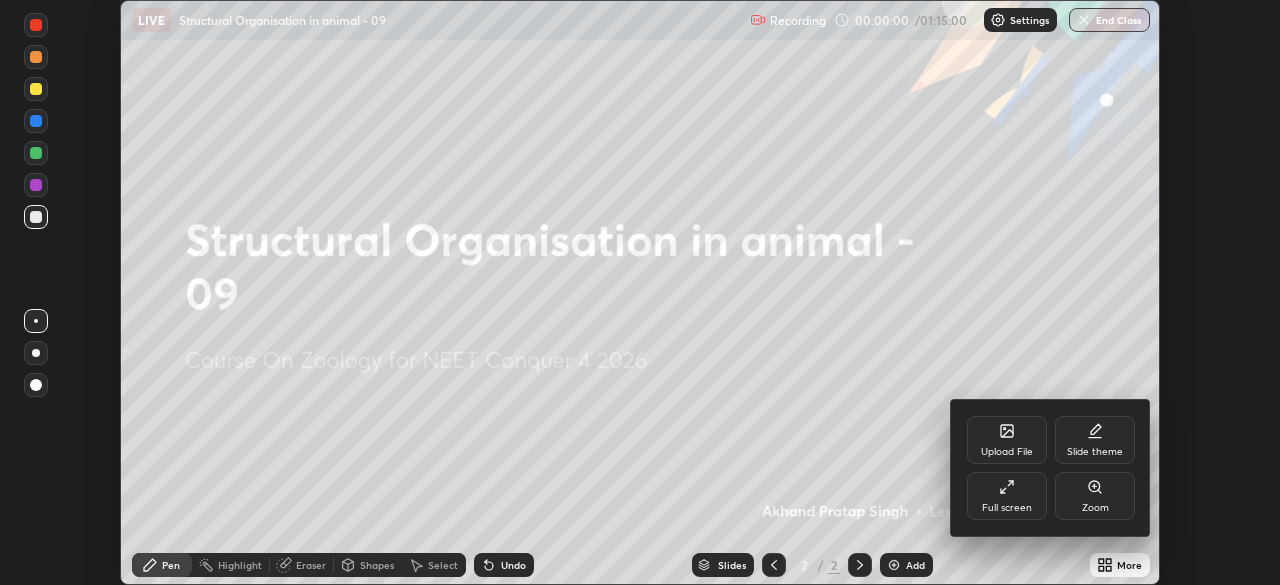 click on "Upload File" at bounding box center (1007, 452) 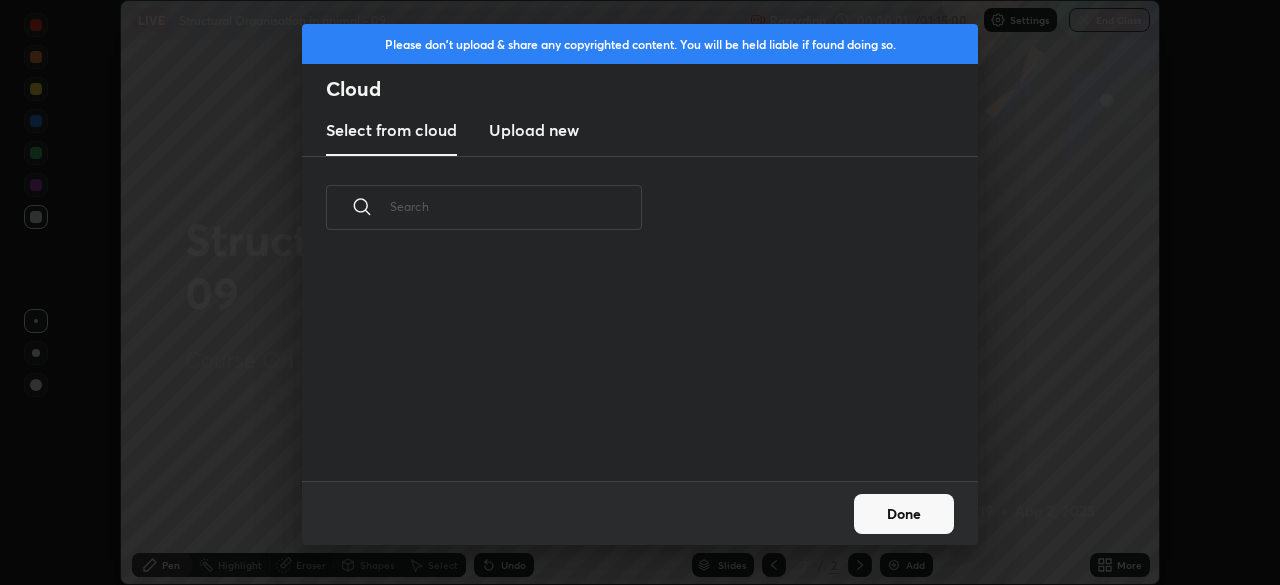 scroll, scrollTop: 7, scrollLeft: 11, axis: both 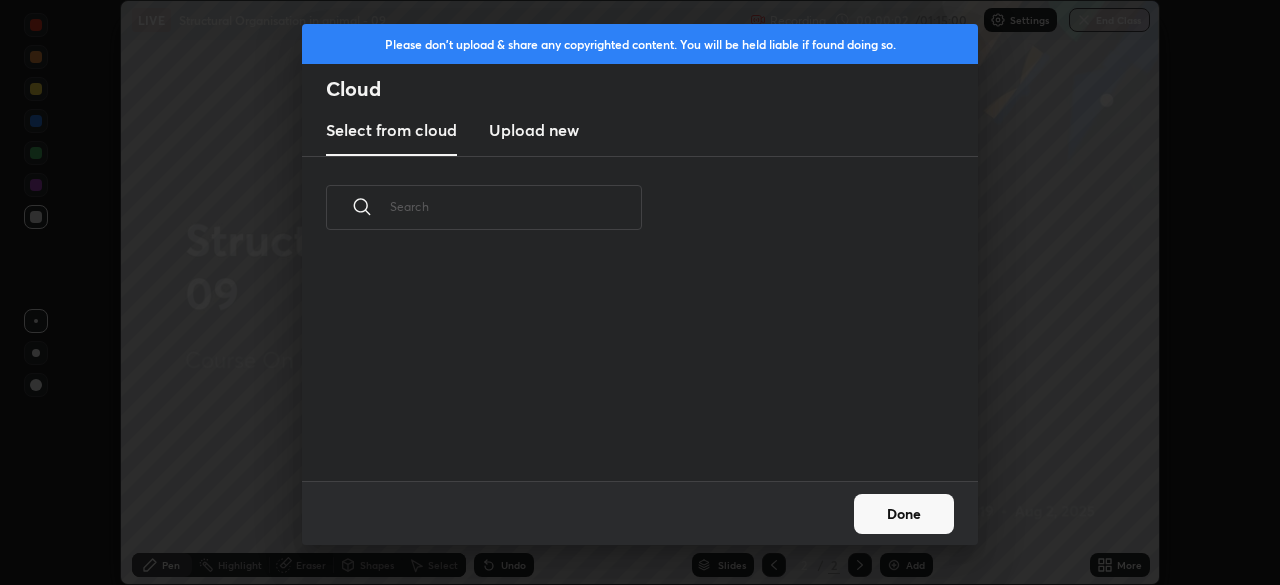 click on "Upload new" at bounding box center (534, 130) 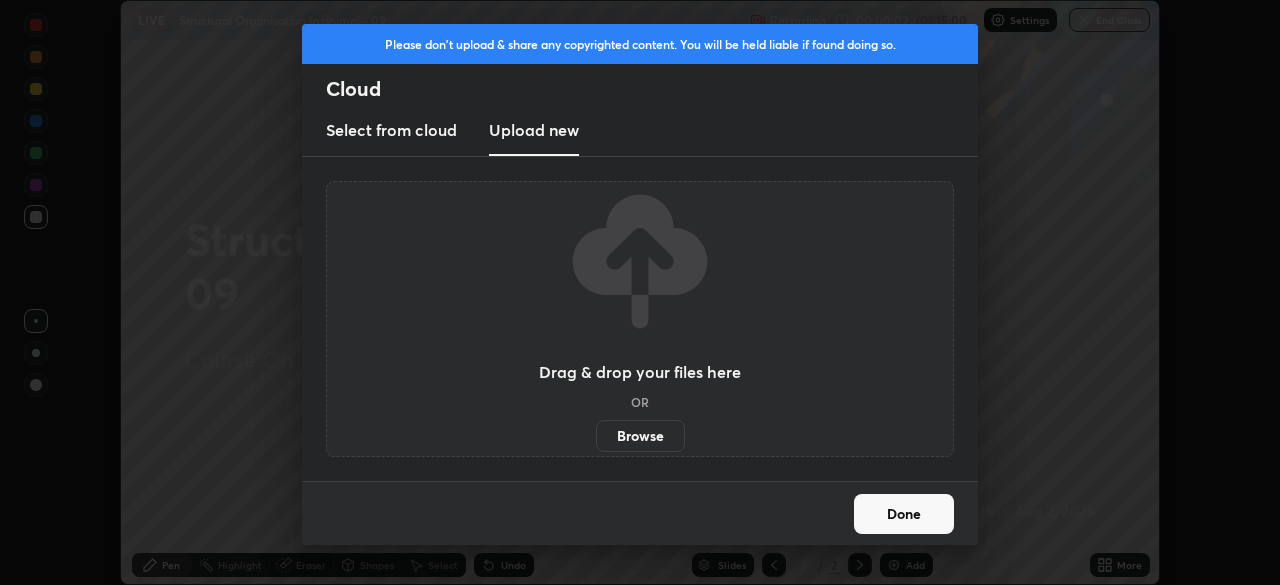 click on "Browse" at bounding box center (640, 436) 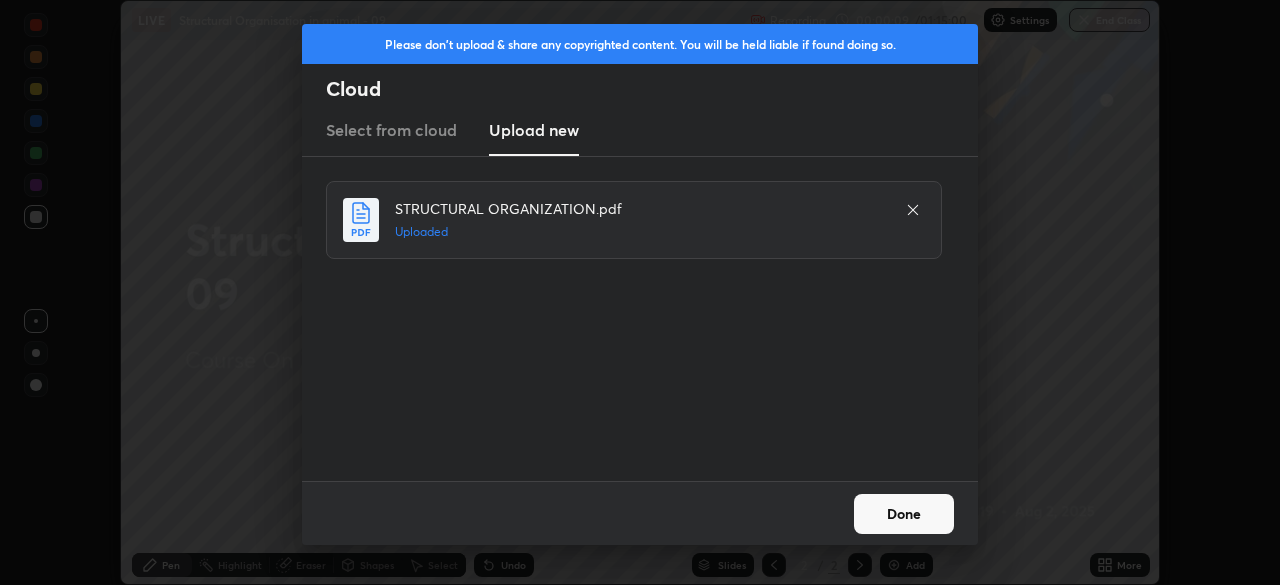 click on "Done" at bounding box center [904, 514] 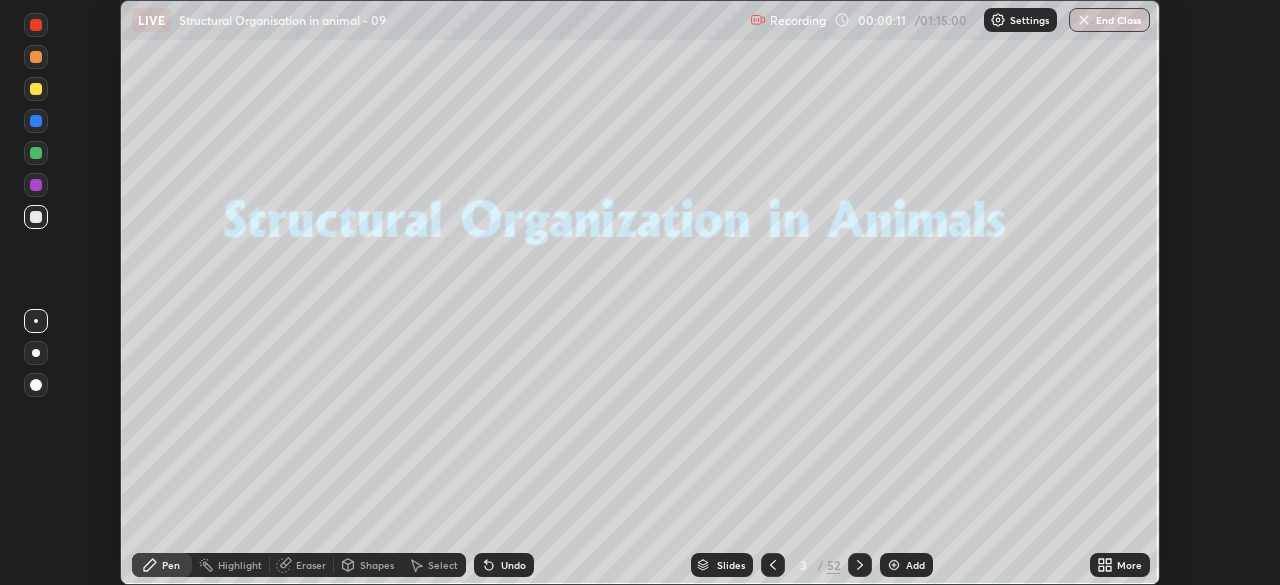 click 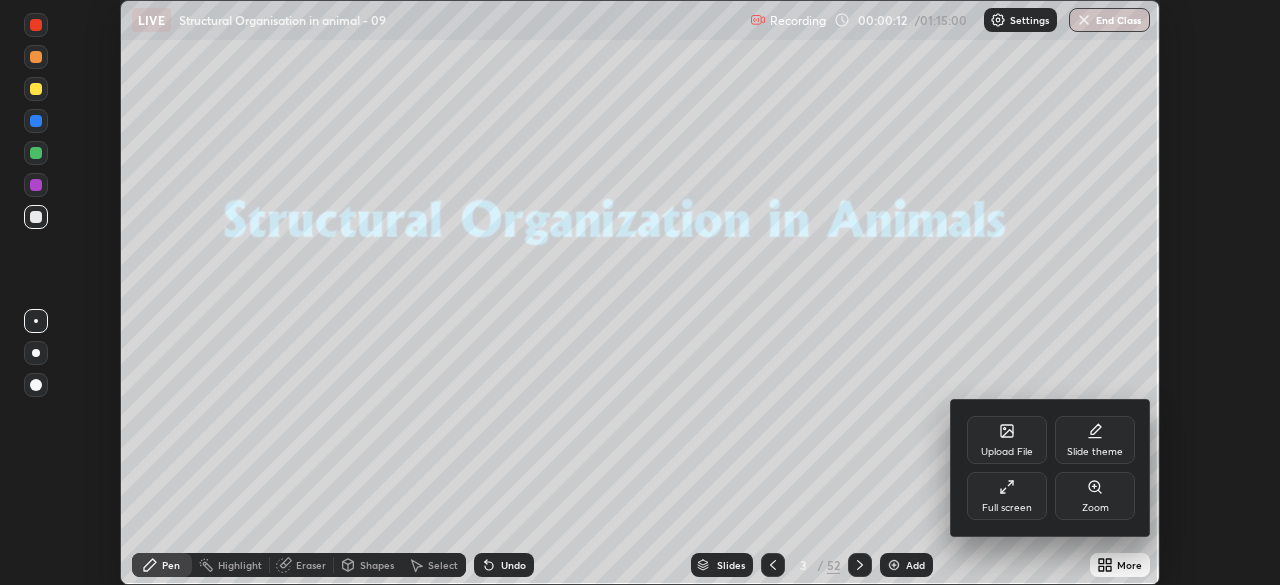 click on "Full screen" at bounding box center [1007, 508] 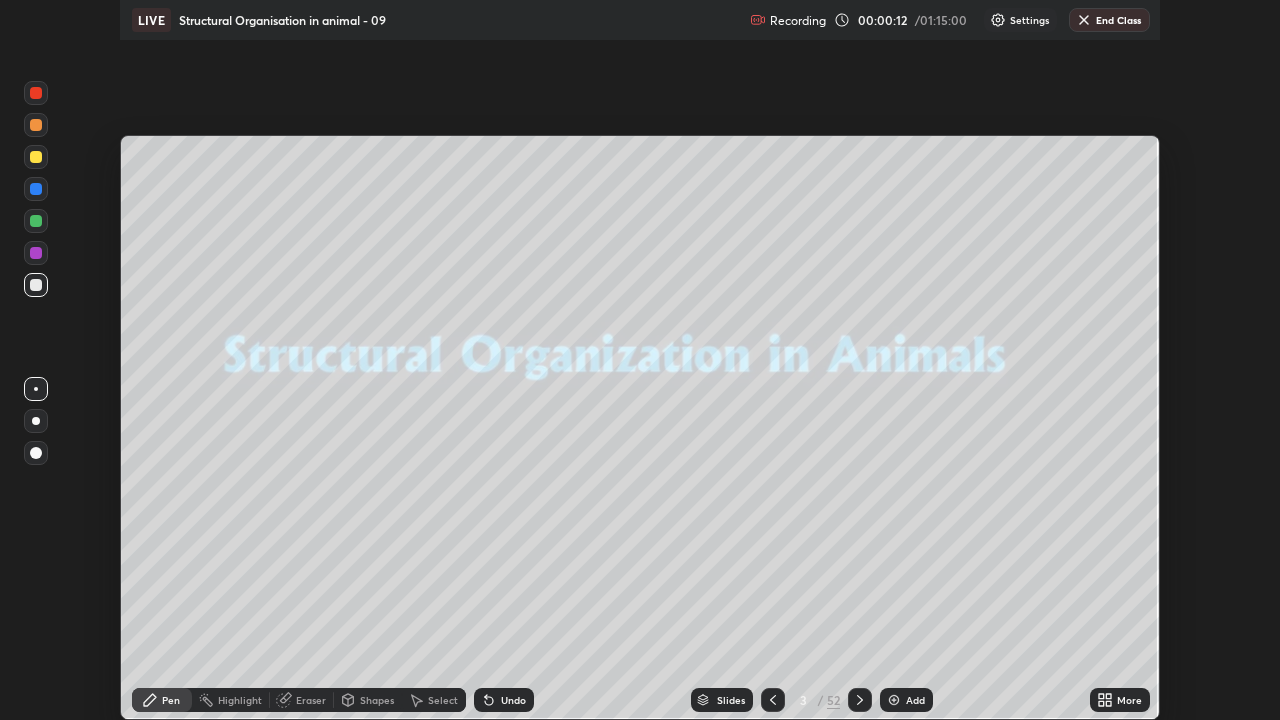 scroll, scrollTop: 99280, scrollLeft: 98720, axis: both 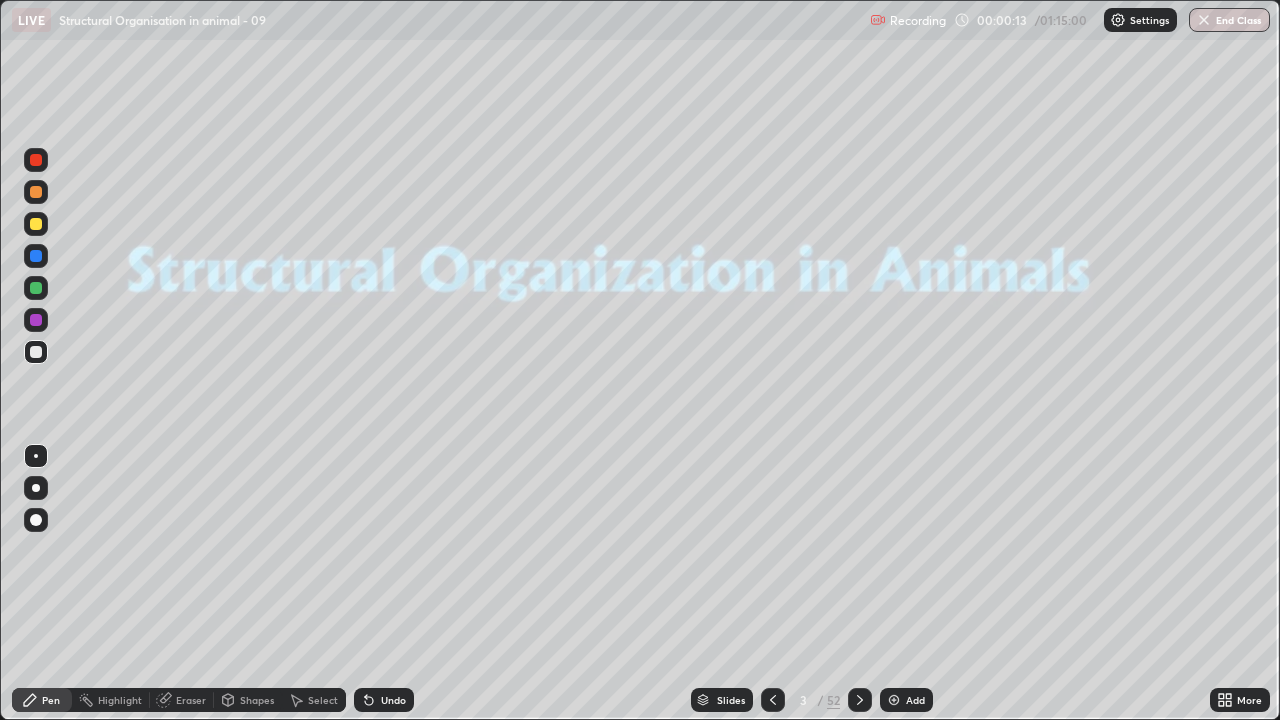 click on "Slides" at bounding box center (731, 700) 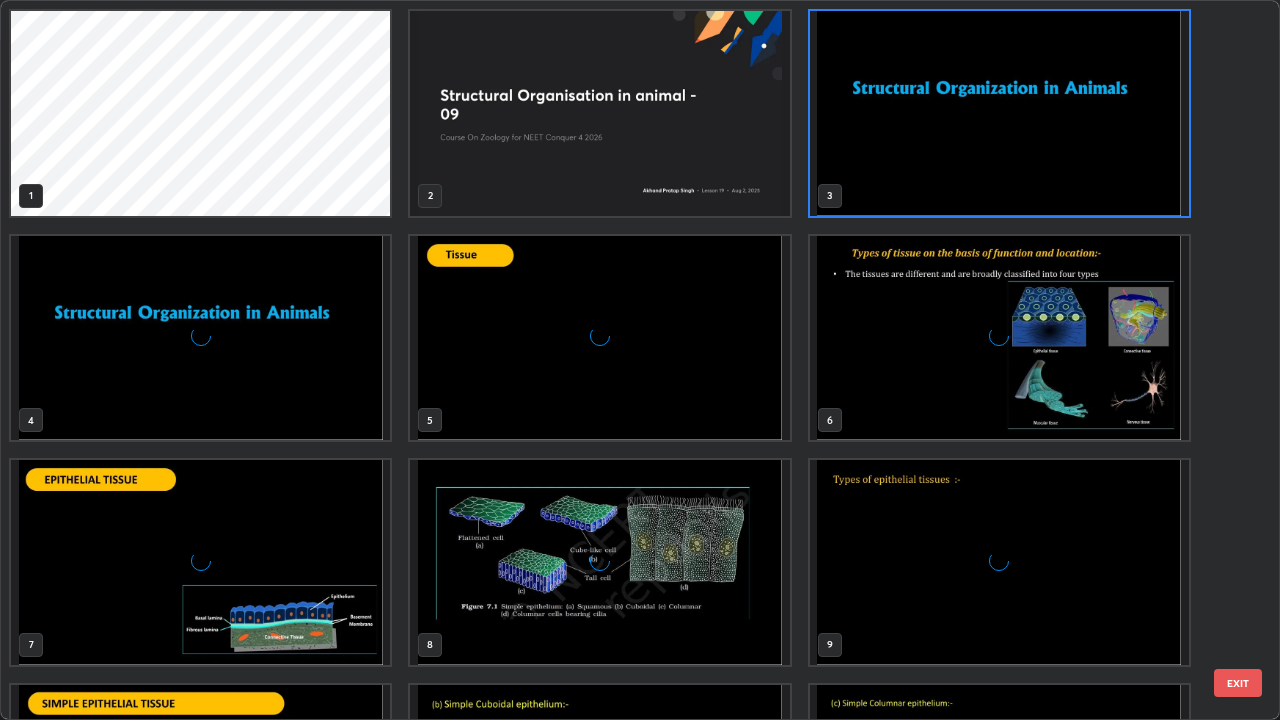 scroll, scrollTop: 7, scrollLeft: 11, axis: both 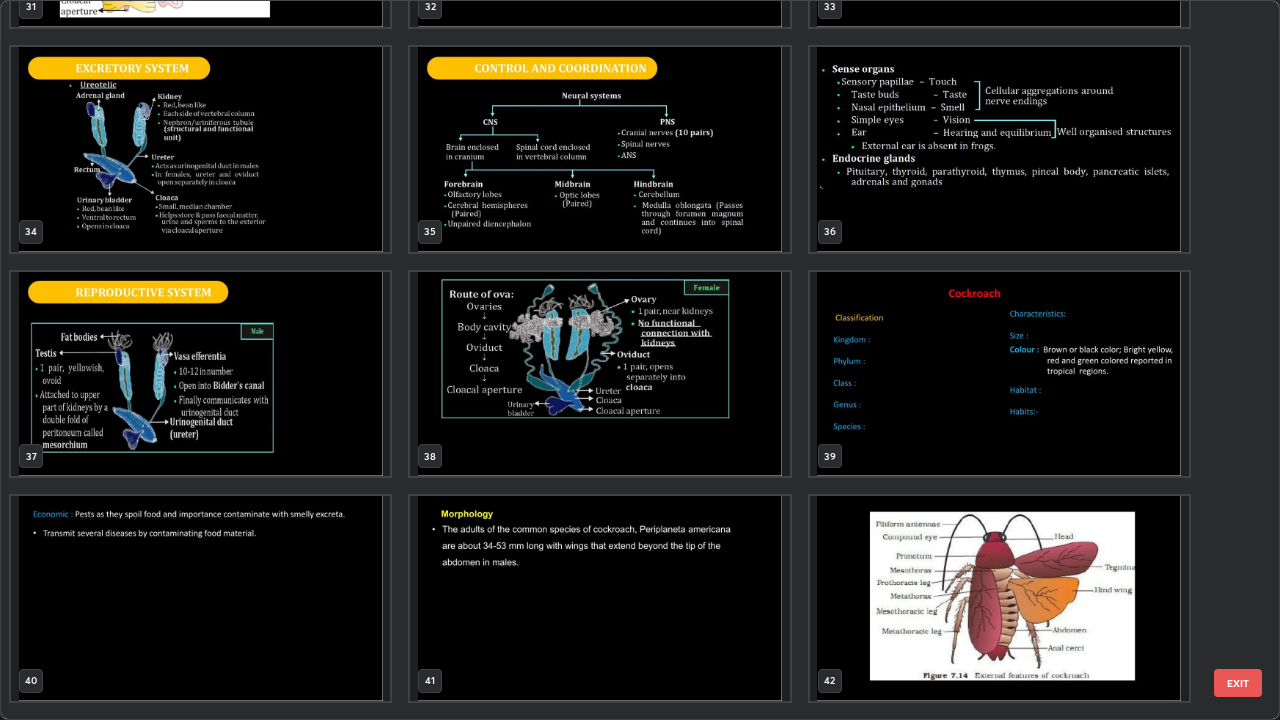 click at bounding box center (999, 374) 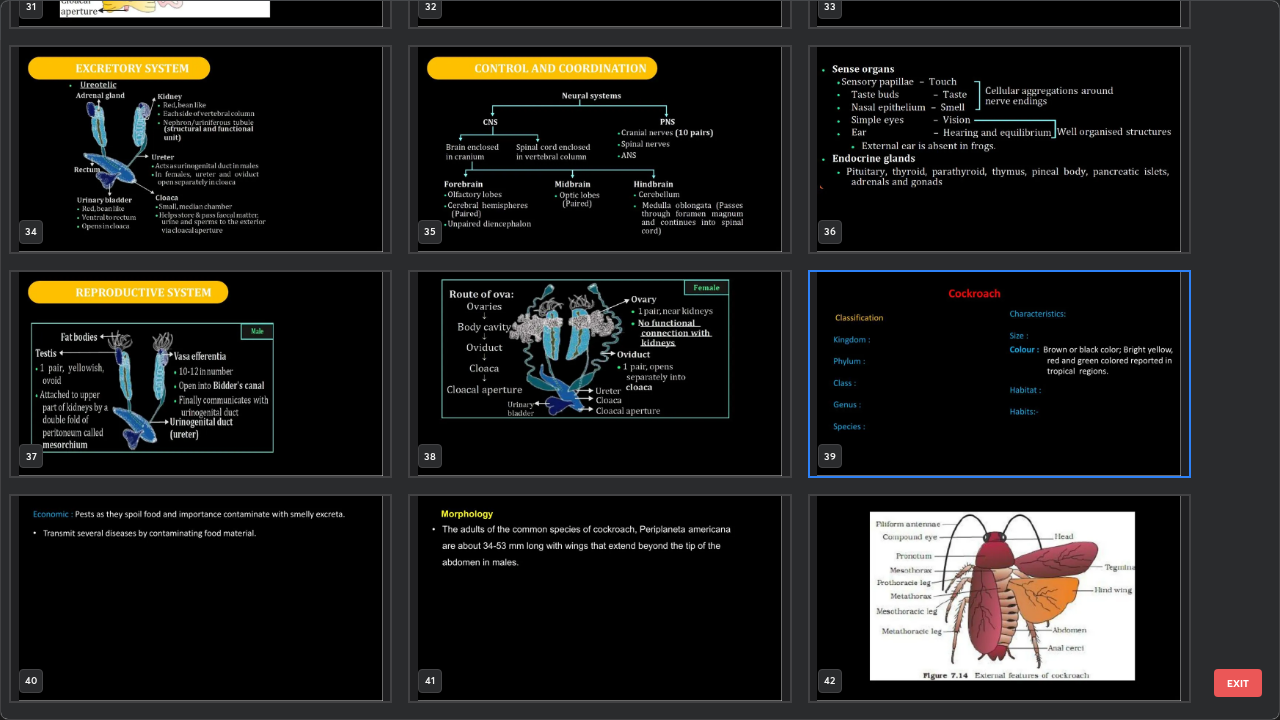 click at bounding box center [999, 374] 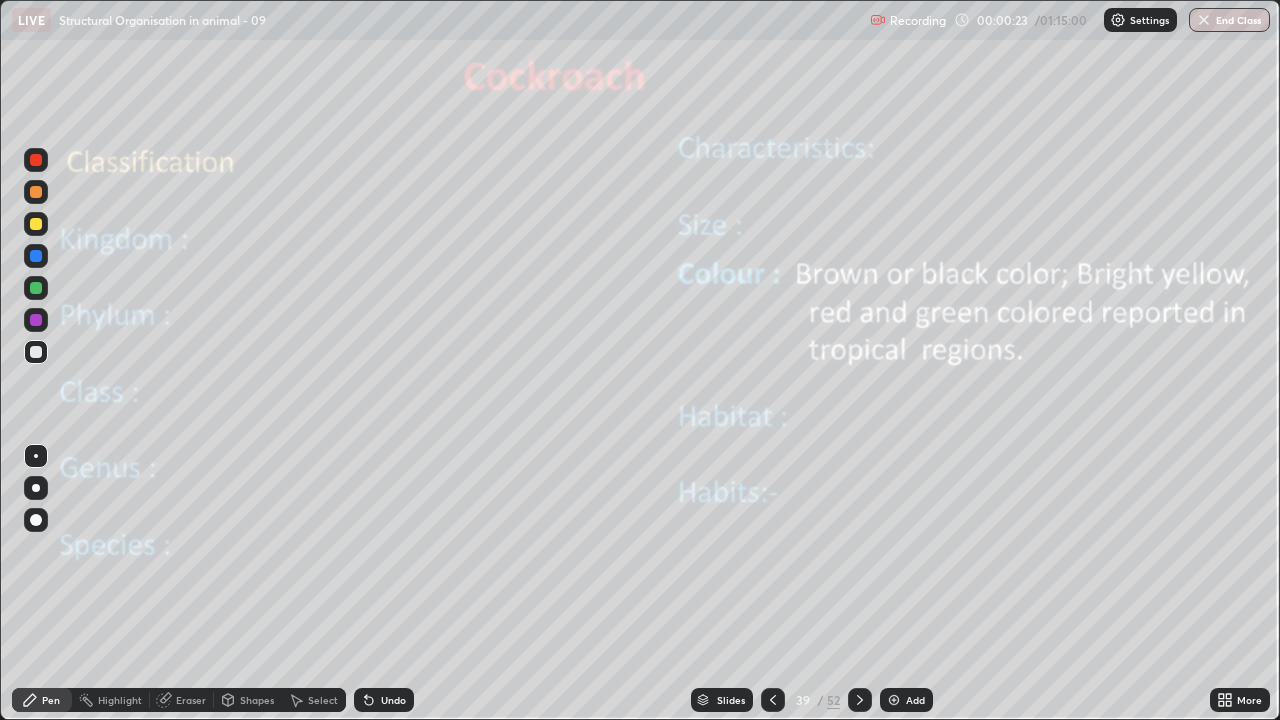click at bounding box center (999, 374) 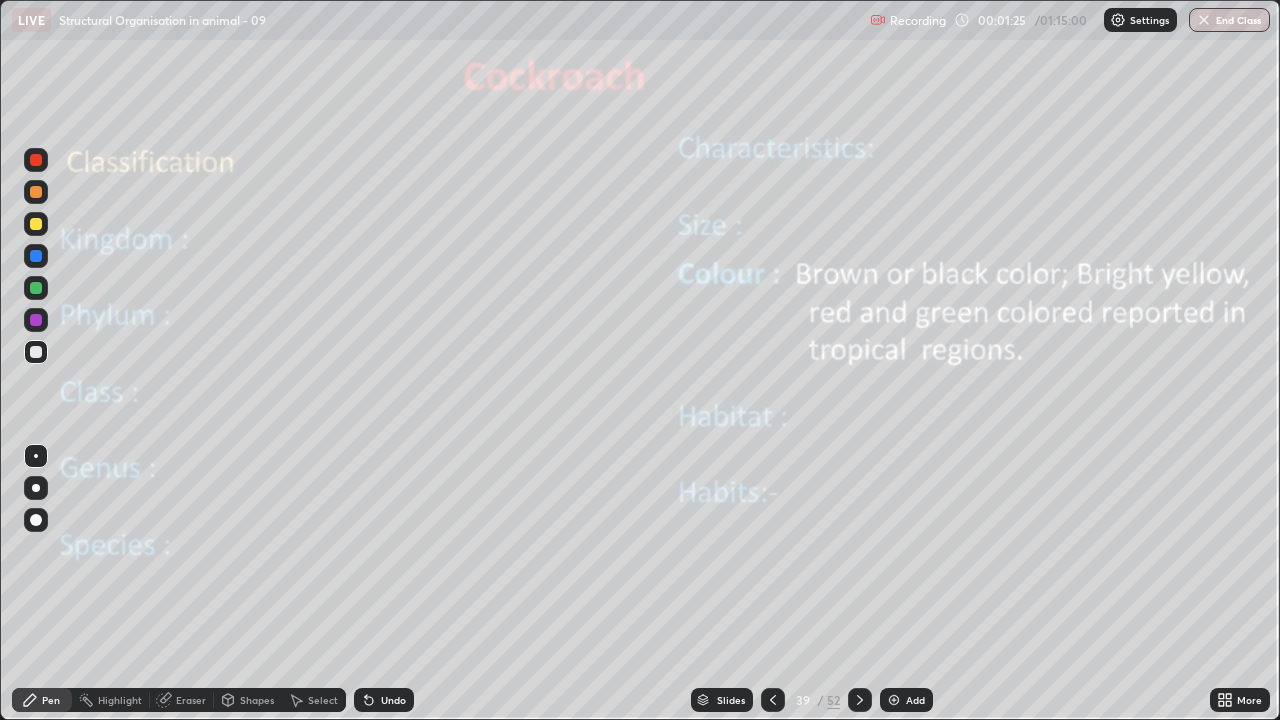 click at bounding box center (36, 352) 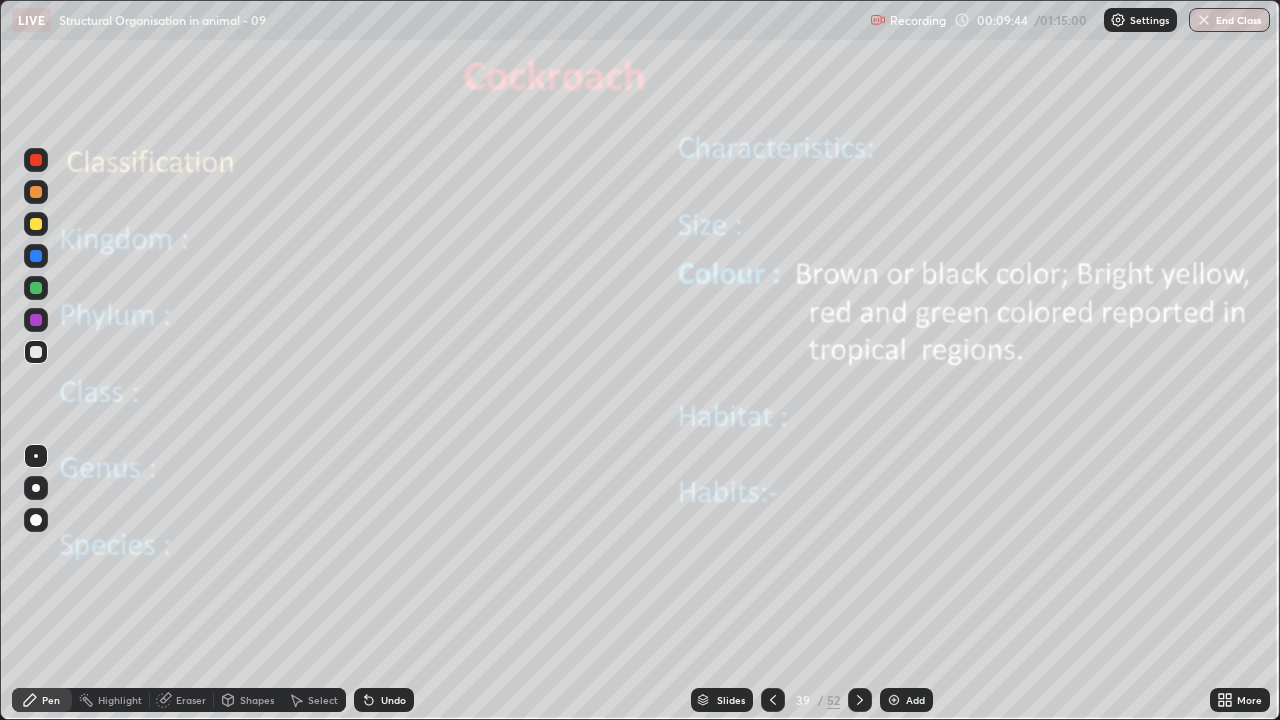 click at bounding box center [860, 700] 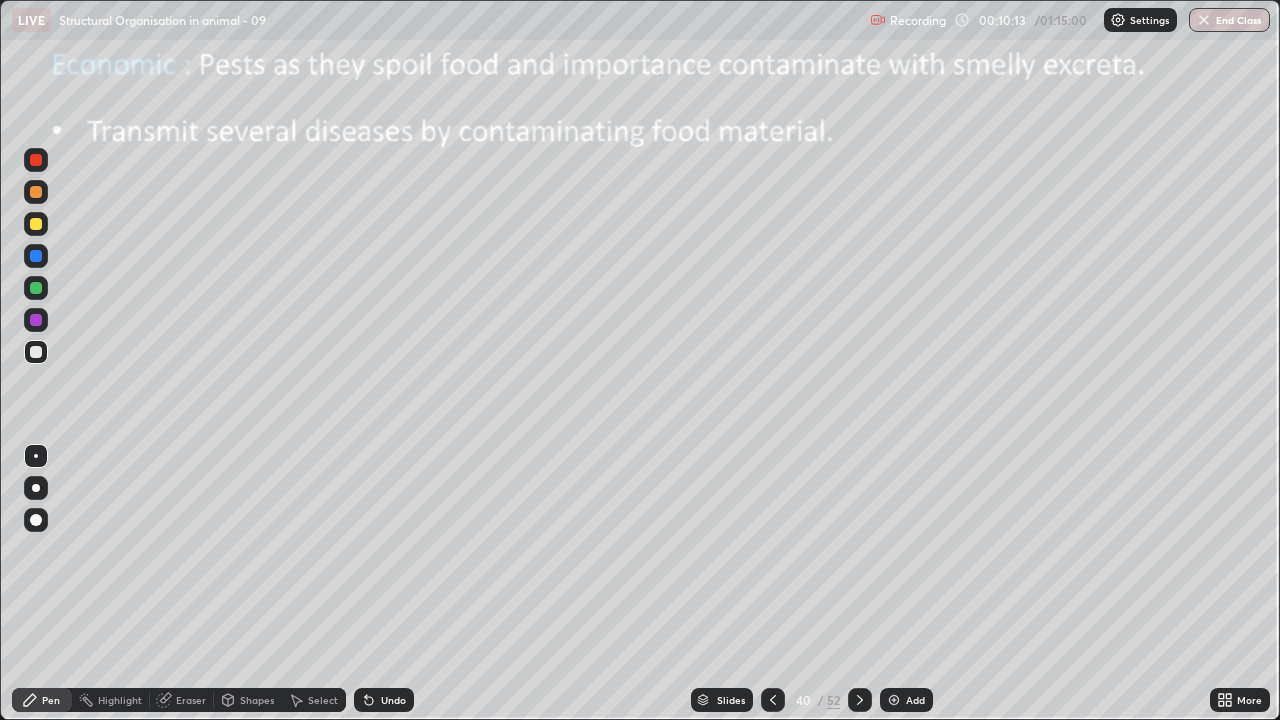 click at bounding box center (36, 288) 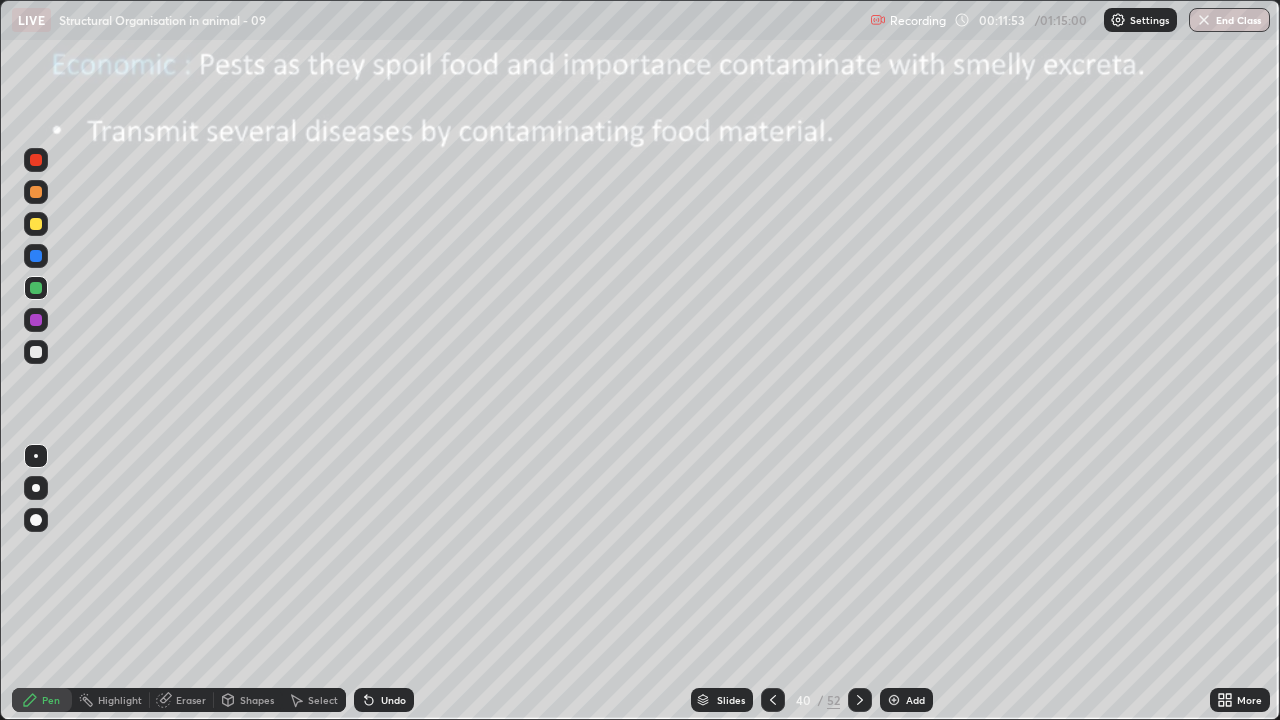 click 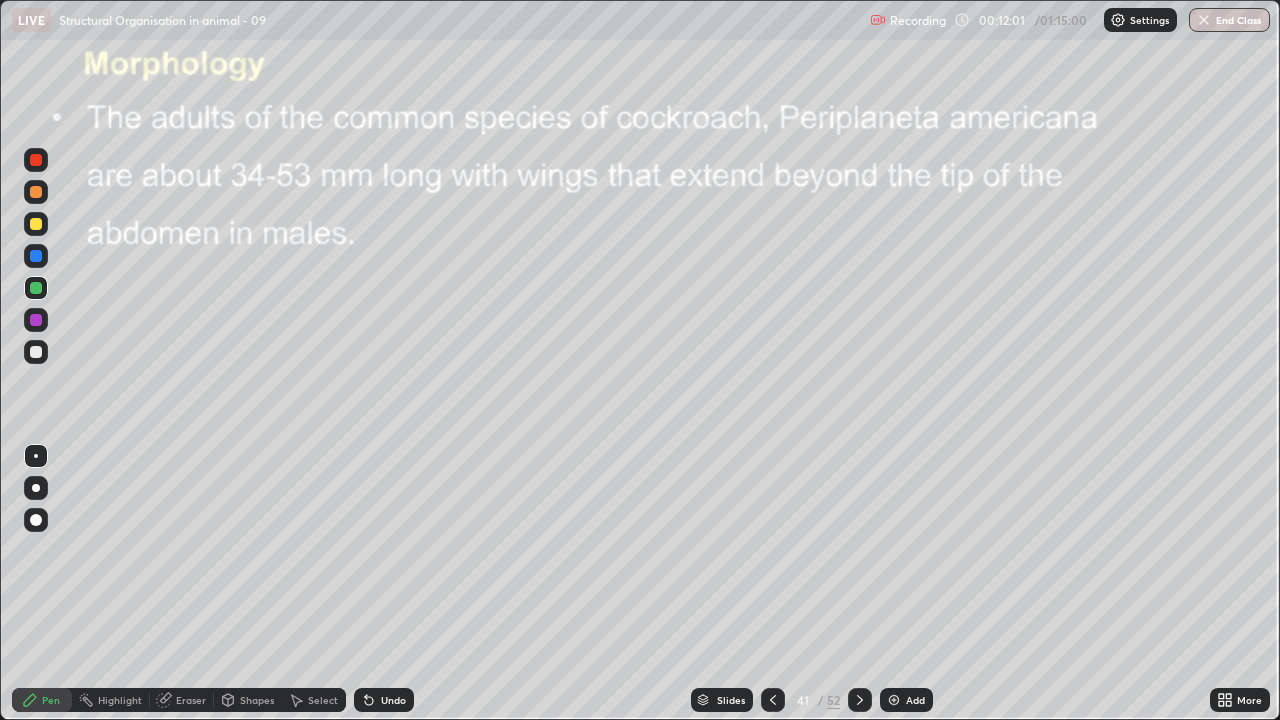 click at bounding box center (894, 700) 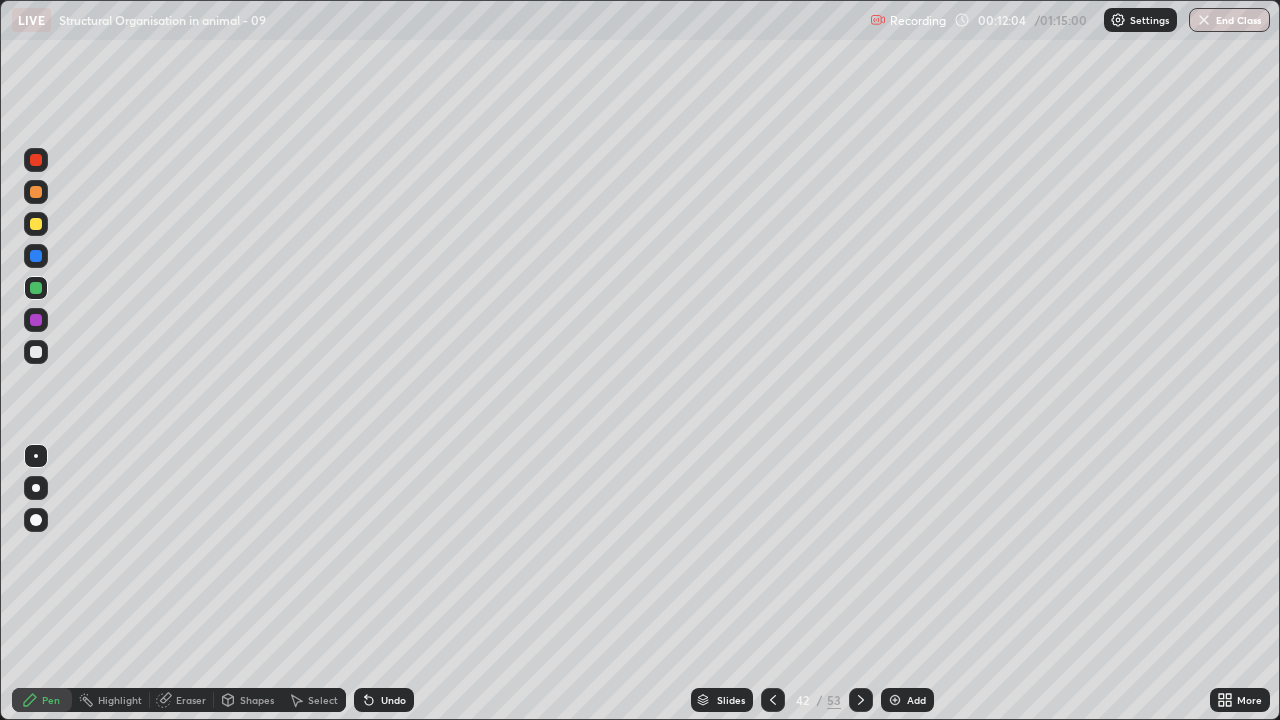 click at bounding box center [36, 488] 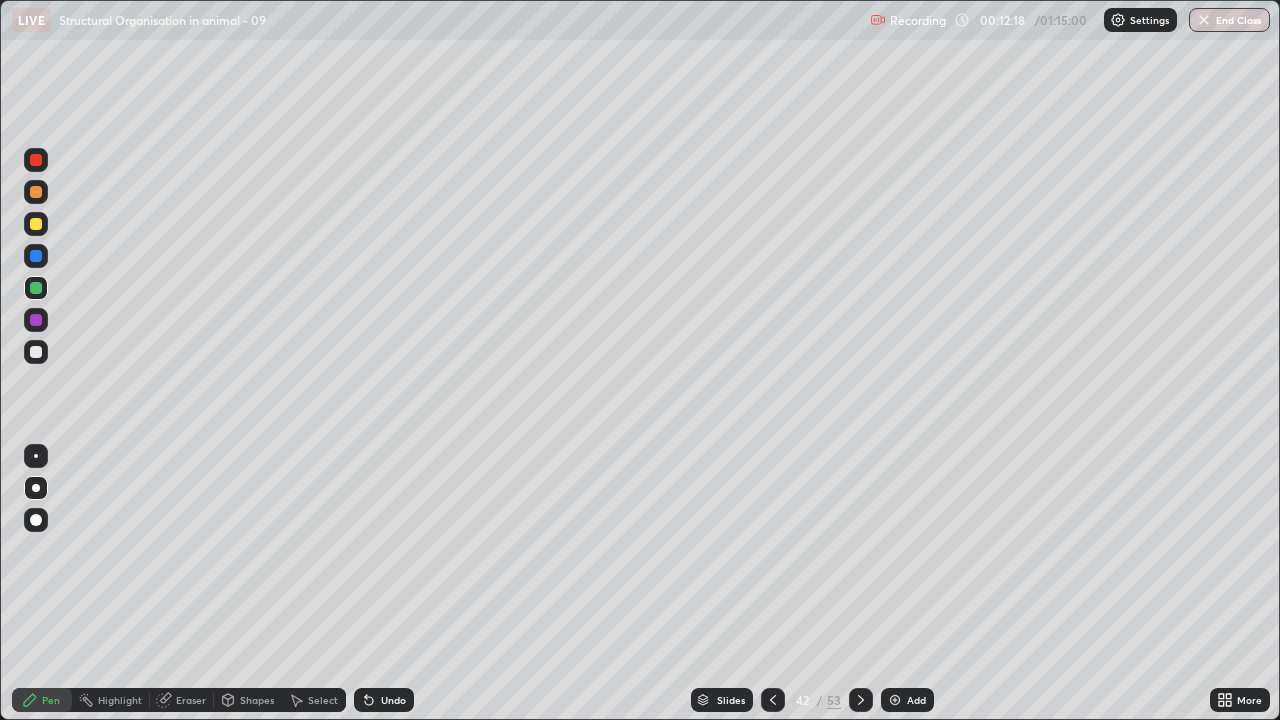 click at bounding box center [36, 456] 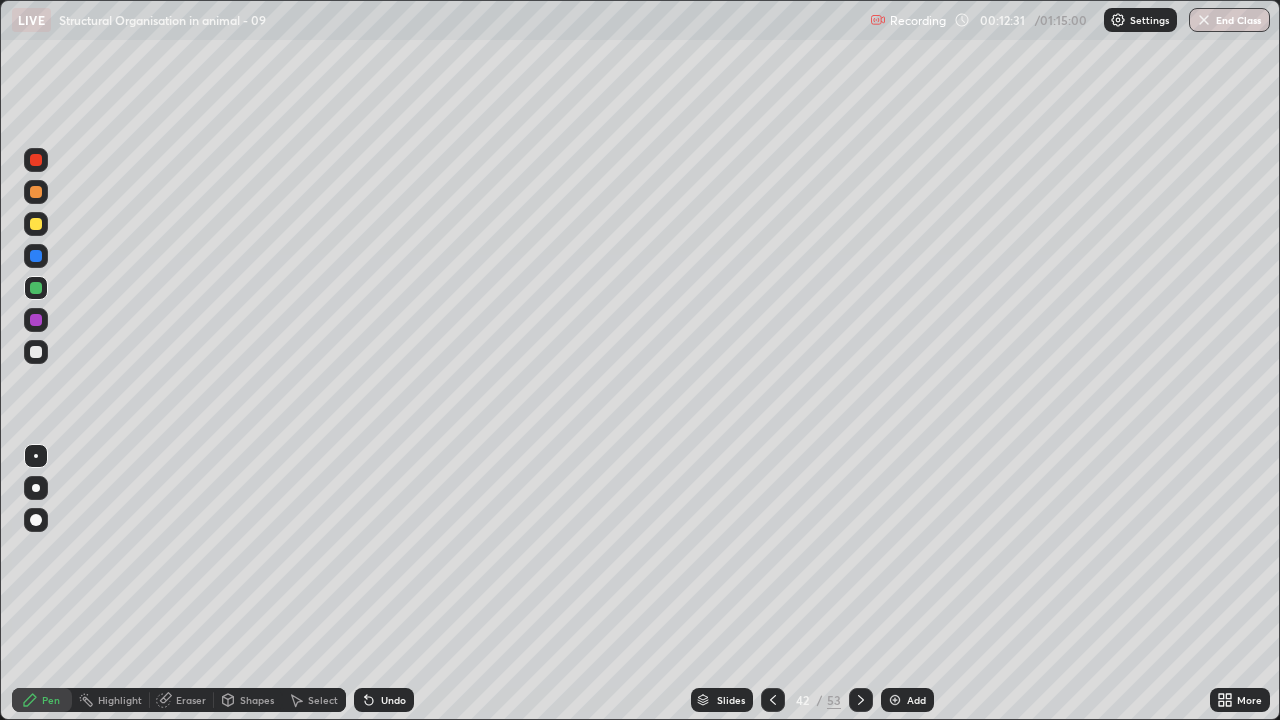 click at bounding box center (36, 352) 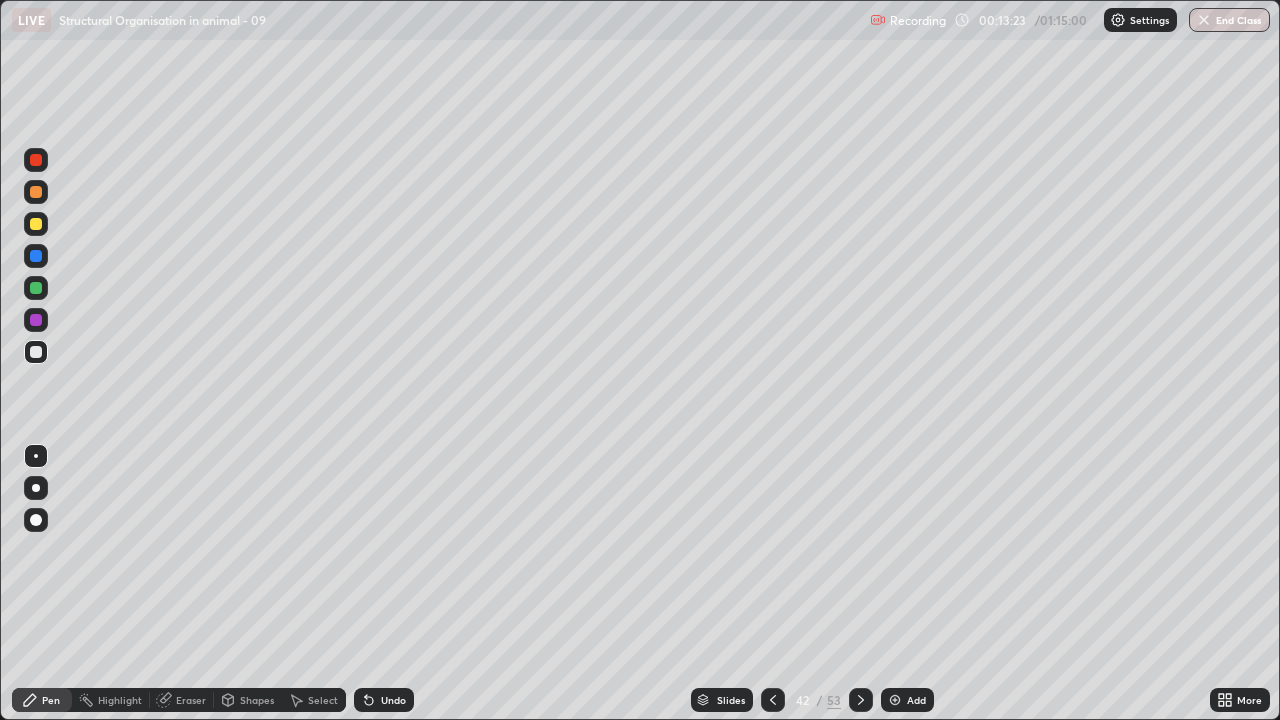 click 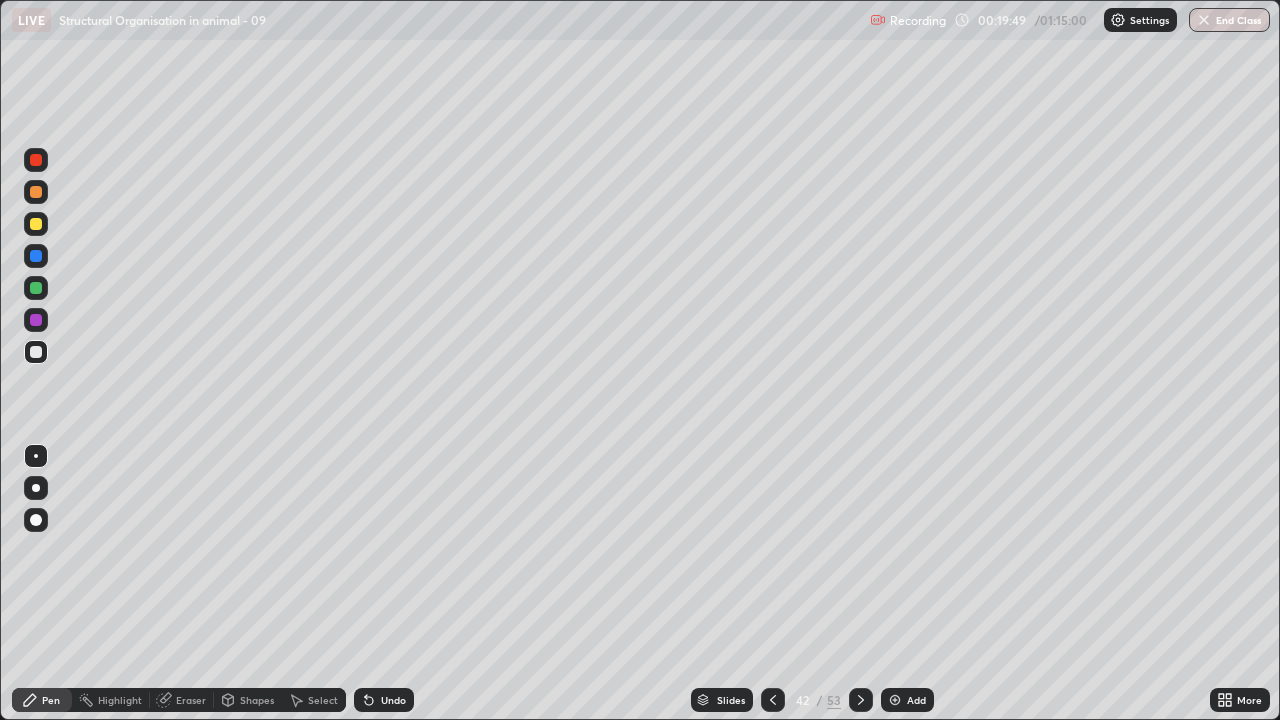 click at bounding box center [36, 320] 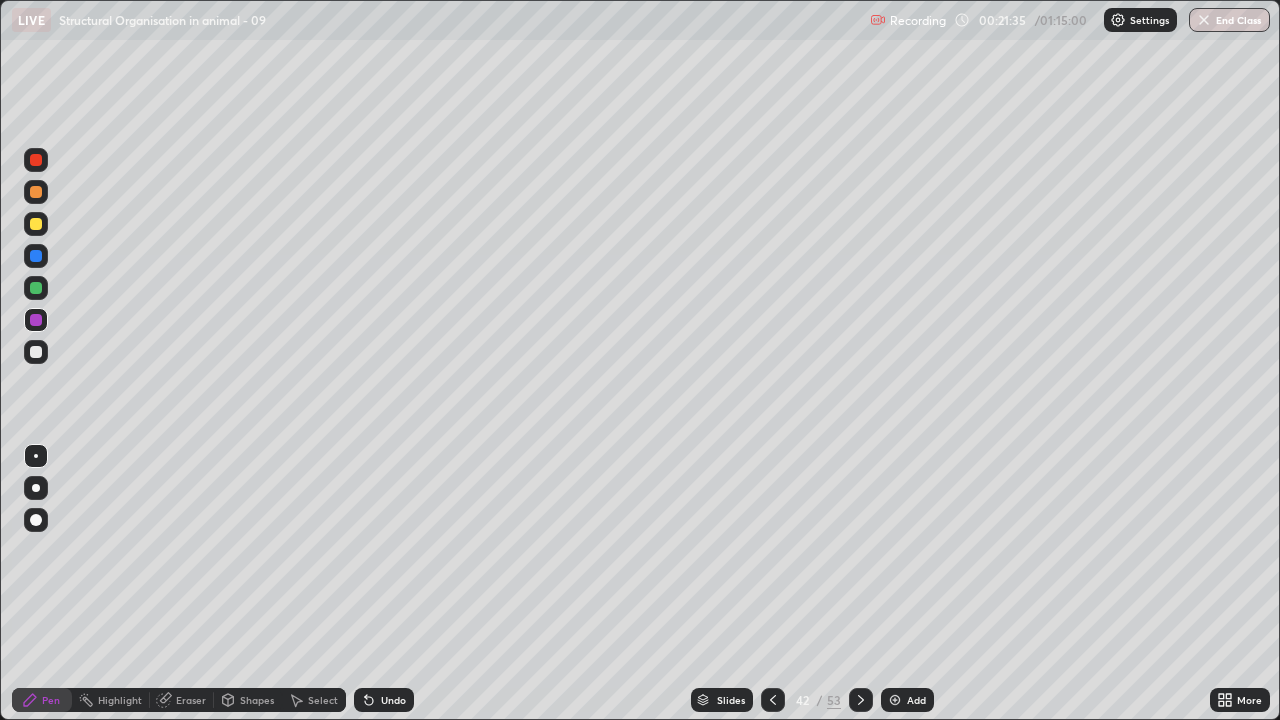 click at bounding box center (36, 224) 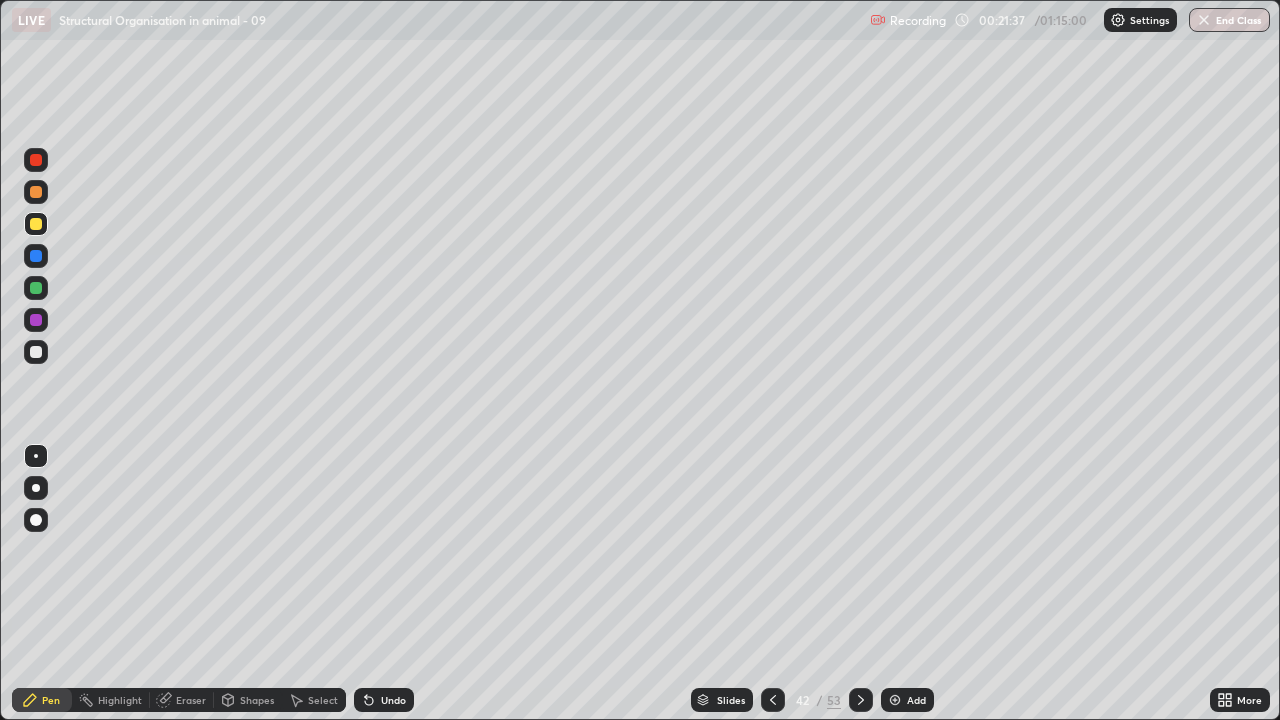click at bounding box center [36, 488] 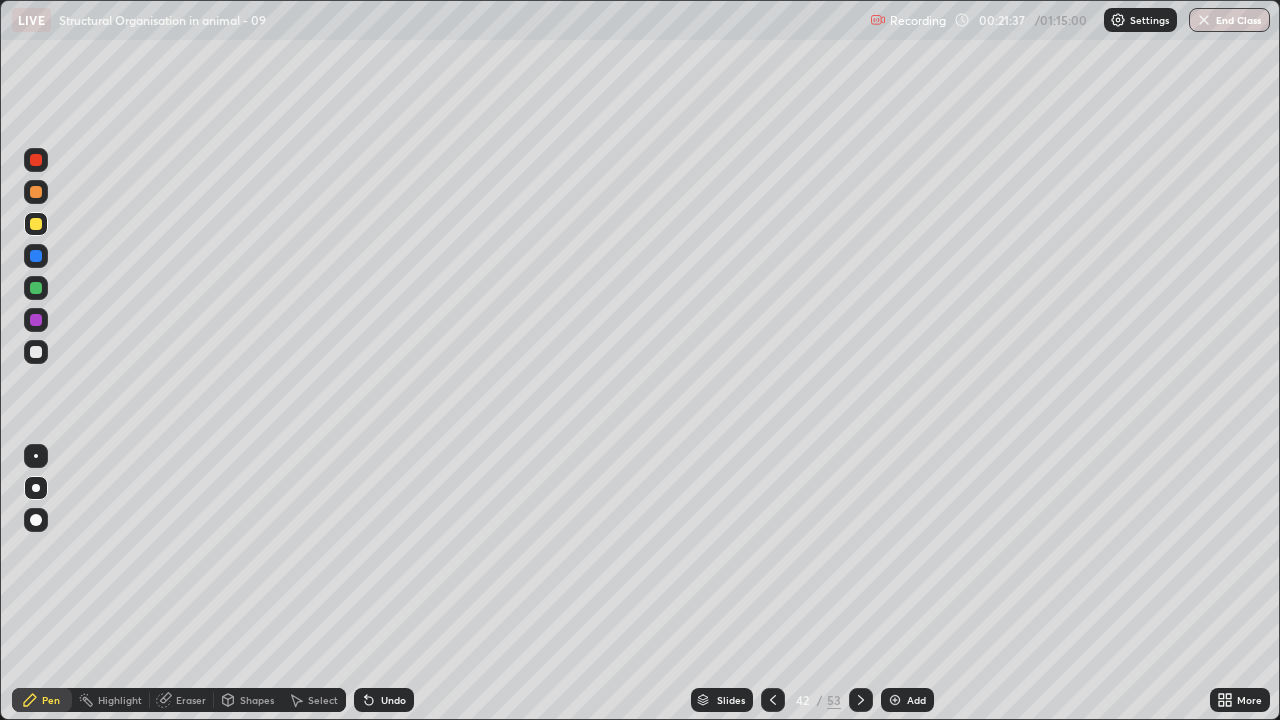 click at bounding box center (36, 288) 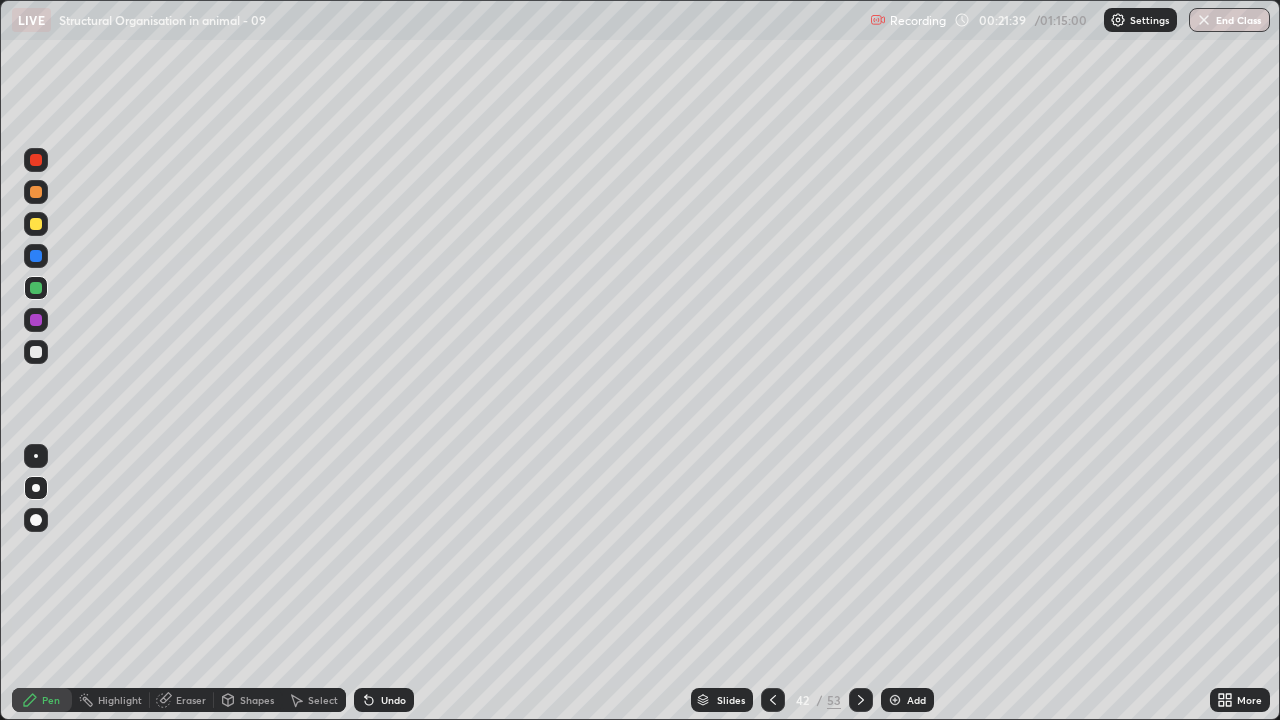 click at bounding box center [36, 224] 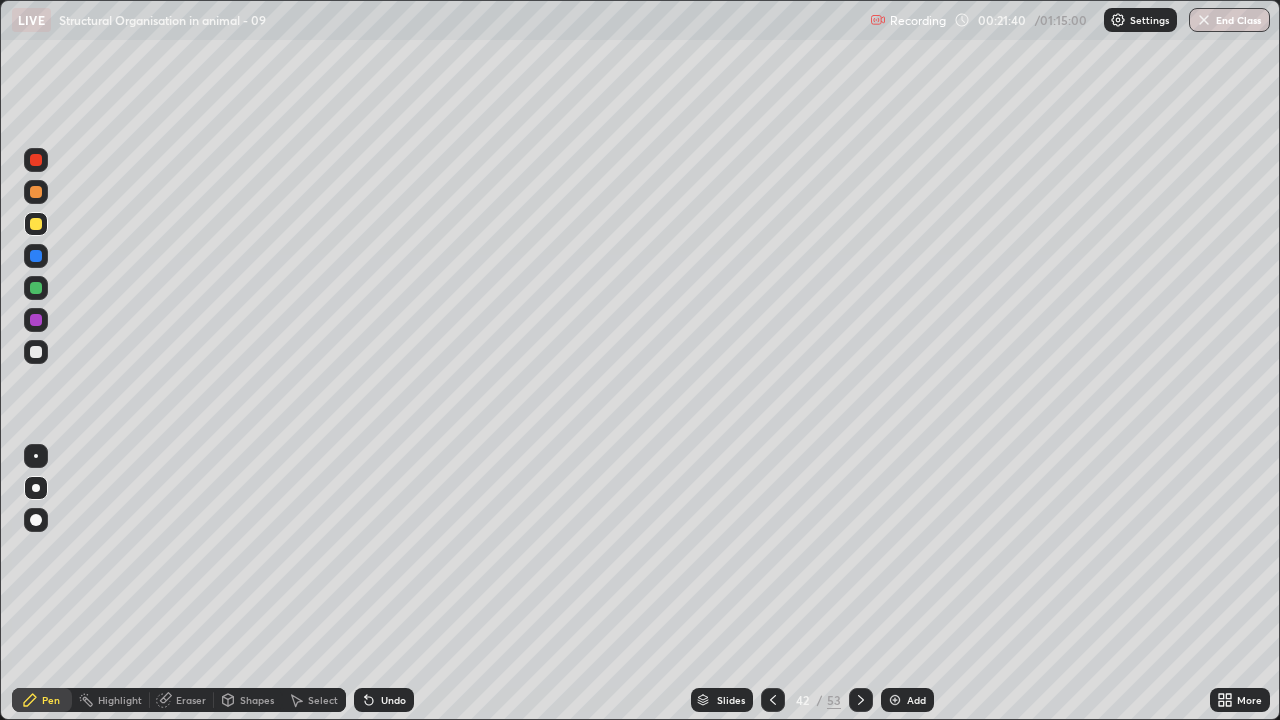 click at bounding box center [36, 488] 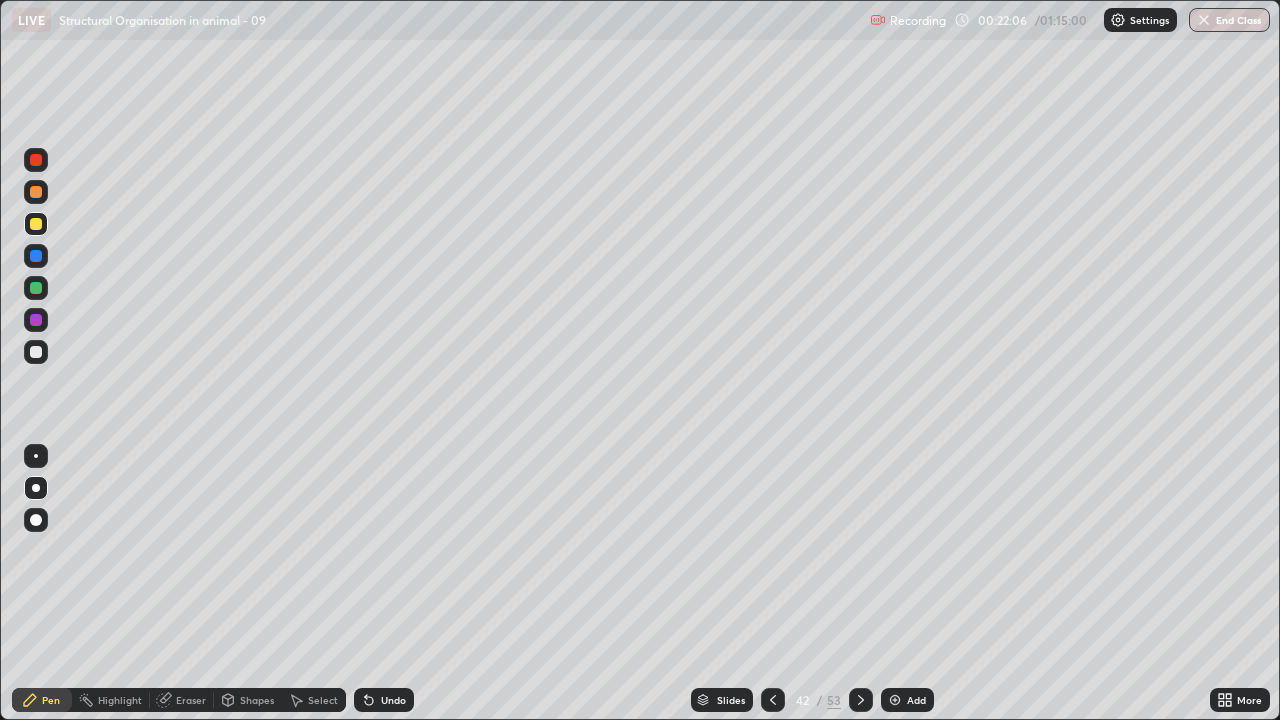 click at bounding box center [36, 352] 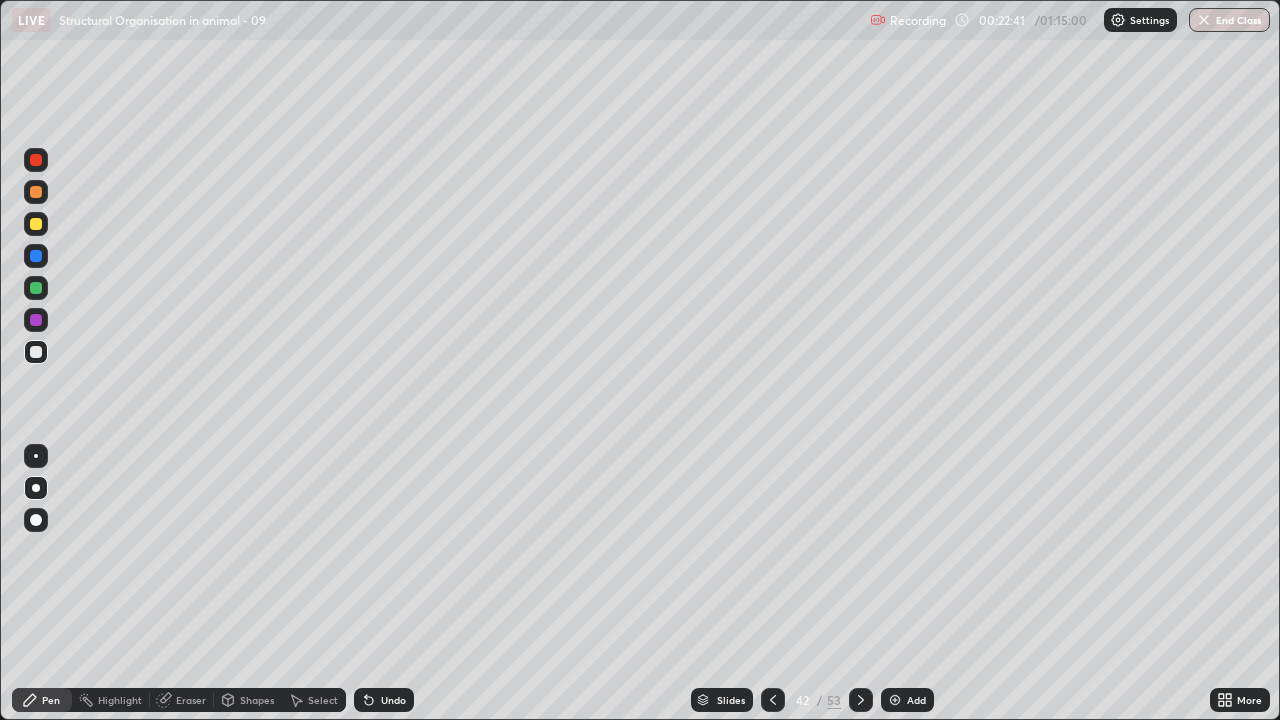 click at bounding box center [36, 256] 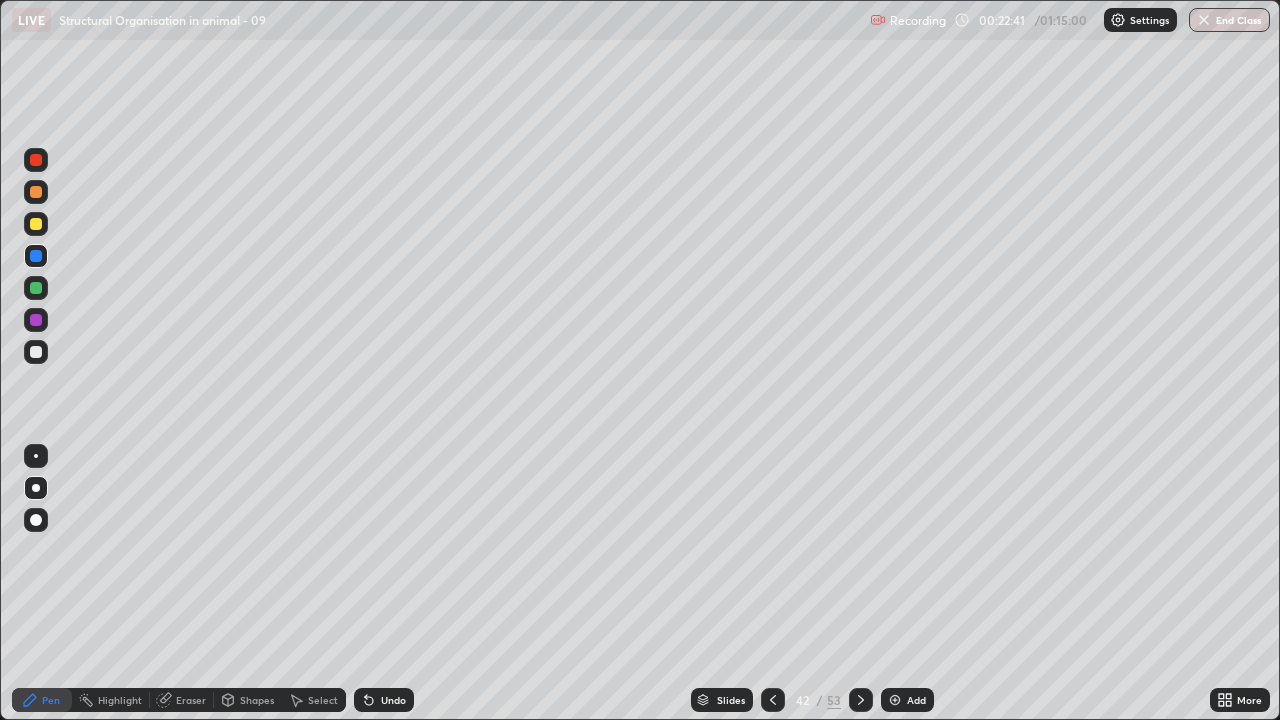 click at bounding box center (36, 520) 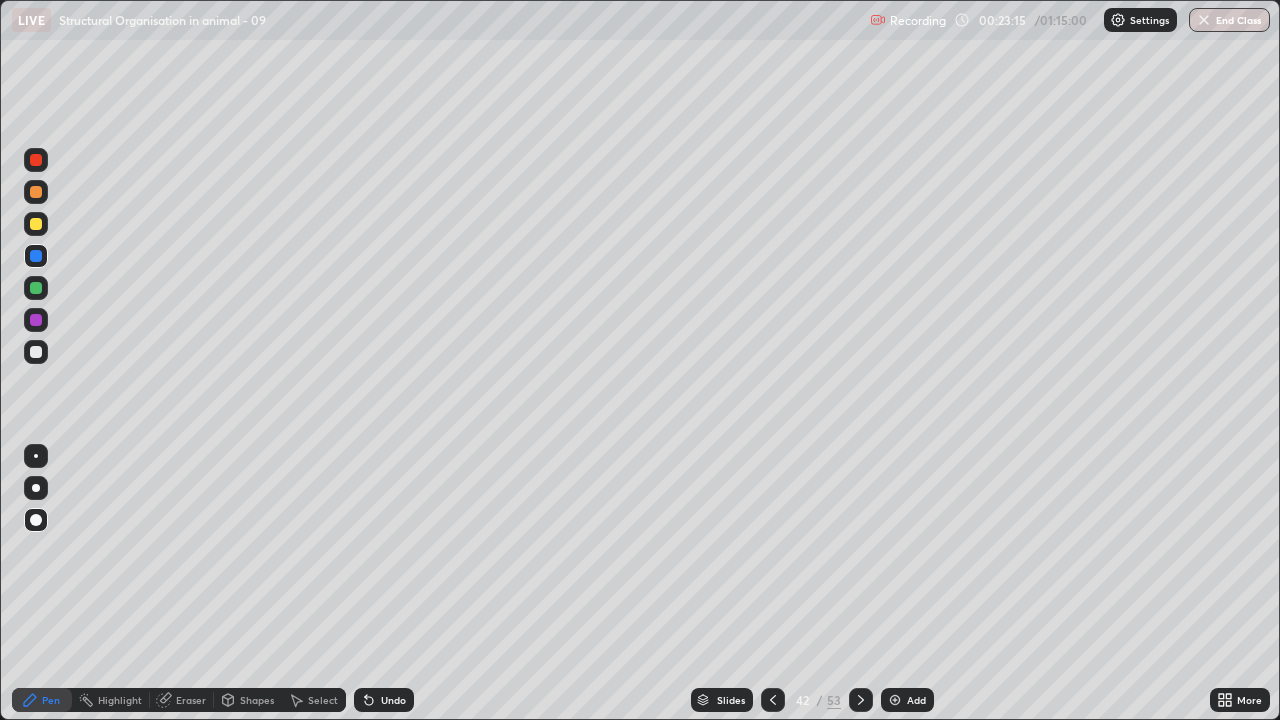click at bounding box center [36, 352] 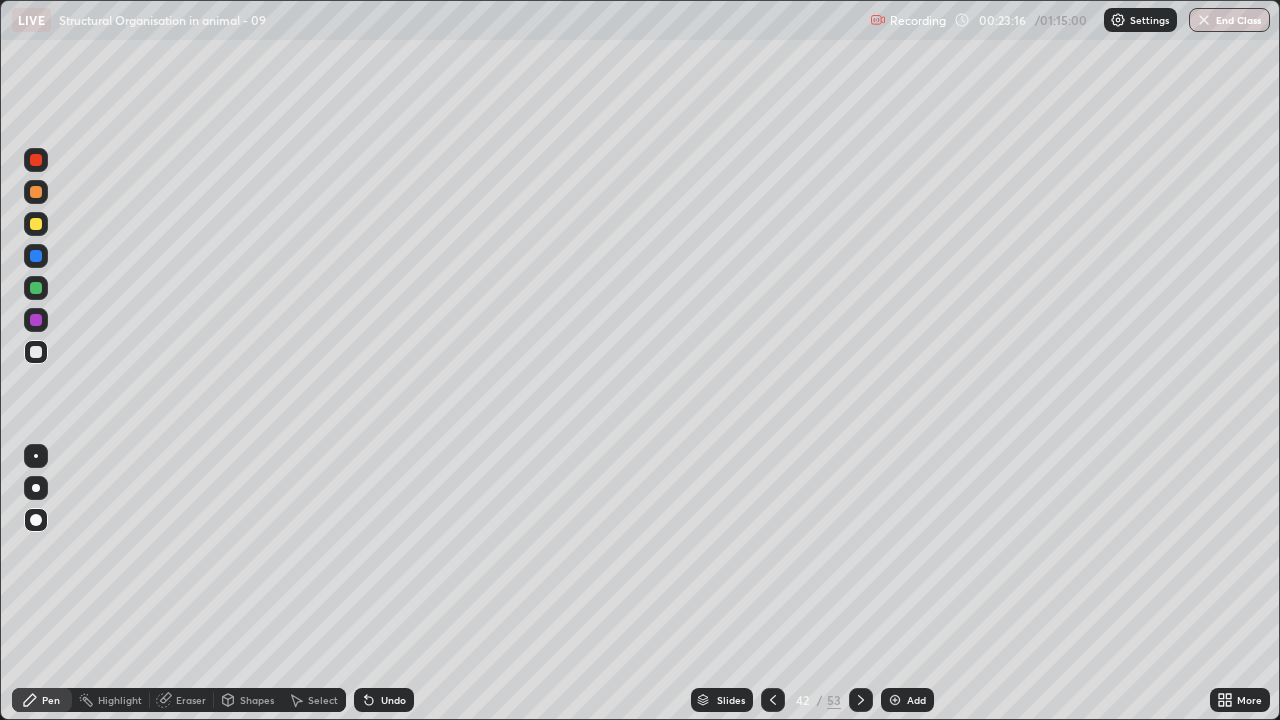 click at bounding box center (36, 456) 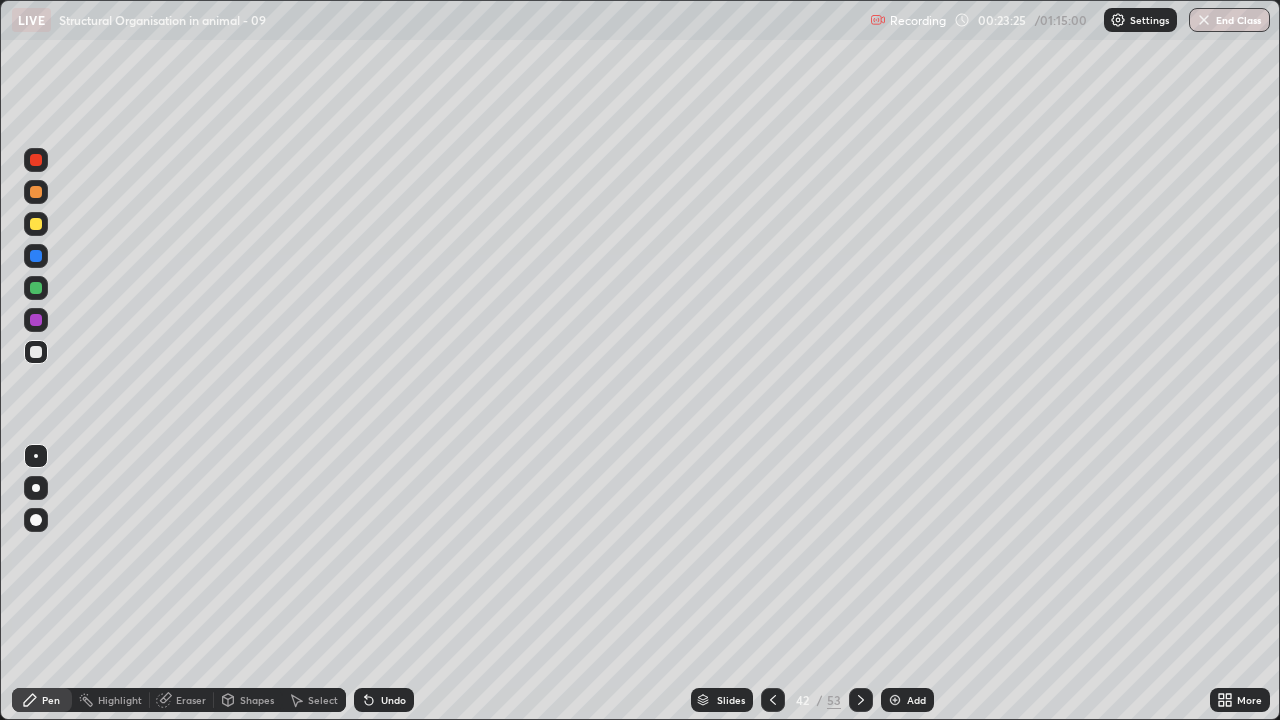 click on "Undo" at bounding box center (384, 700) 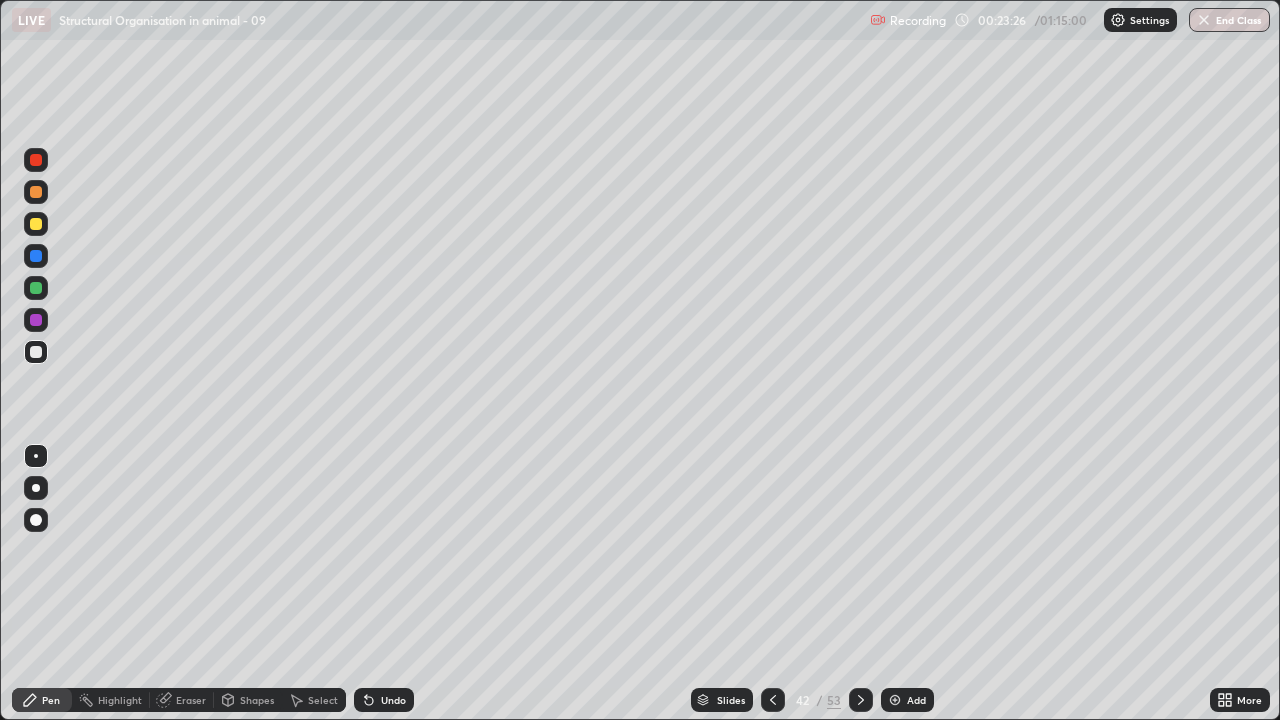 click on "Undo" at bounding box center [384, 700] 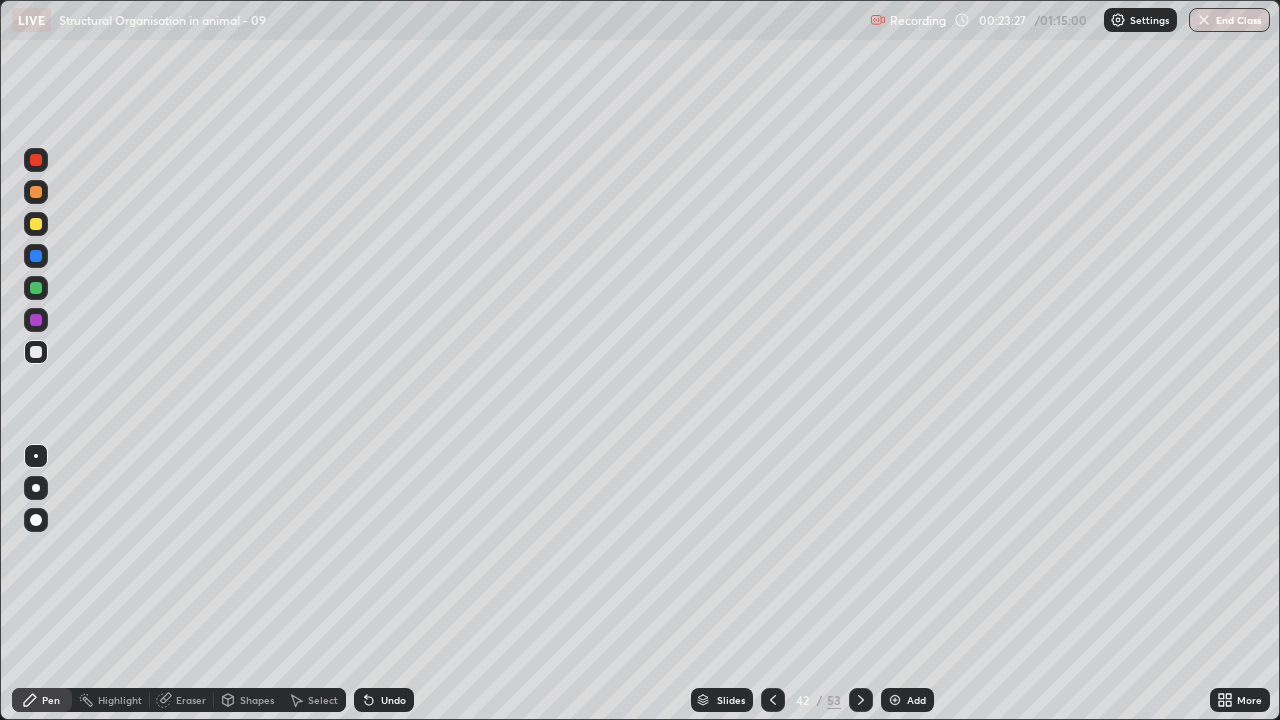 click on "Undo" at bounding box center [393, 700] 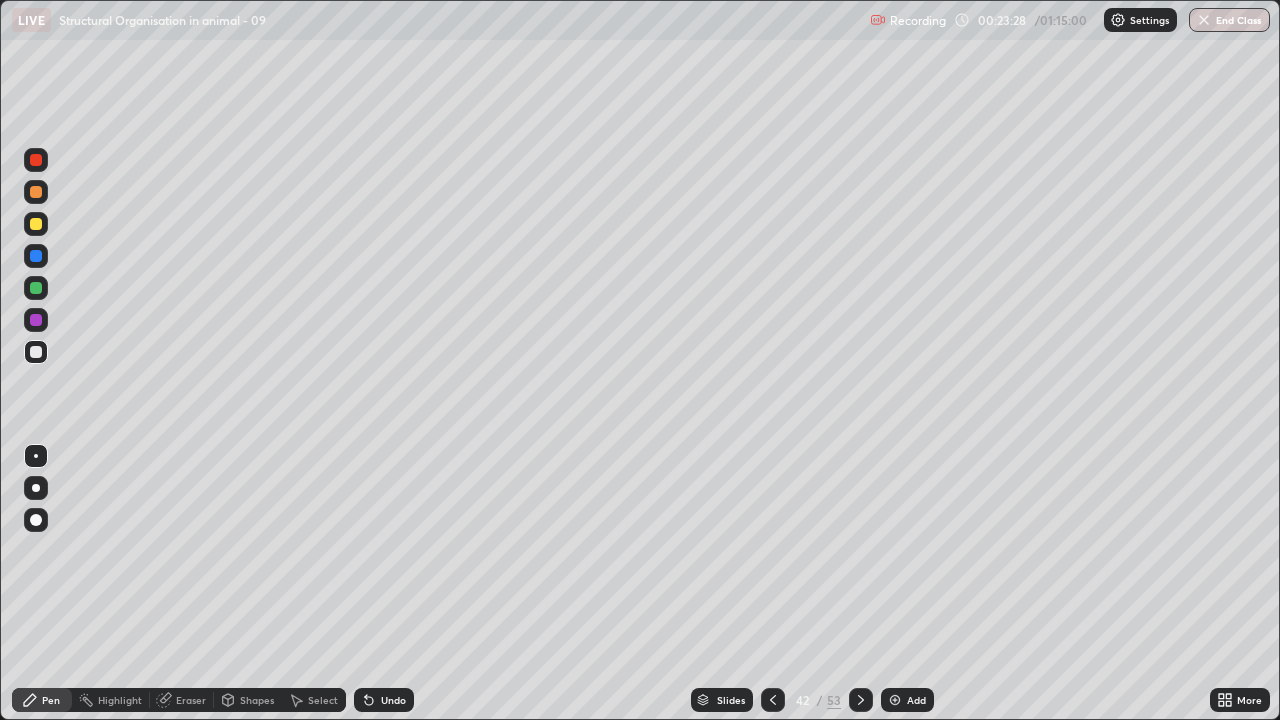 click on "Undo" at bounding box center [384, 700] 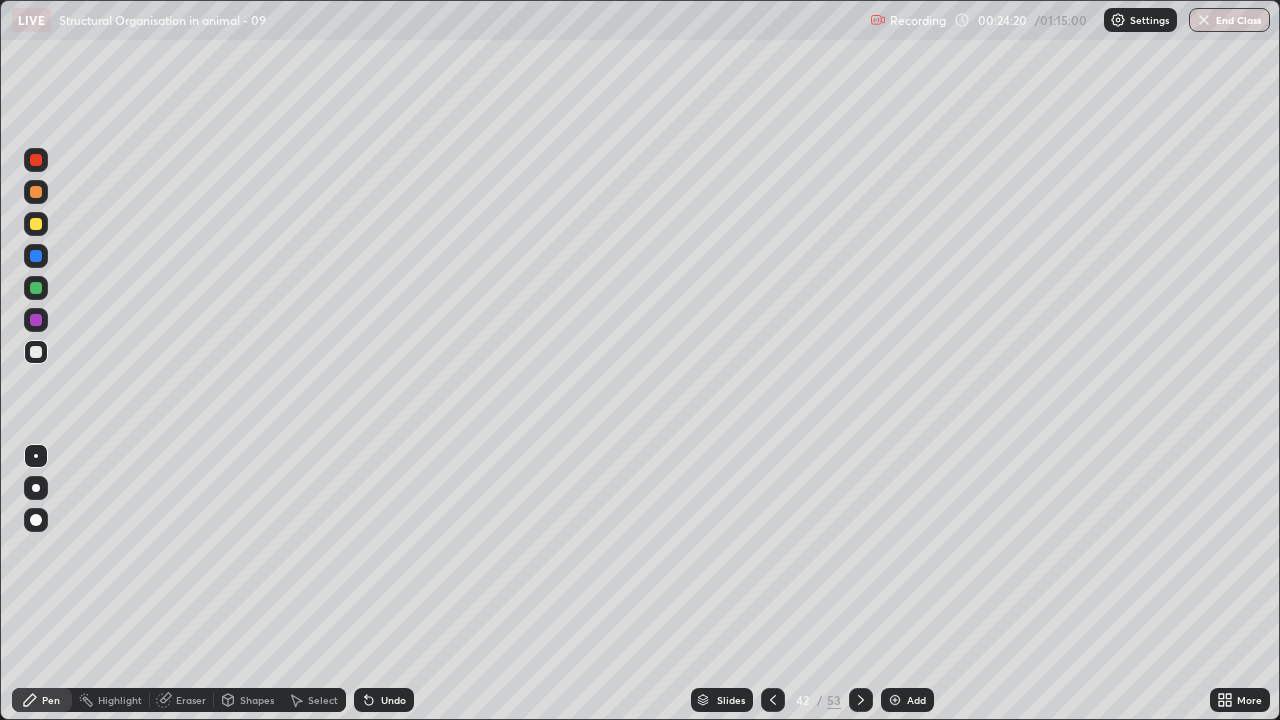 click at bounding box center (36, 352) 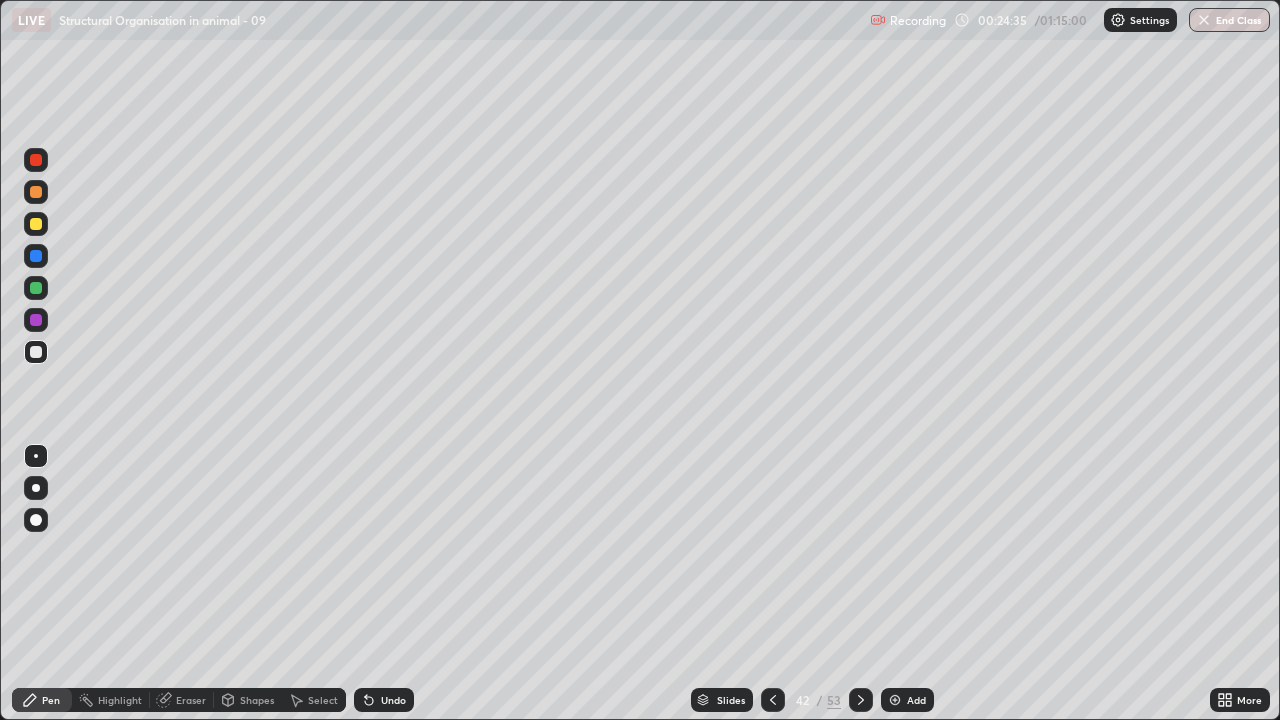 click at bounding box center [36, 160] 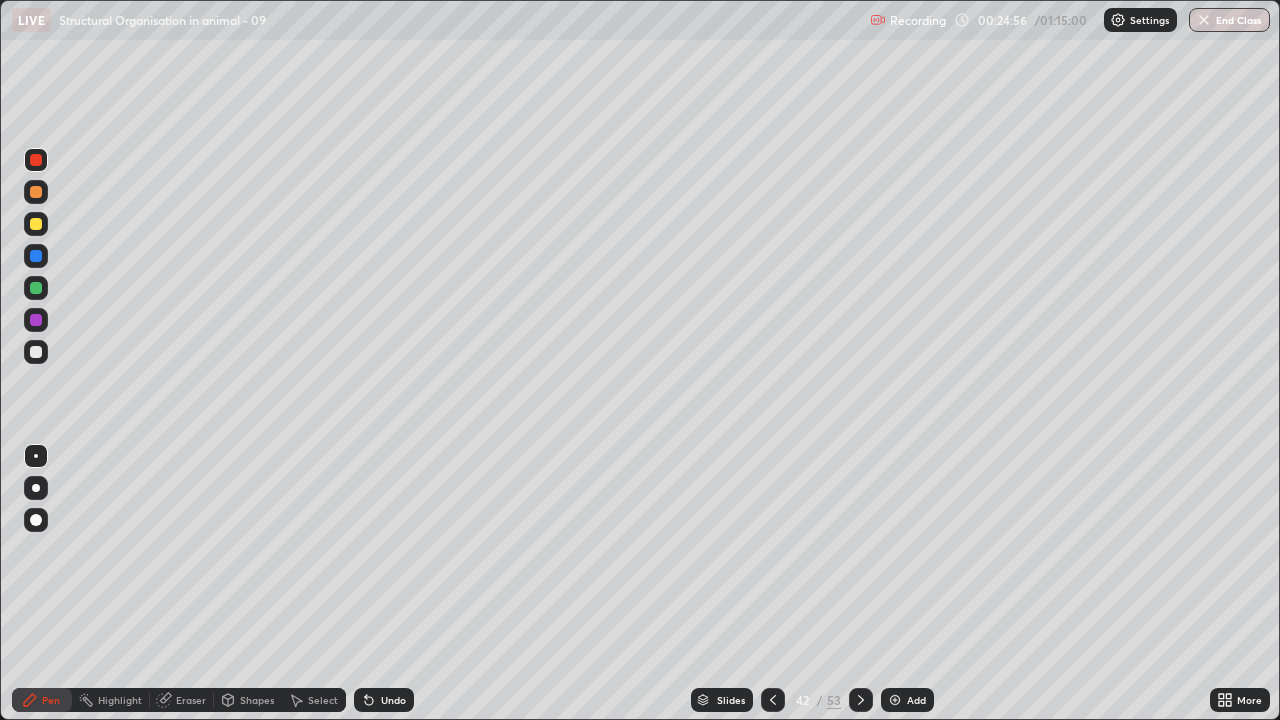 click on "Slides" at bounding box center [731, 700] 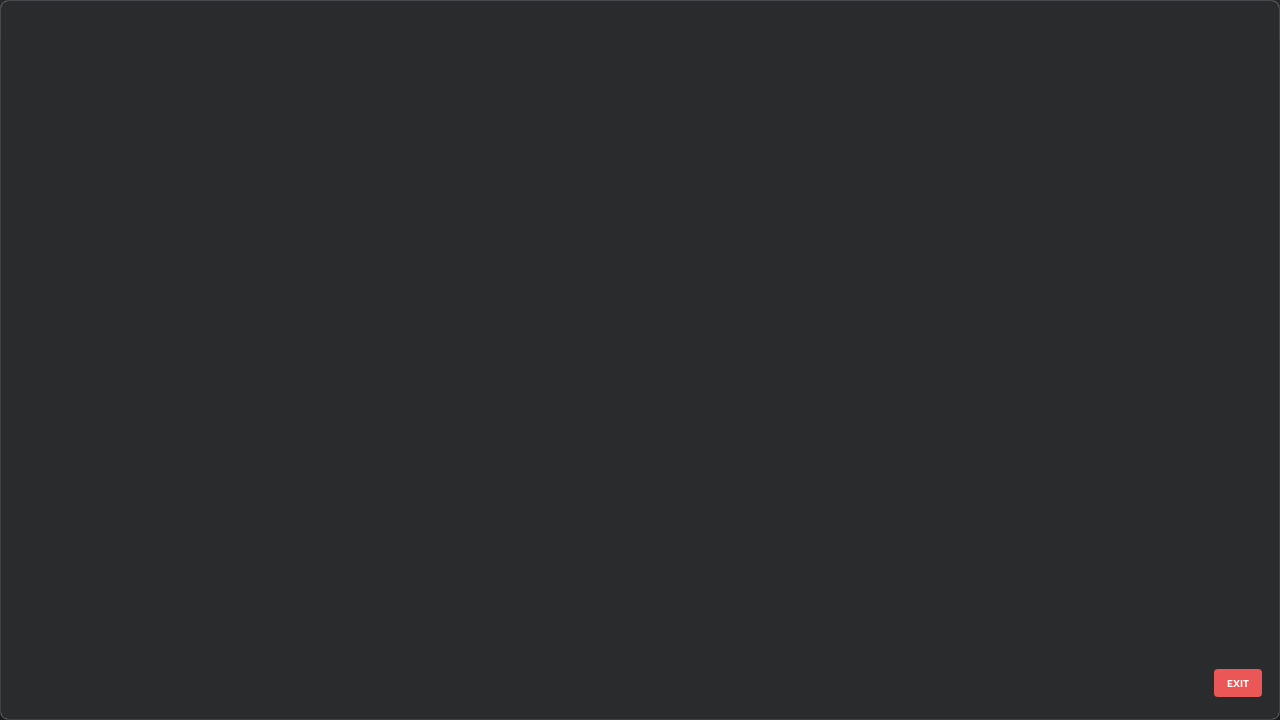 scroll, scrollTop: 2426, scrollLeft: 0, axis: vertical 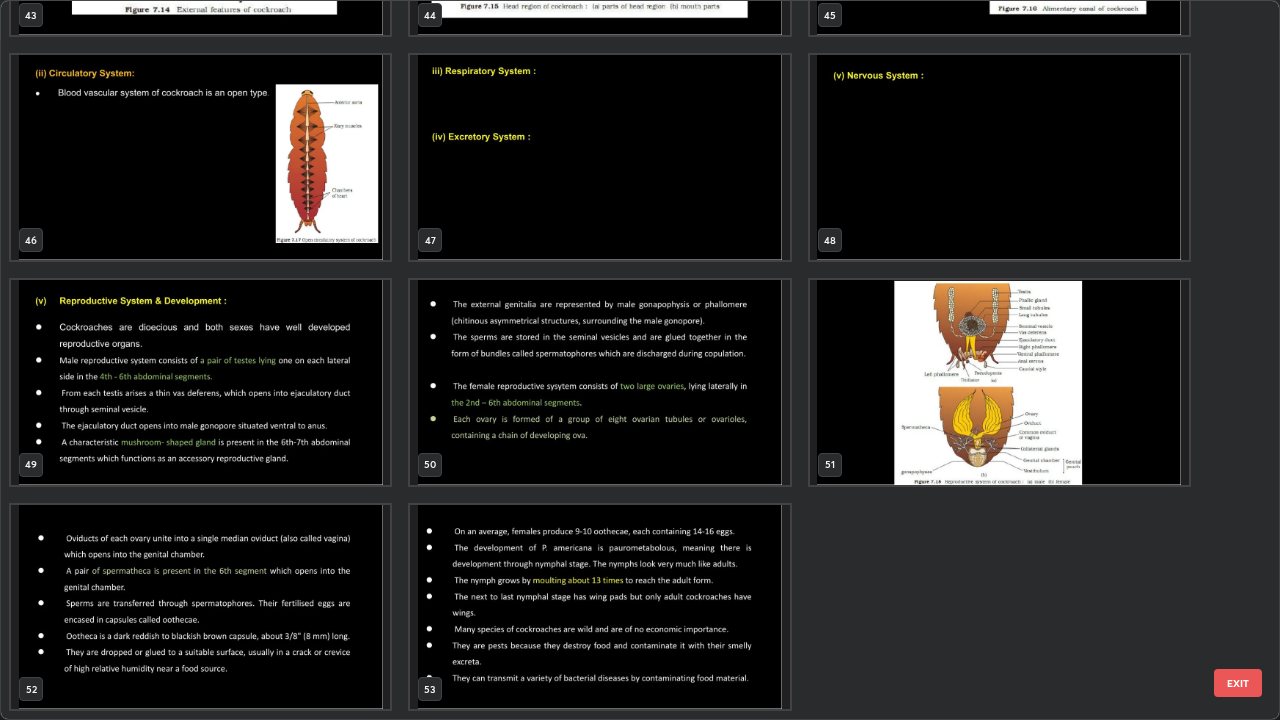 click at bounding box center (999, 382) 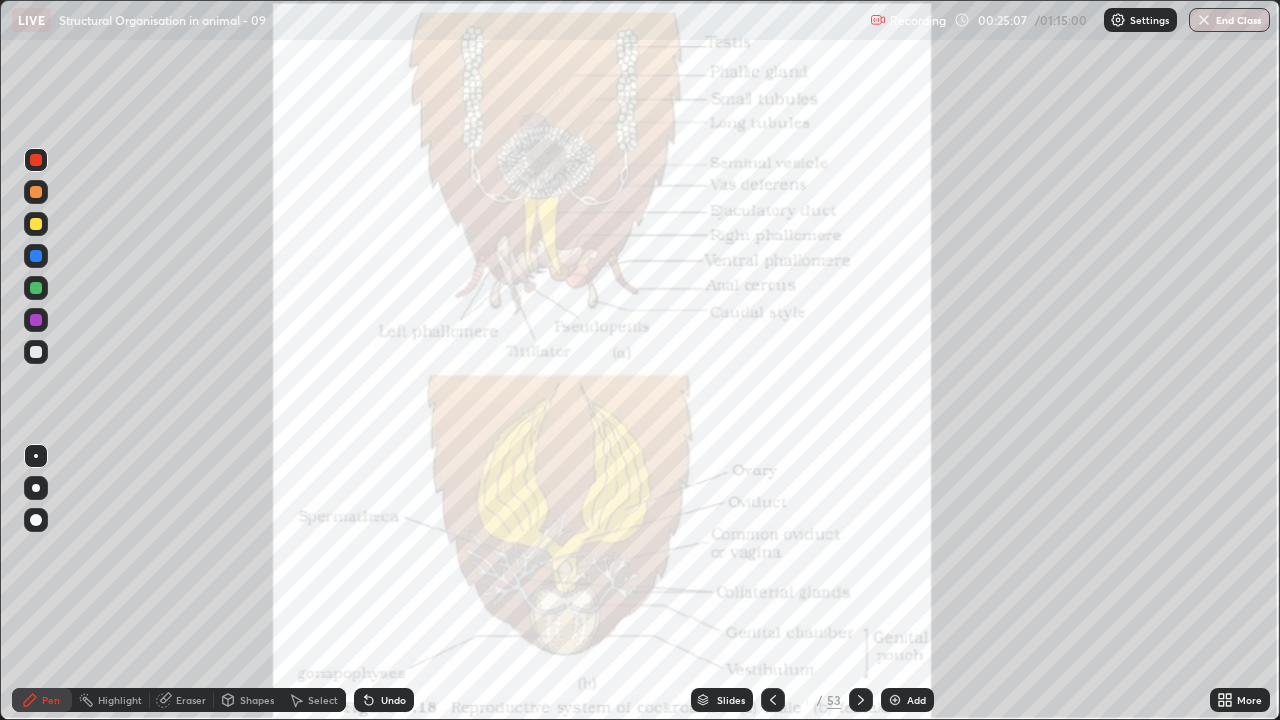 click at bounding box center [36, 320] 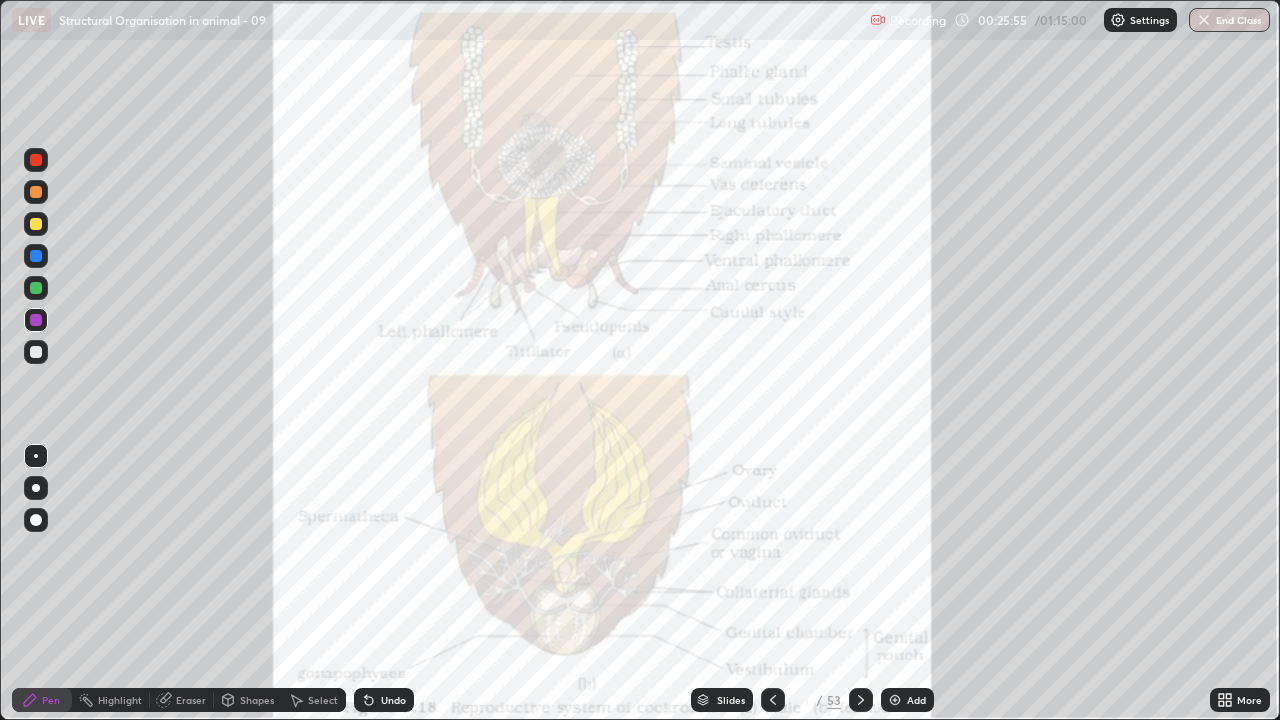 click 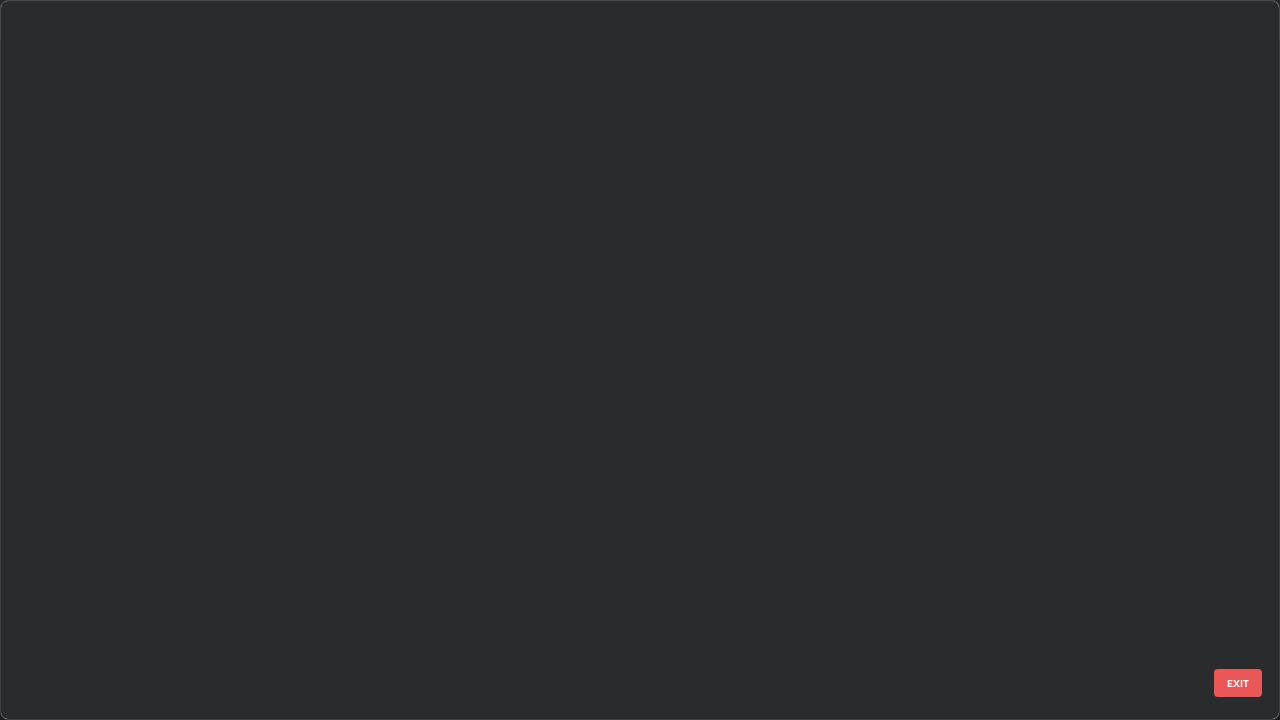 scroll, scrollTop: 3100, scrollLeft: 0, axis: vertical 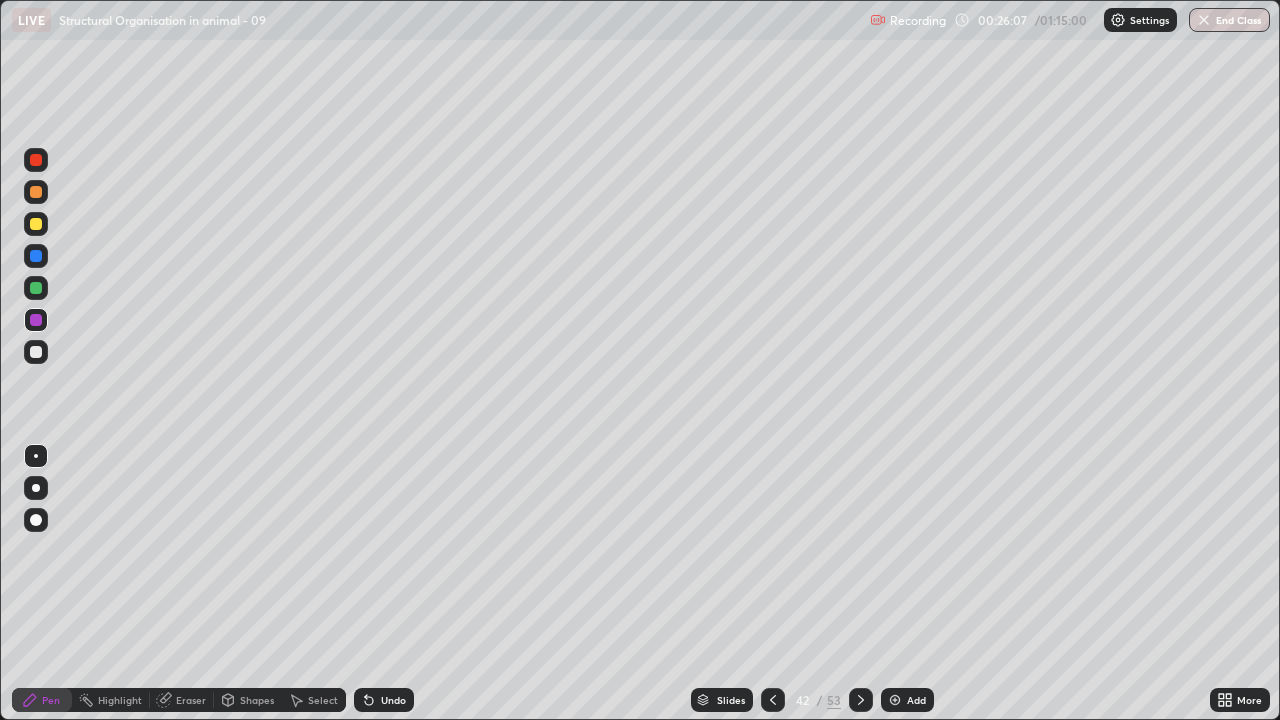 click at bounding box center [895, 700] 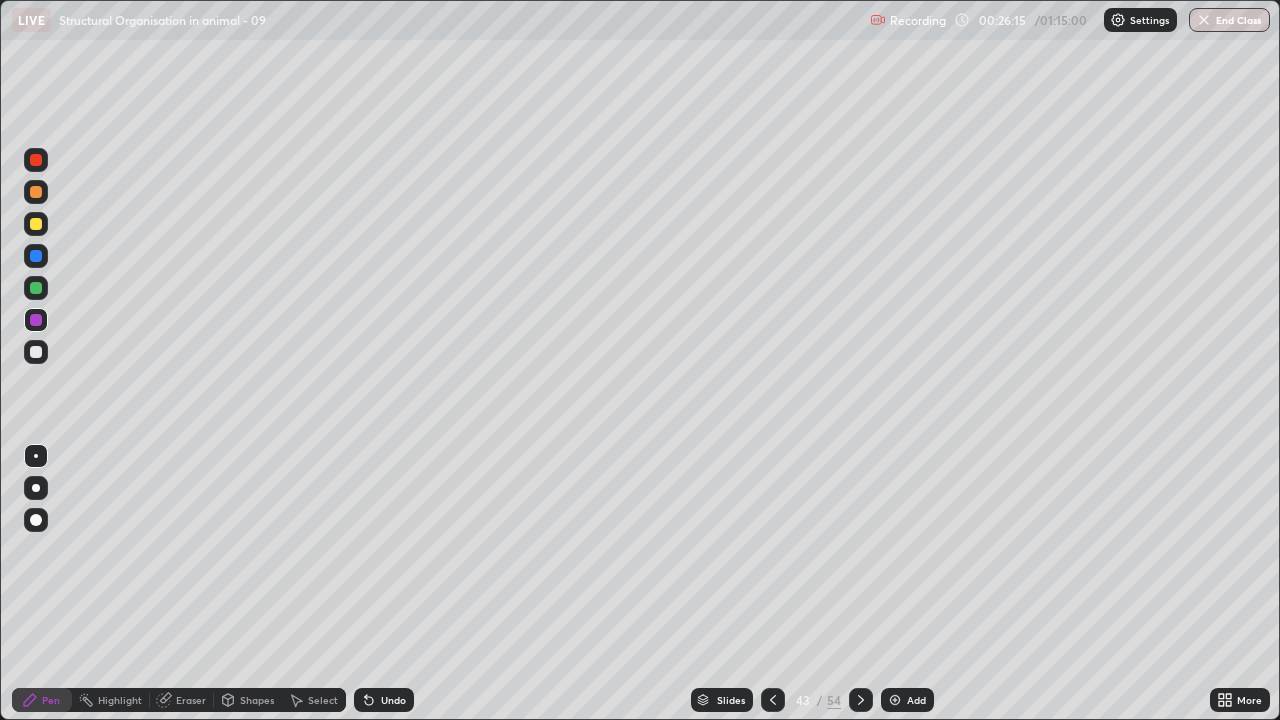 click on "Undo" at bounding box center (393, 700) 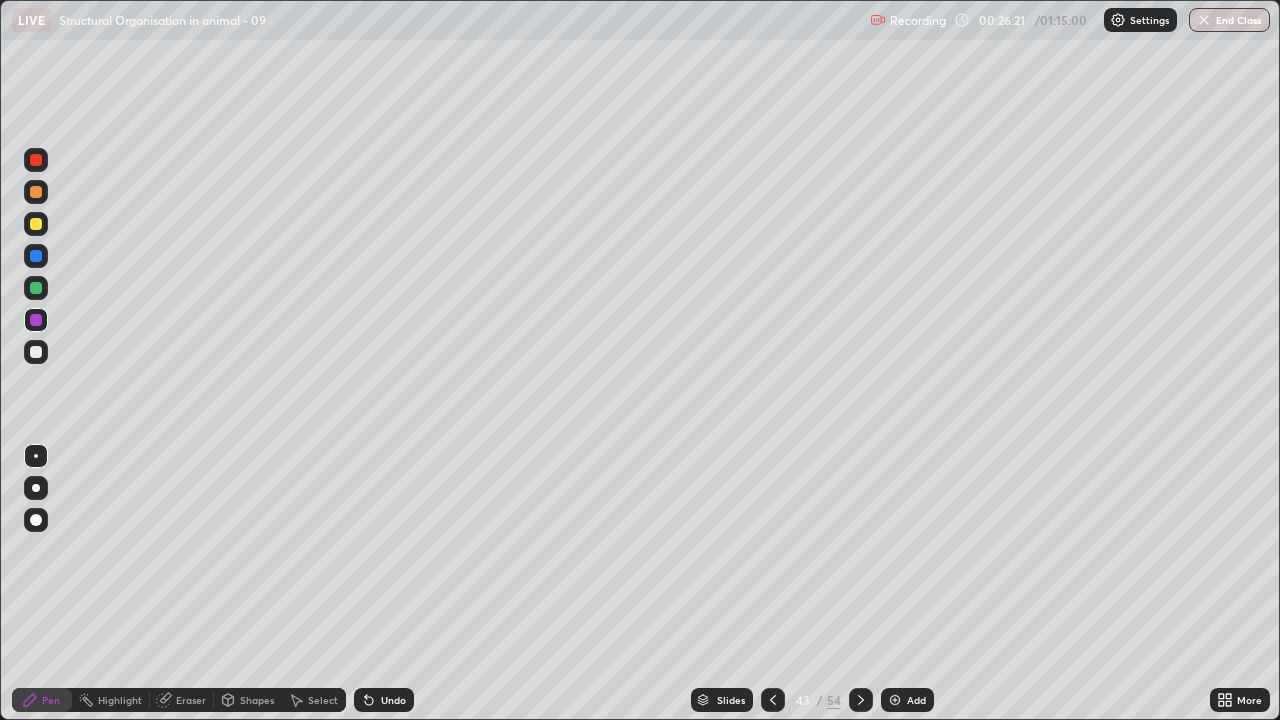 click at bounding box center [773, 700] 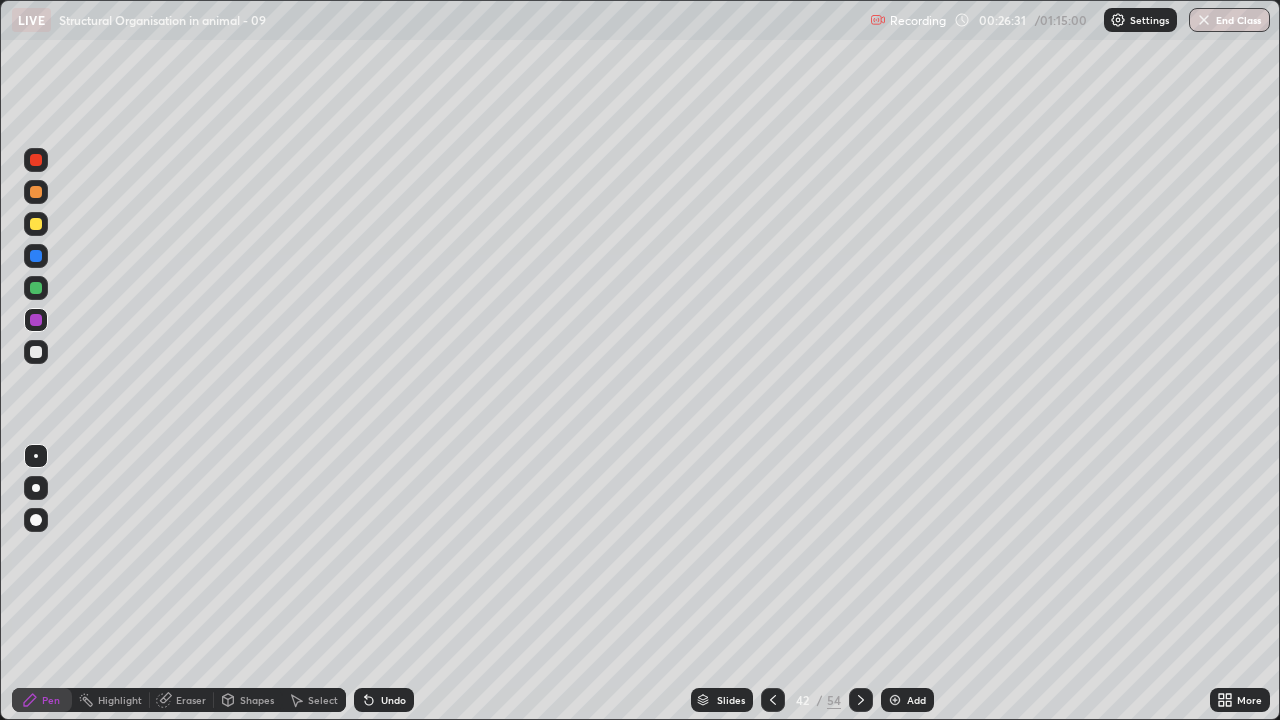 click at bounding box center [36, 352] 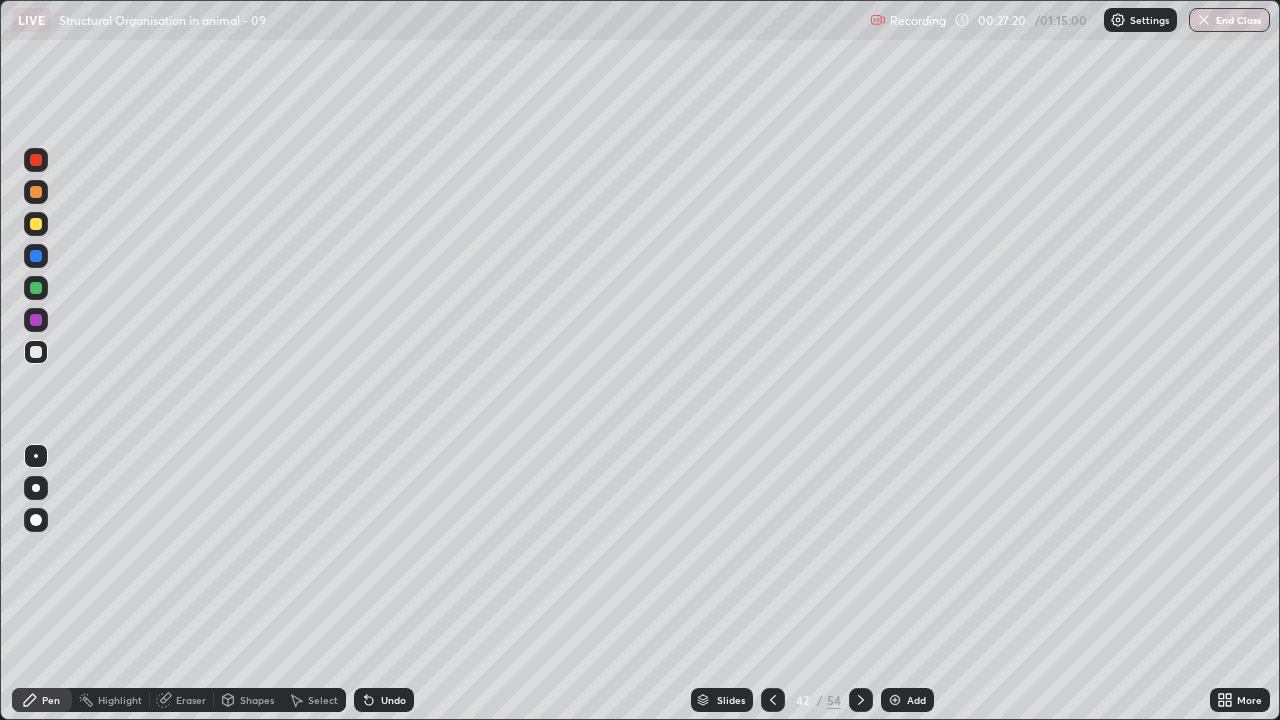 click on "Undo" at bounding box center (393, 700) 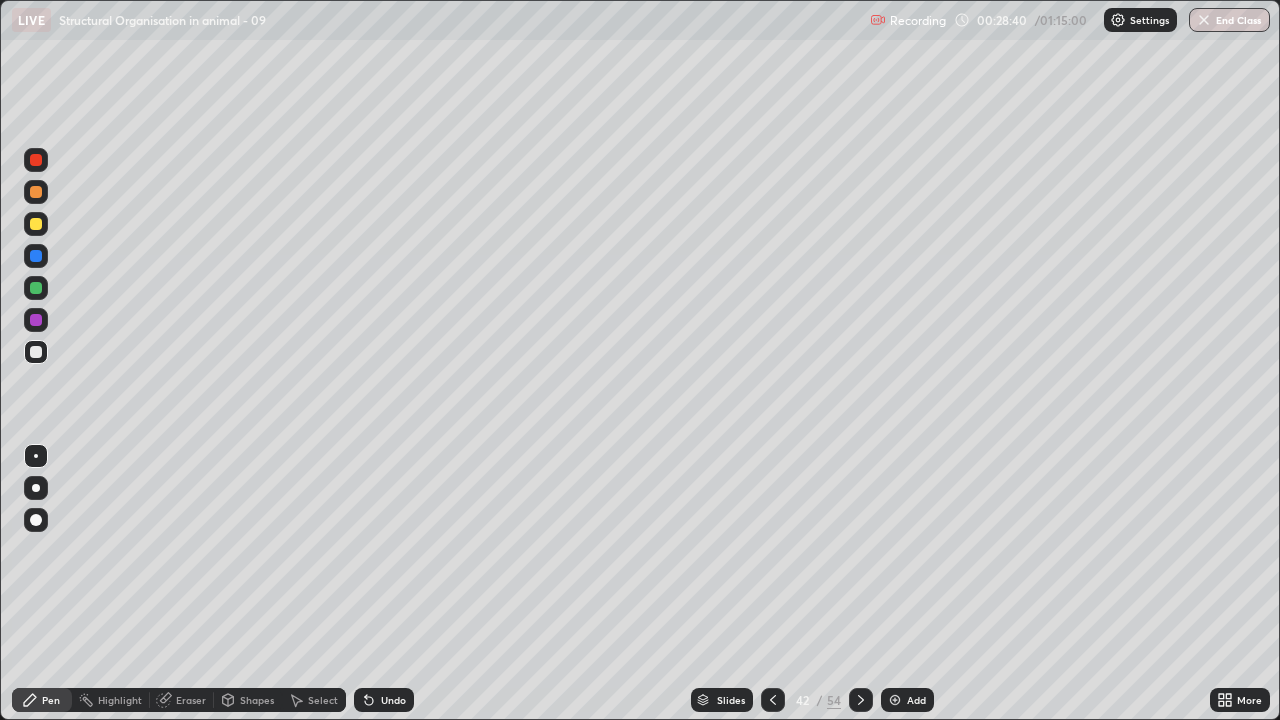 click 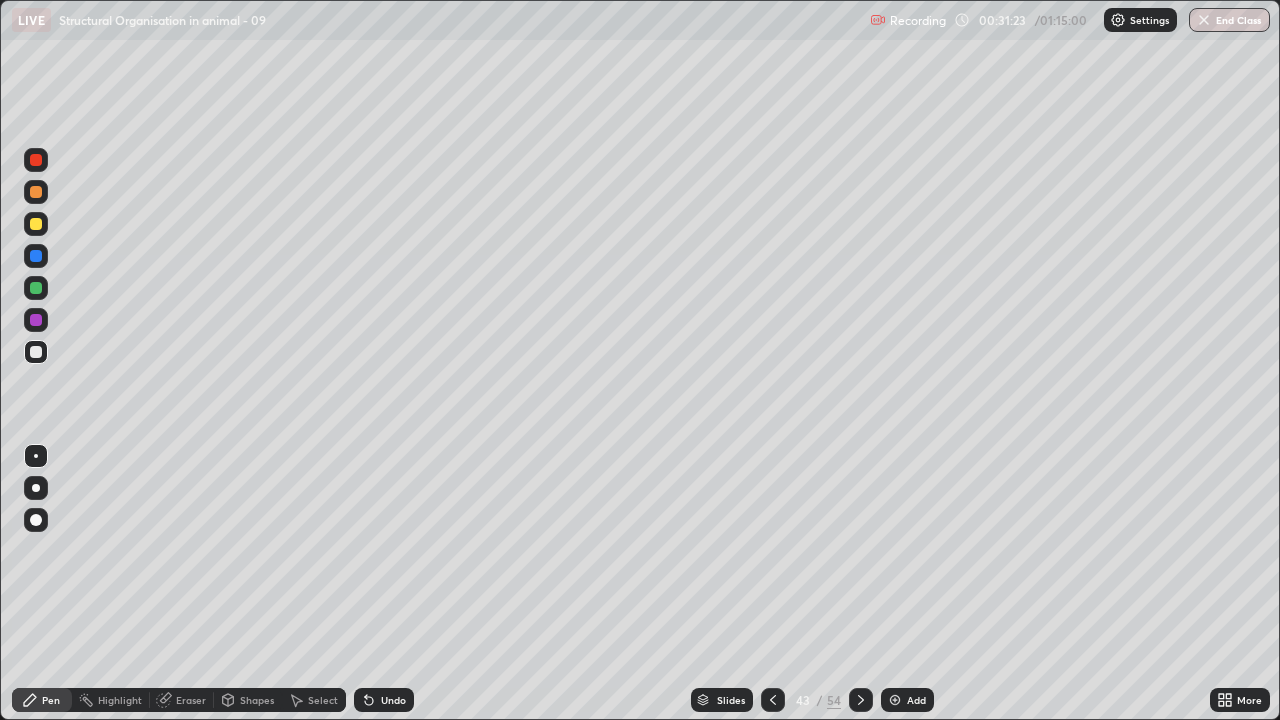 click at bounding box center (36, 288) 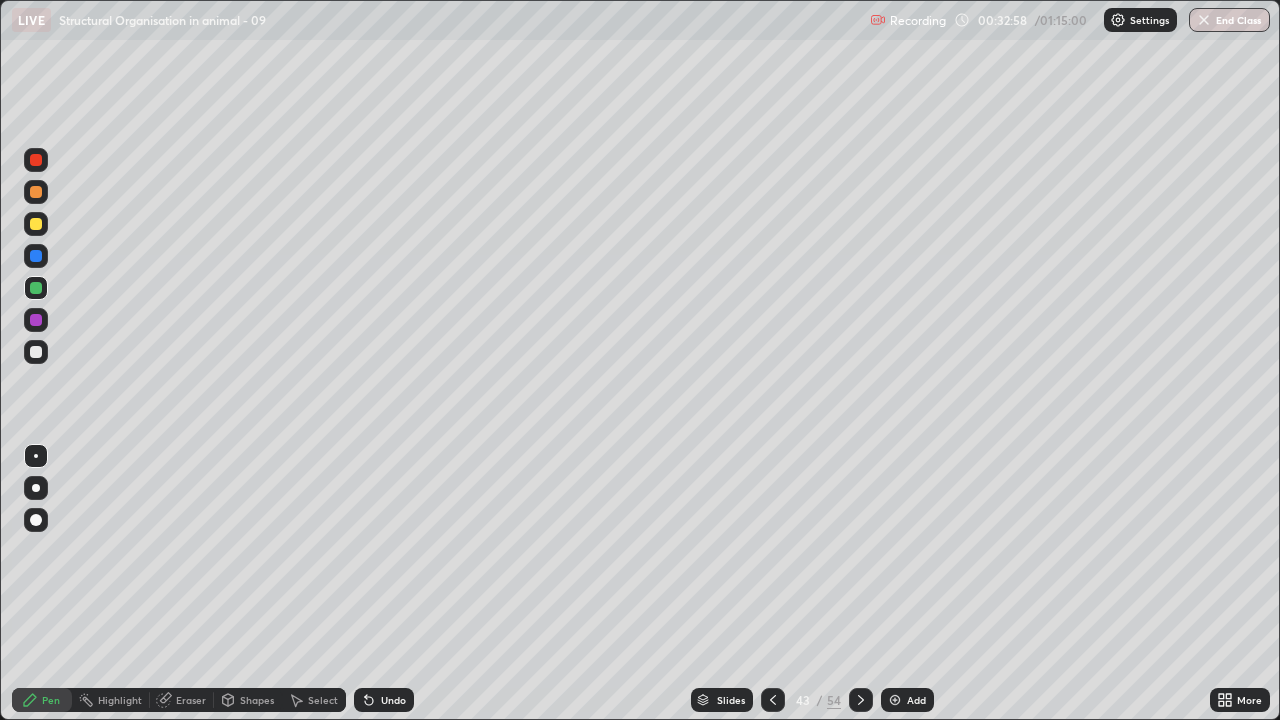 click 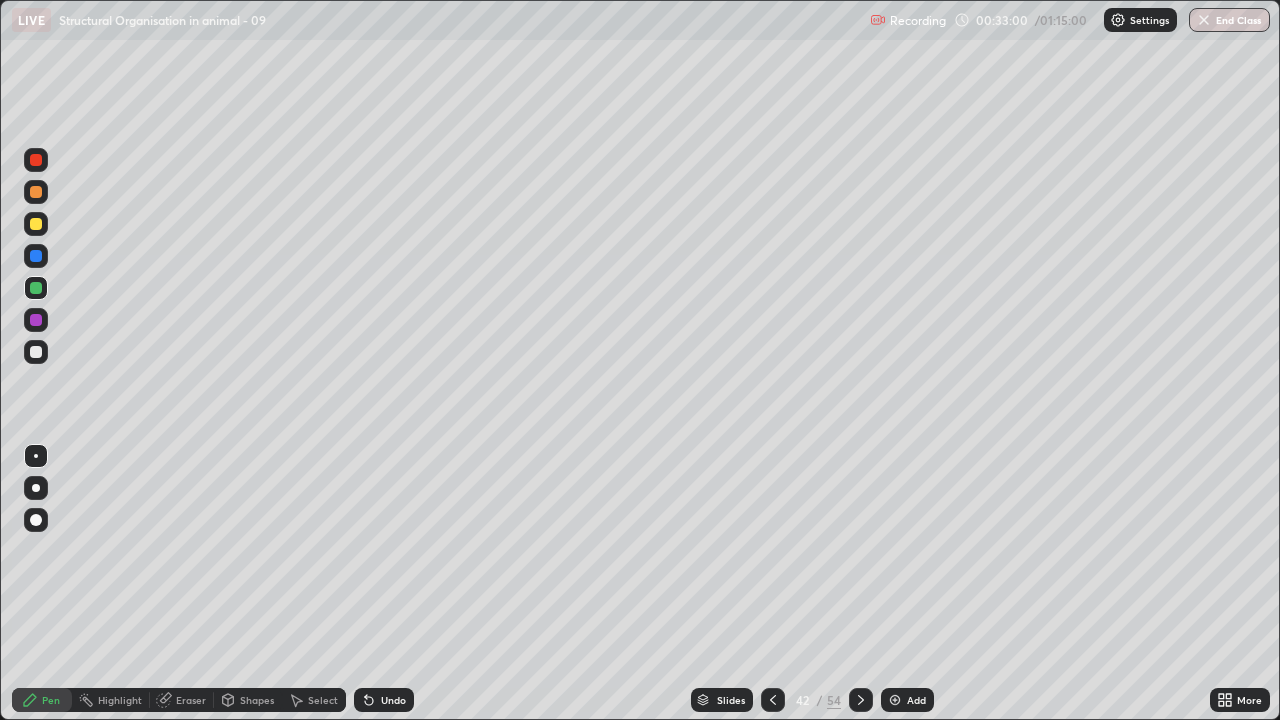 click 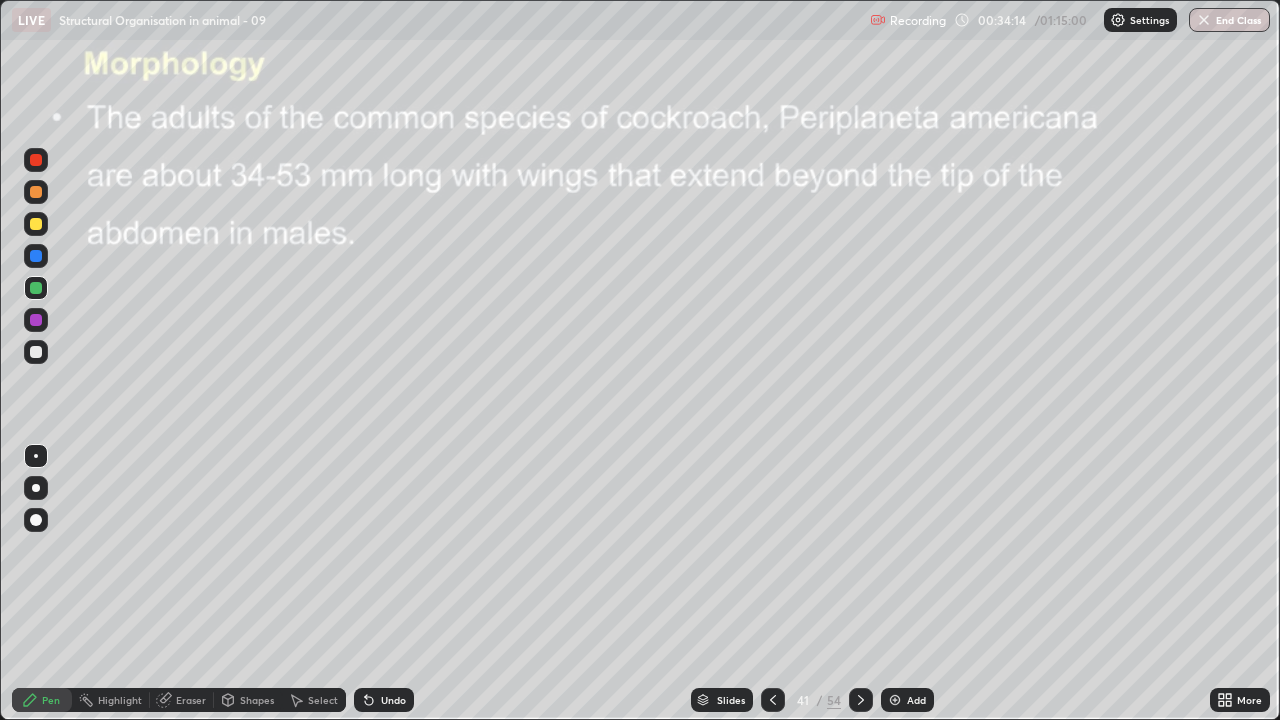 click at bounding box center (36, 352) 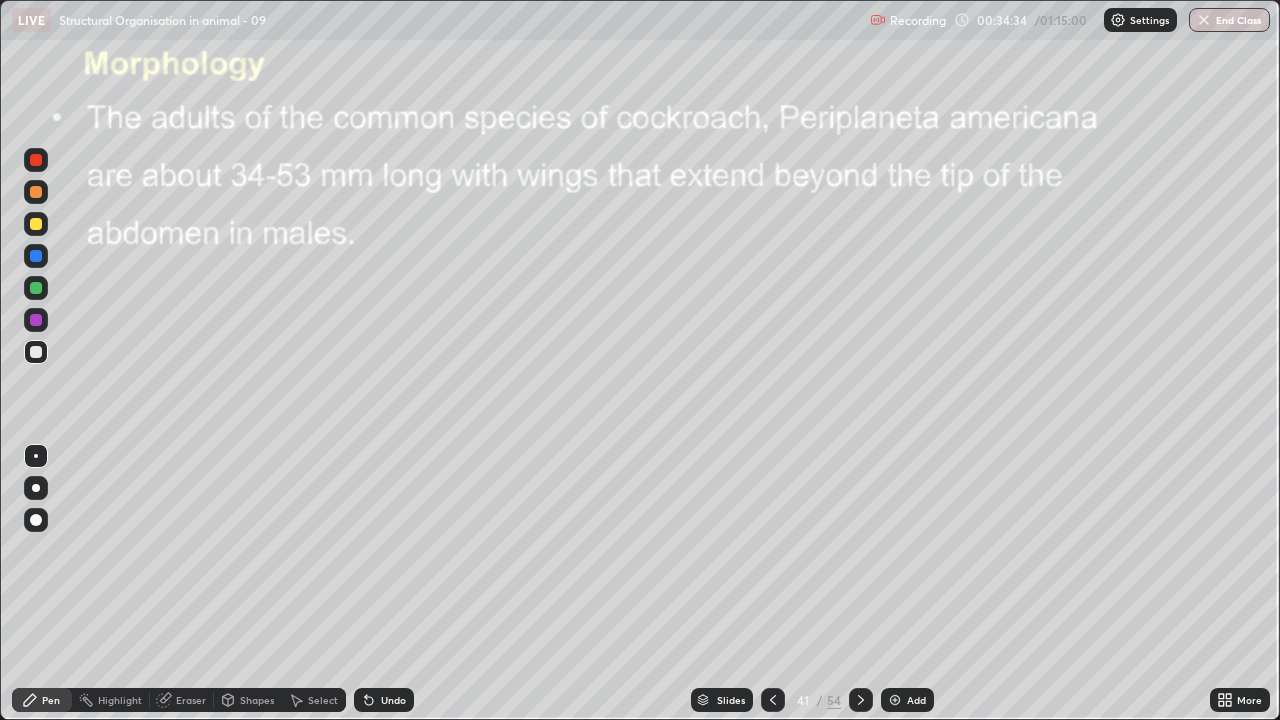 click at bounding box center (36, 256) 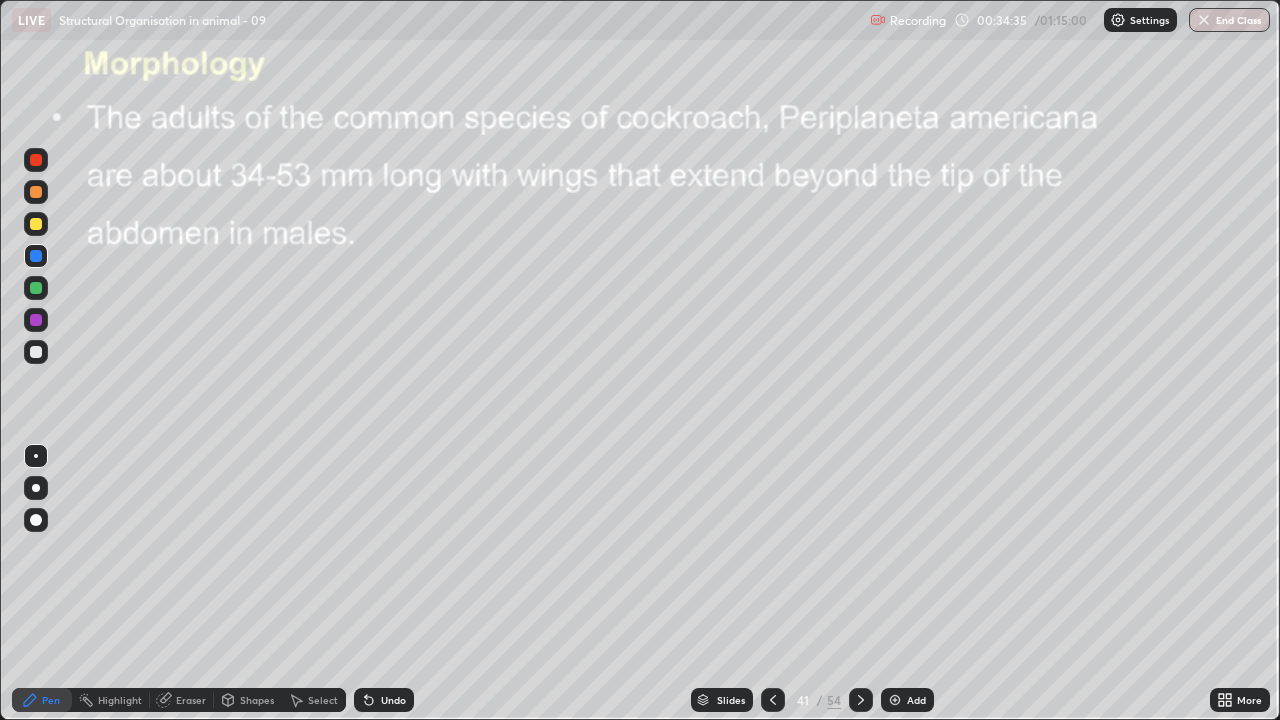 click at bounding box center [36, 520] 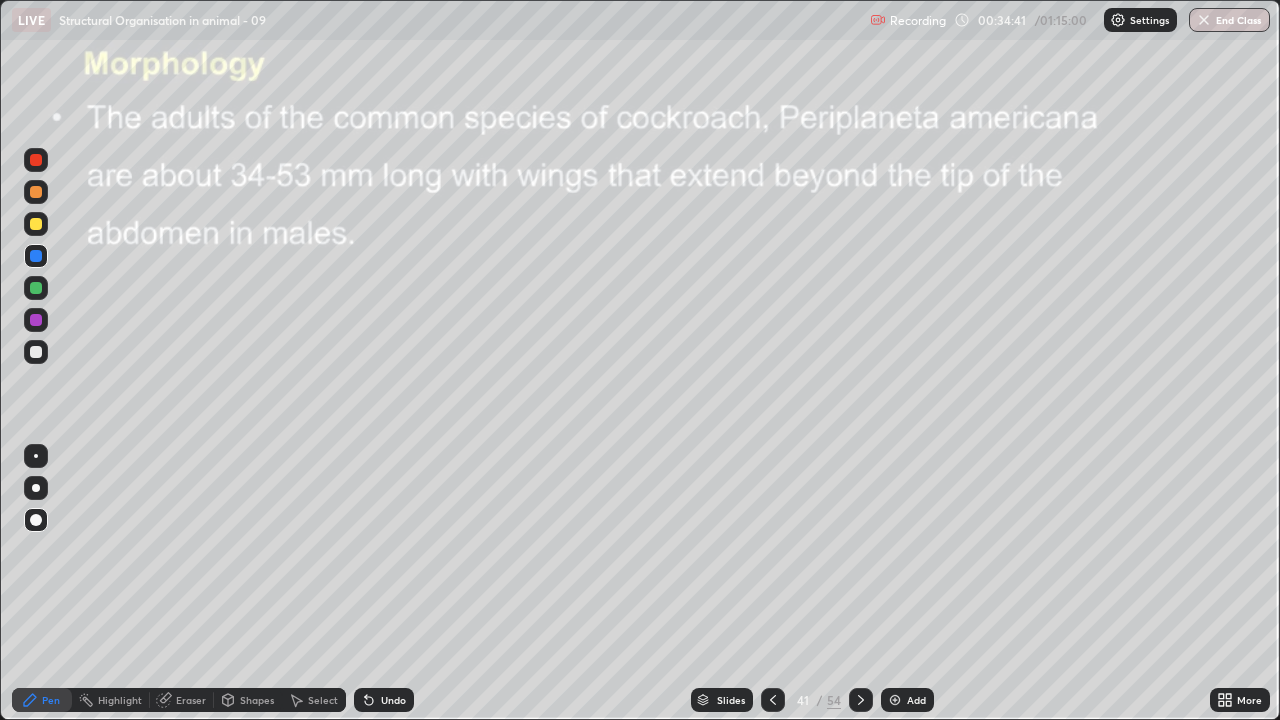 click at bounding box center (36, 352) 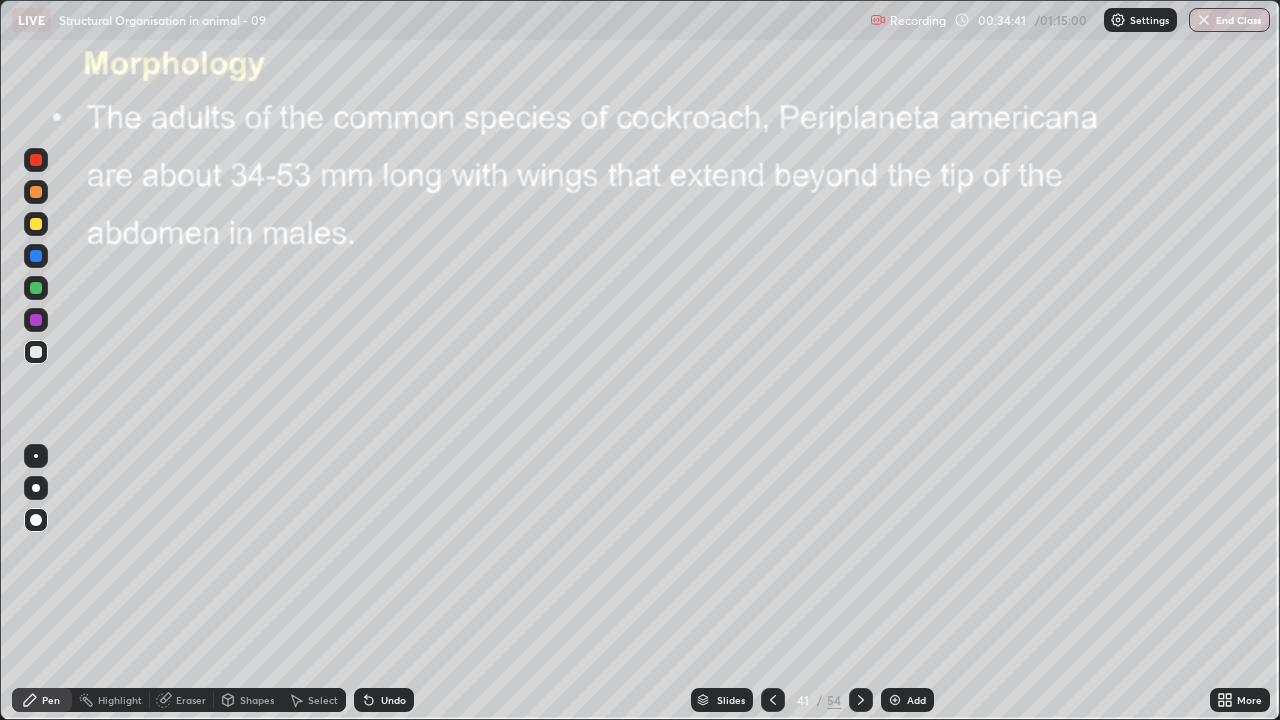 click at bounding box center (36, 456) 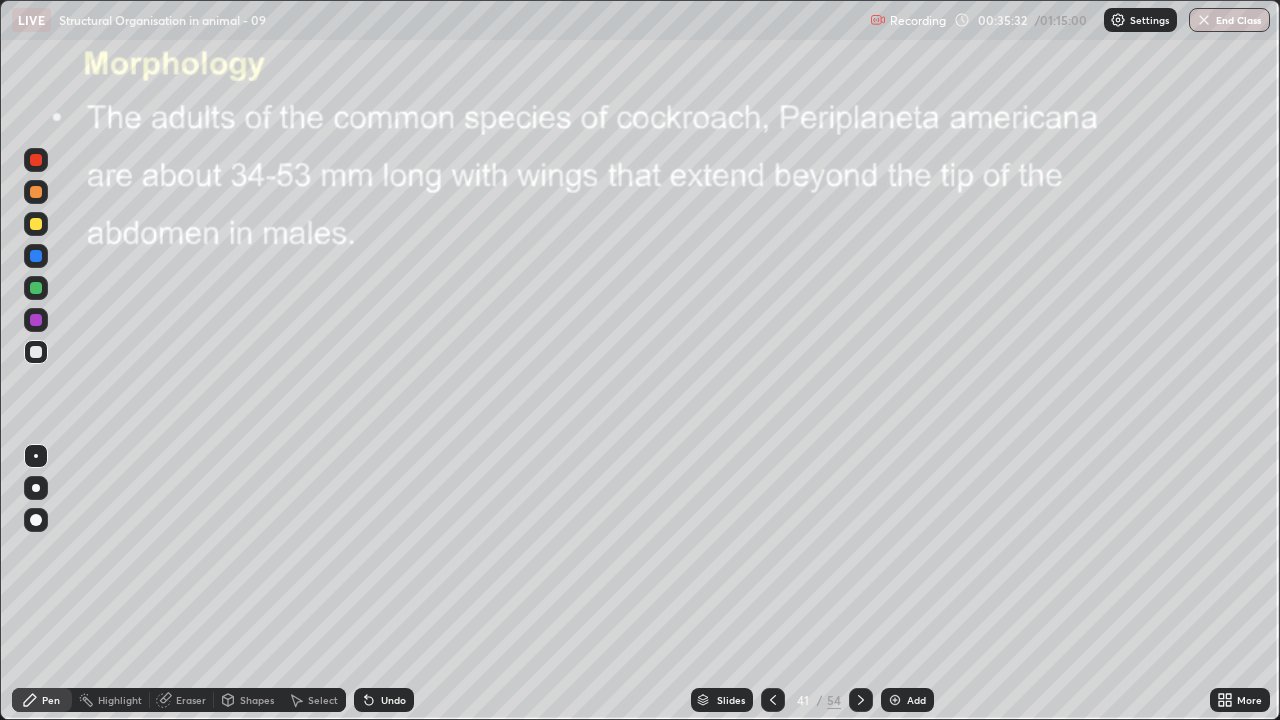 click at bounding box center (36, 256) 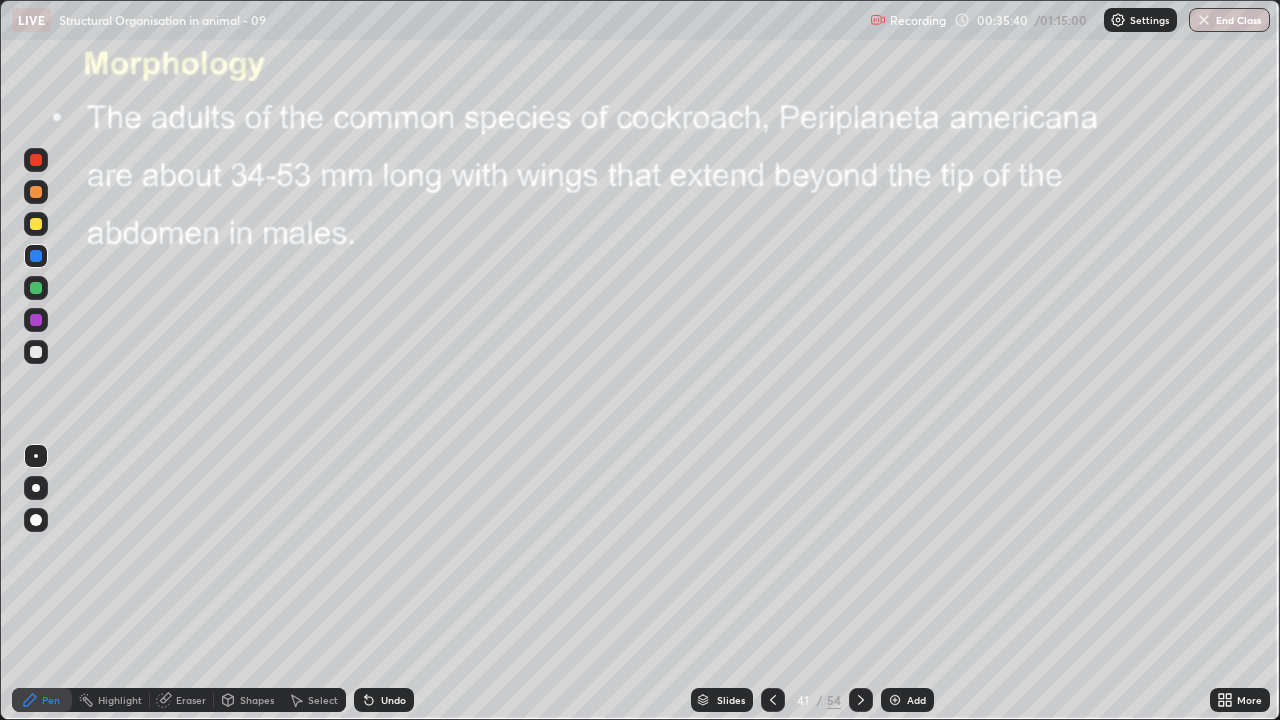 click at bounding box center (36, 352) 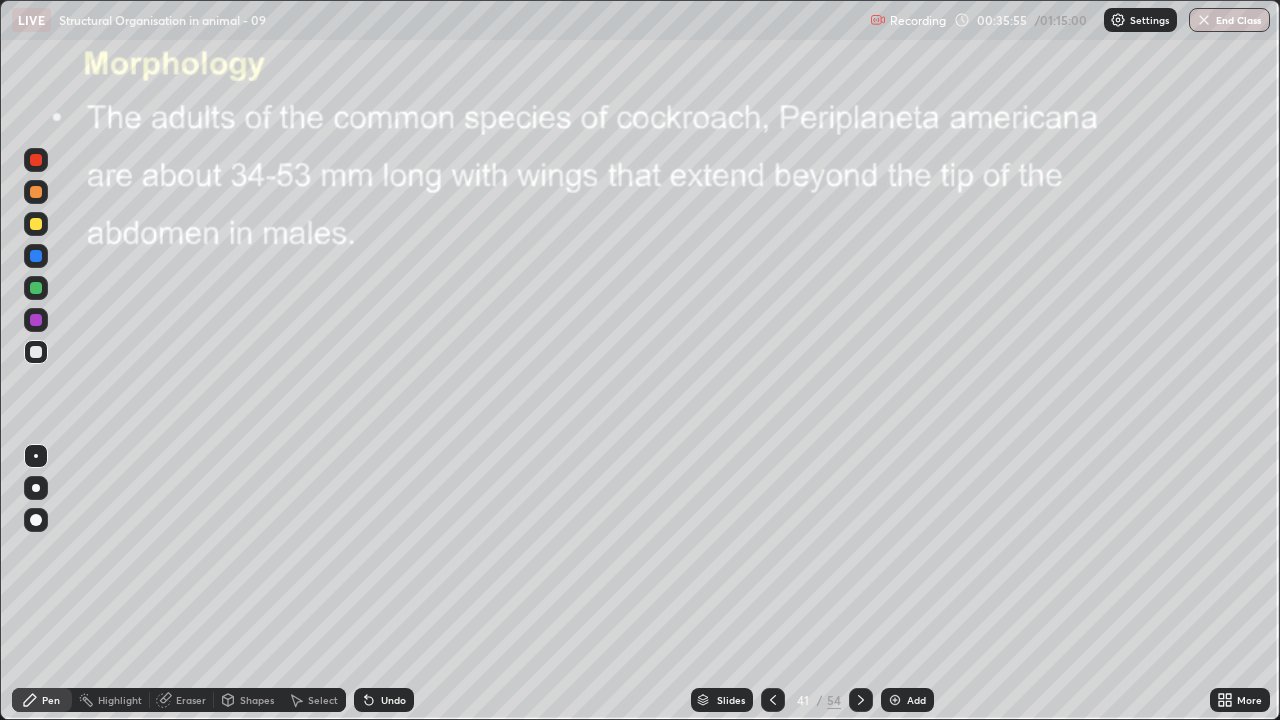 click at bounding box center [36, 224] 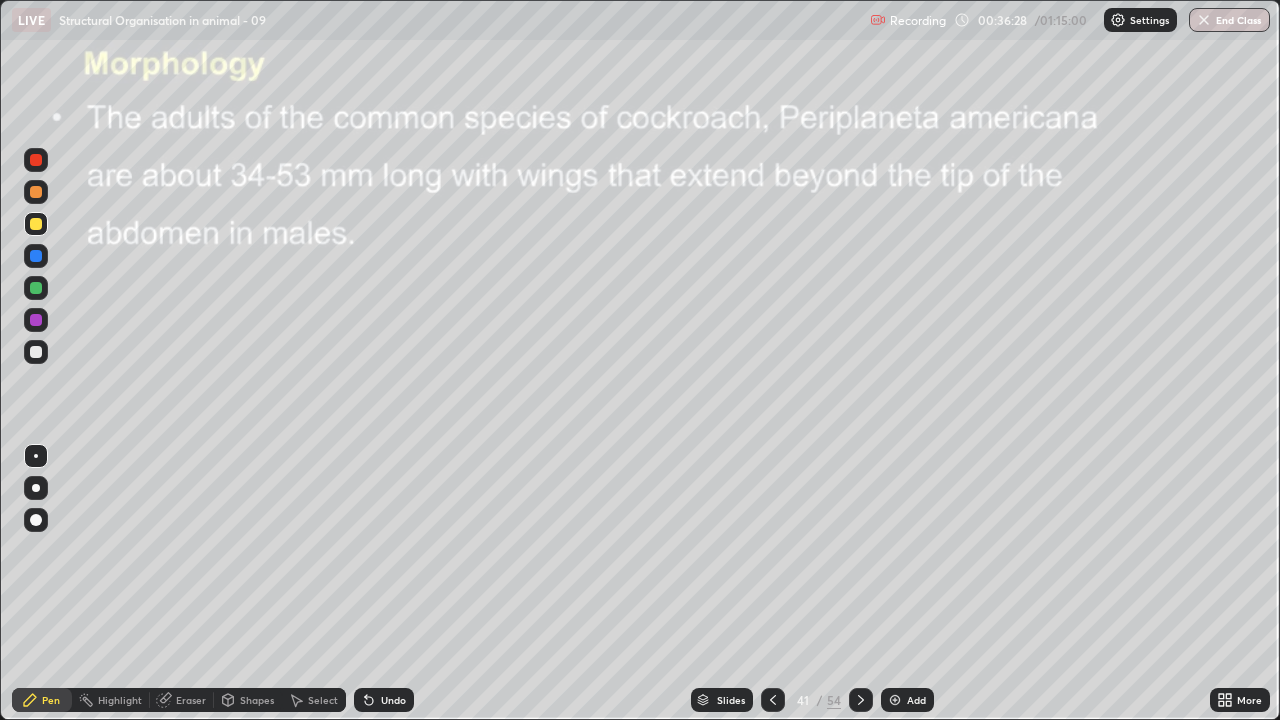 click at bounding box center (36, 320) 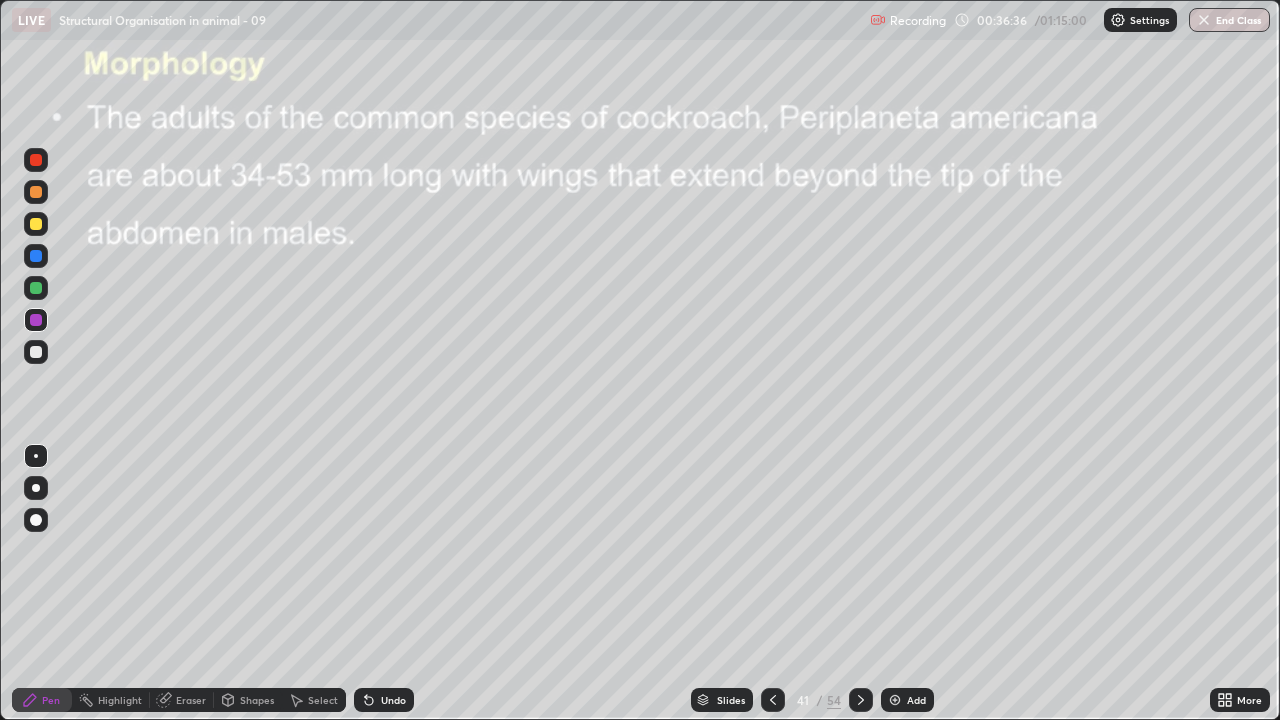 click at bounding box center [36, 352] 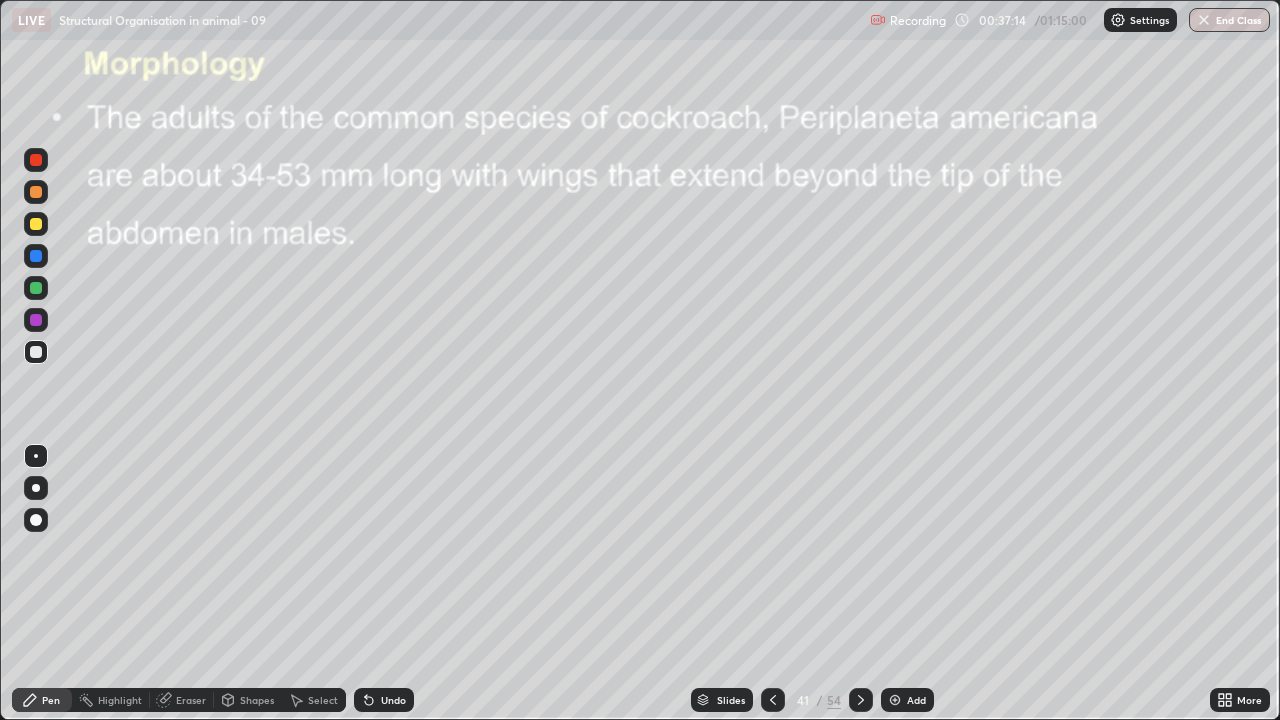 click at bounding box center (36, 256) 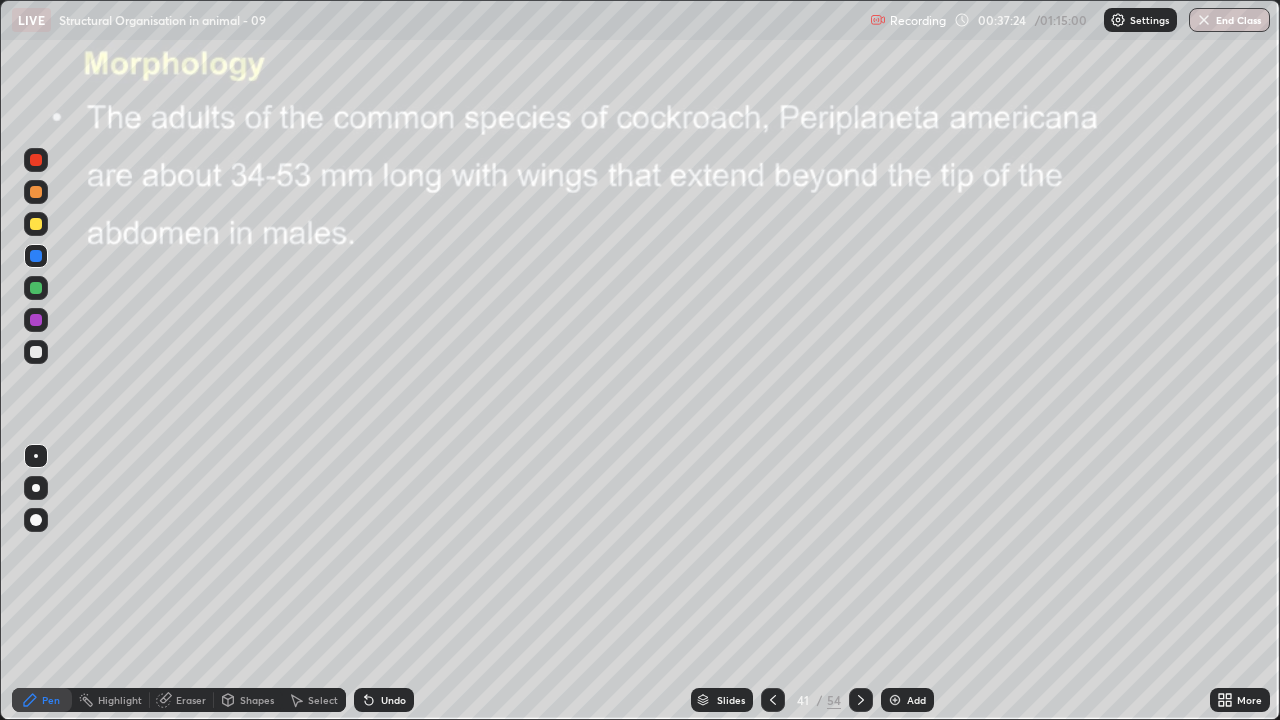 click on "Eraser" at bounding box center [191, 700] 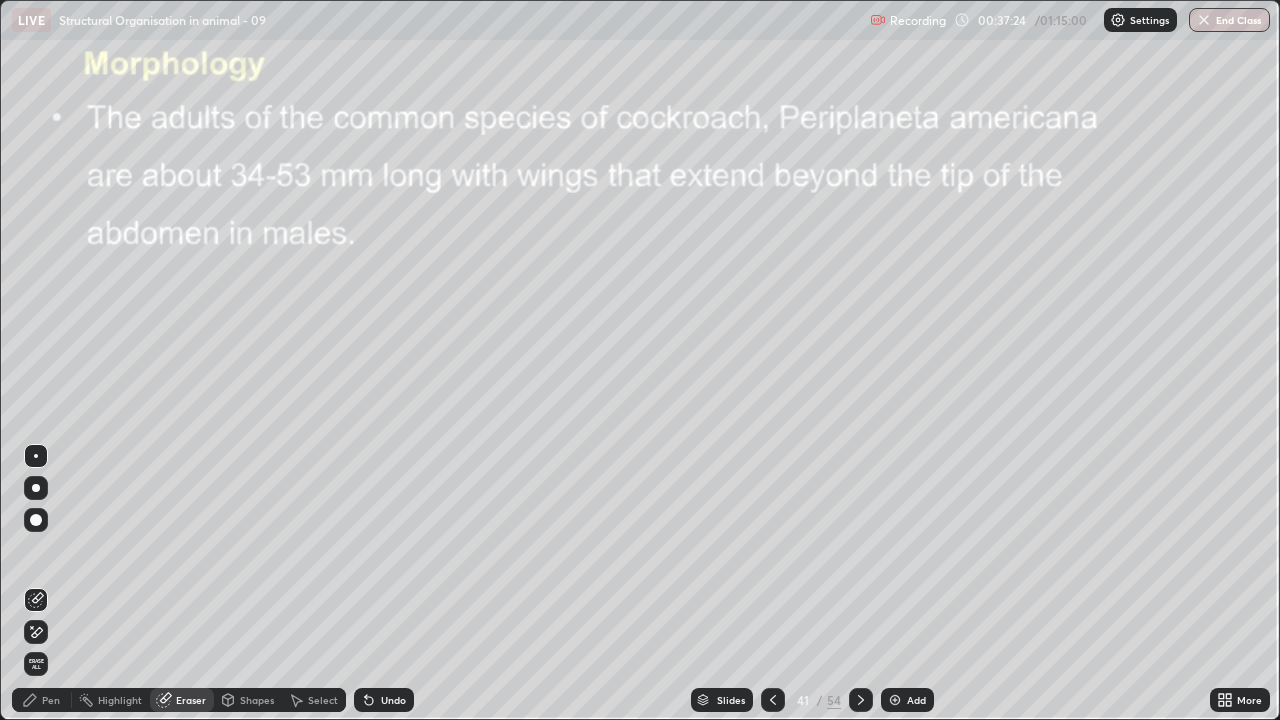 click 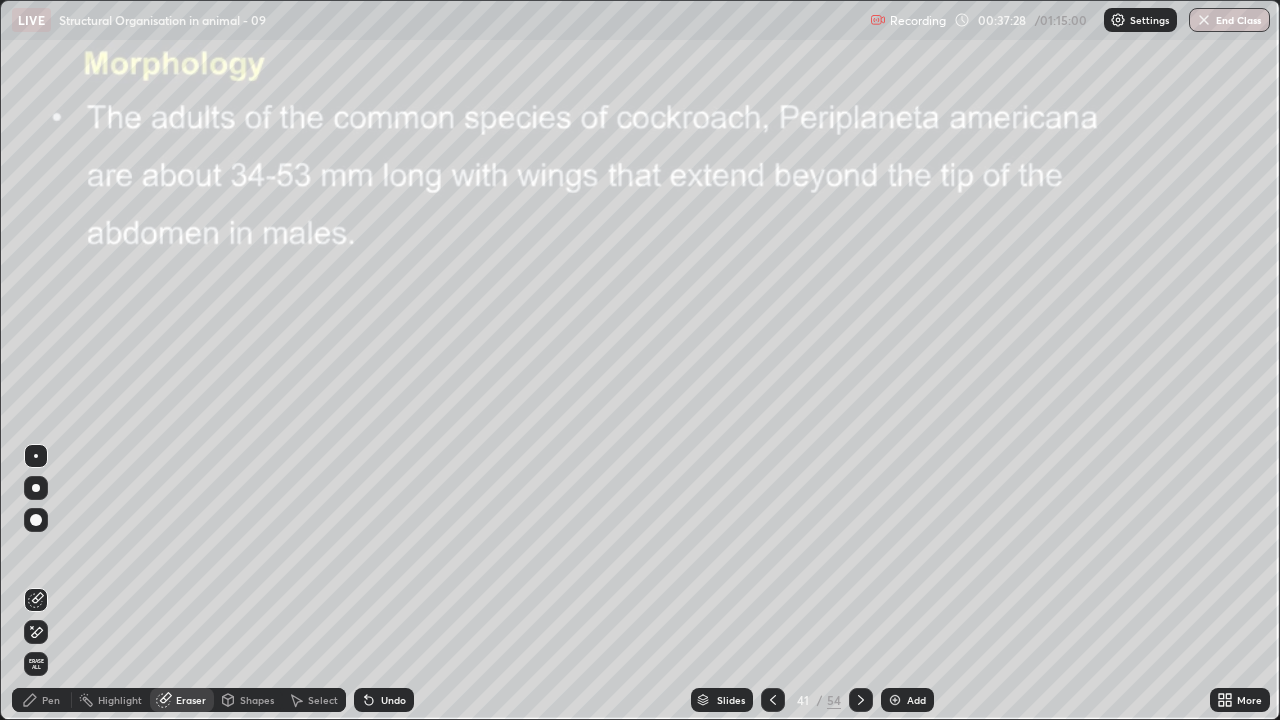 click 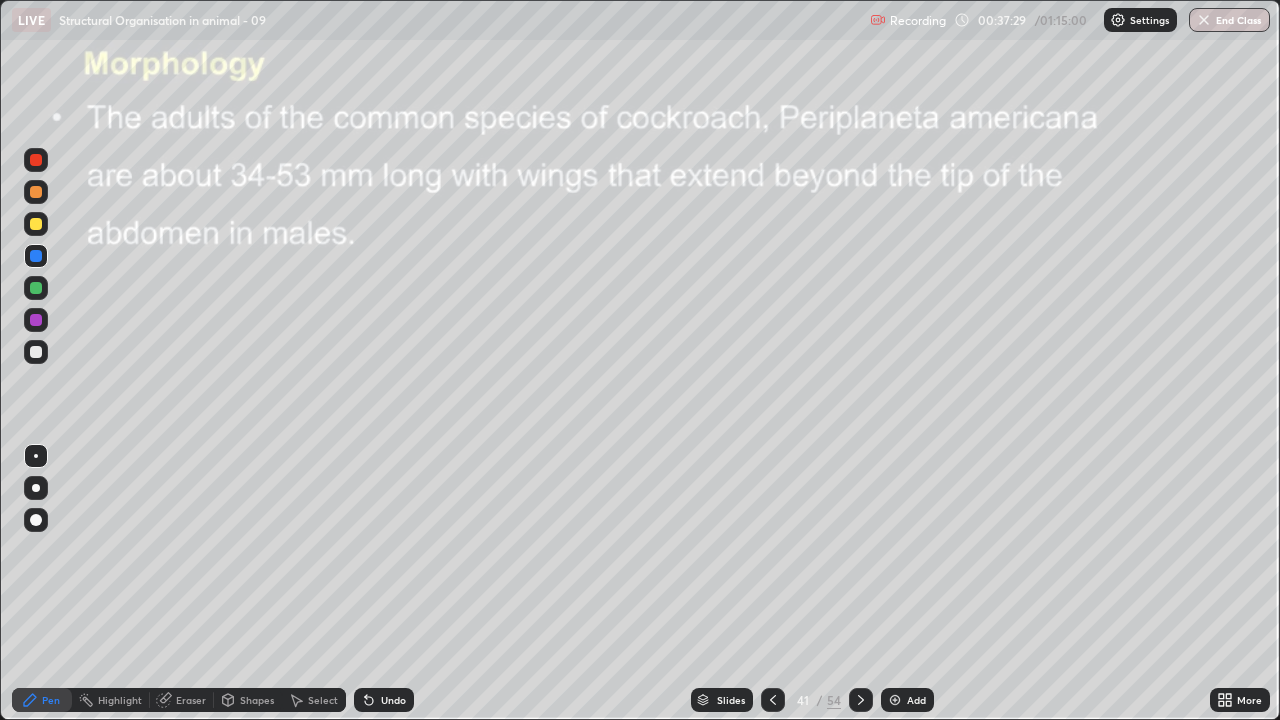 click at bounding box center (36, 224) 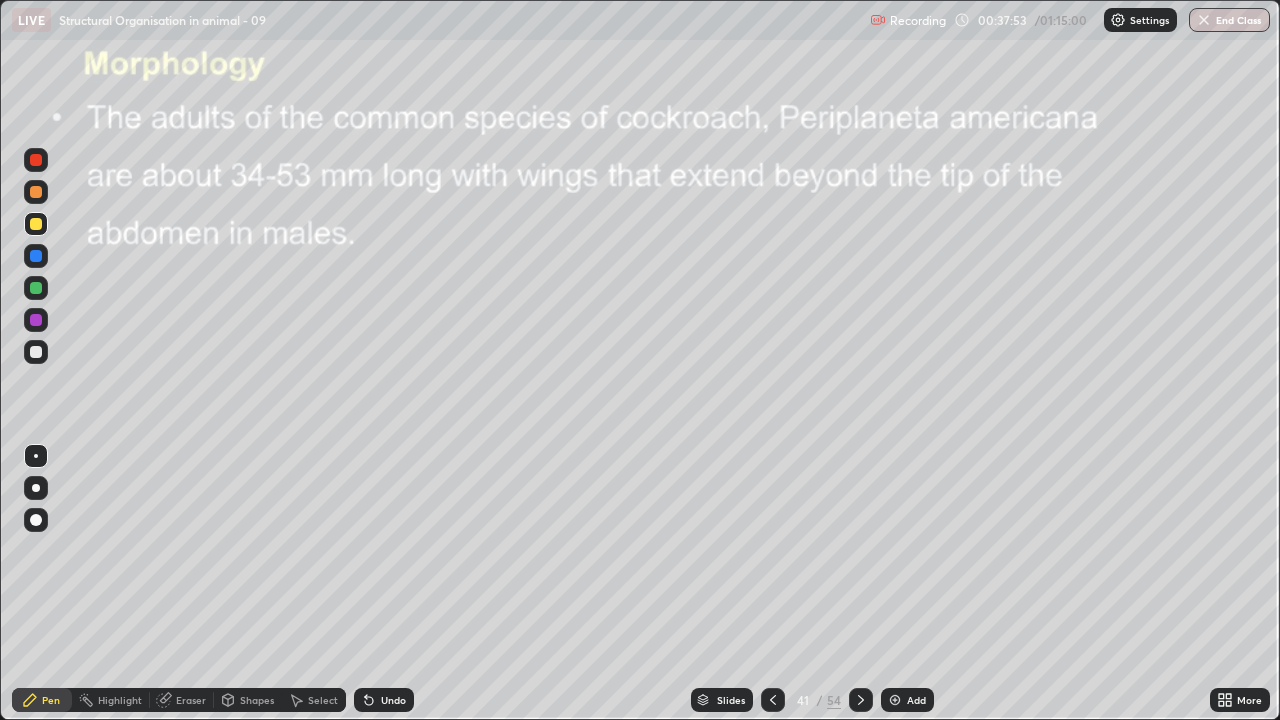 click on "Eraser" at bounding box center (191, 700) 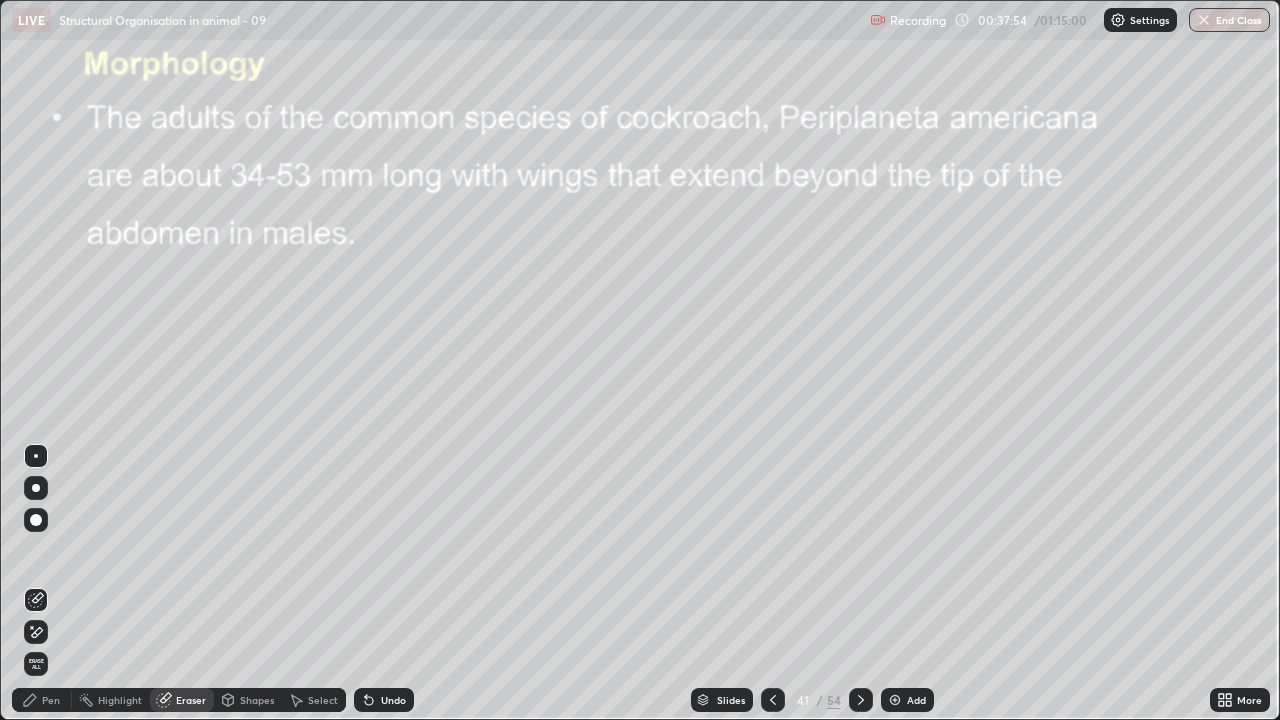 click 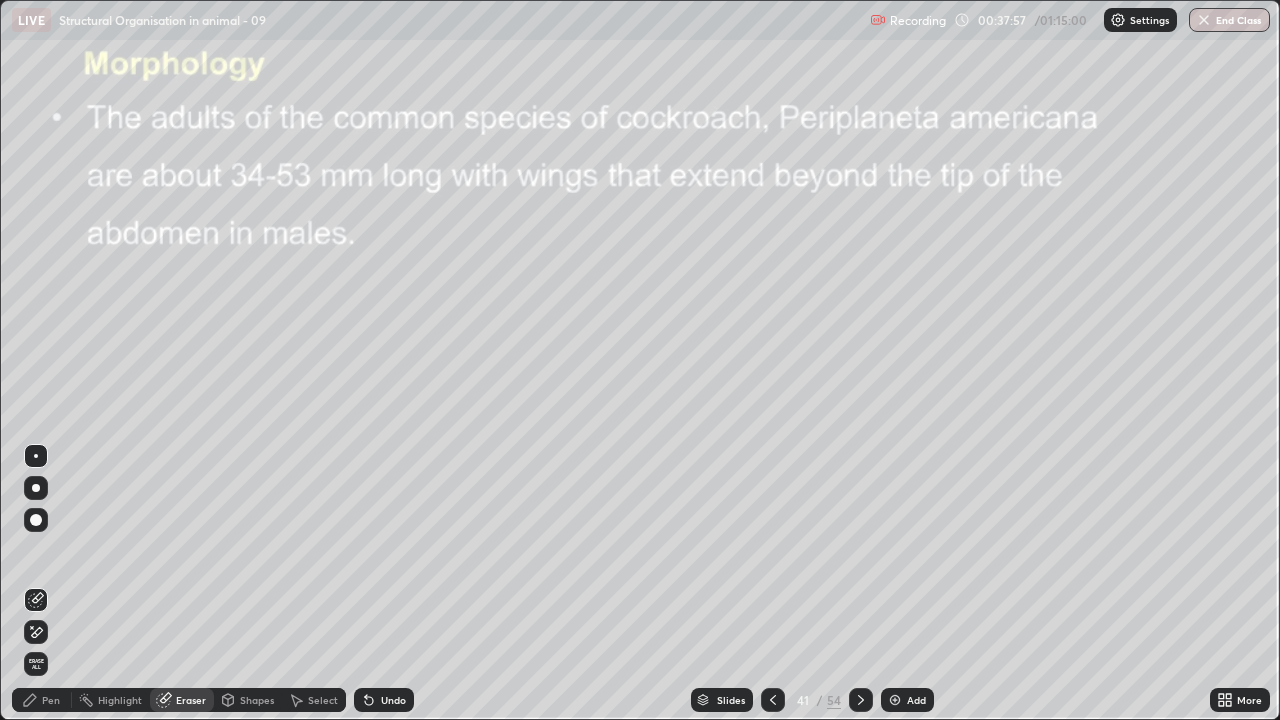 click on "Pen" at bounding box center [42, 700] 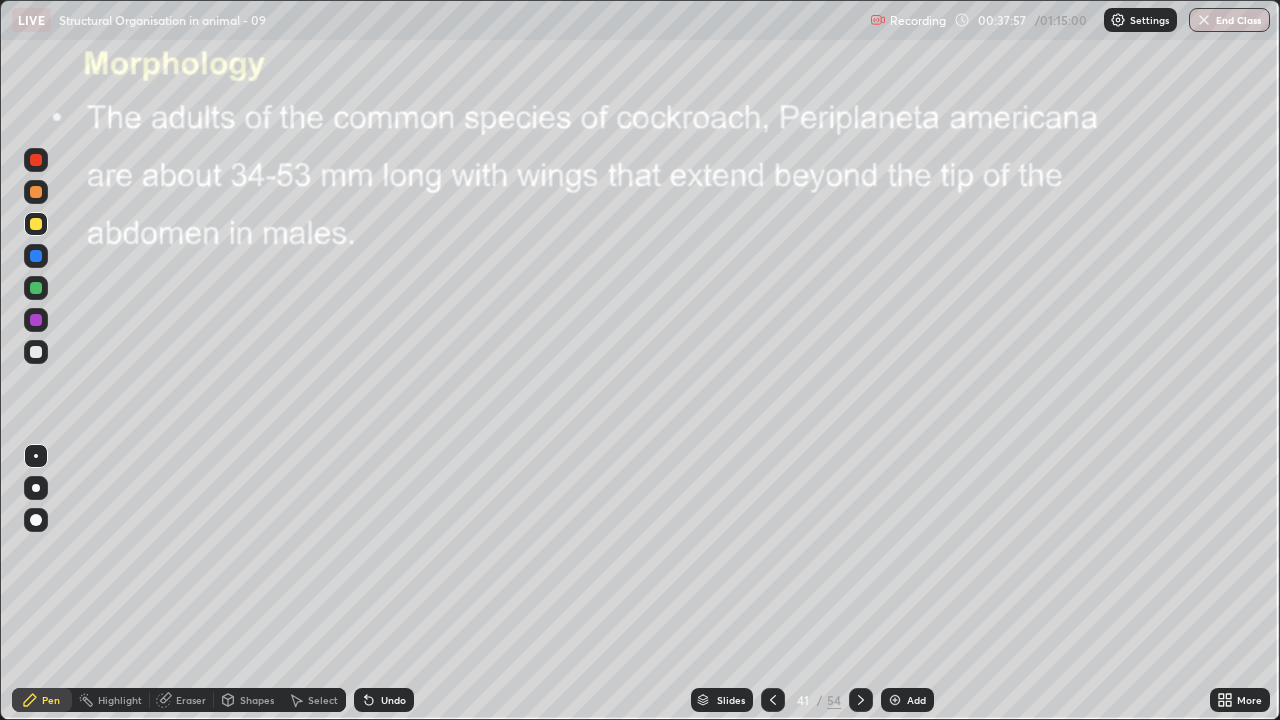 click at bounding box center [36, 352] 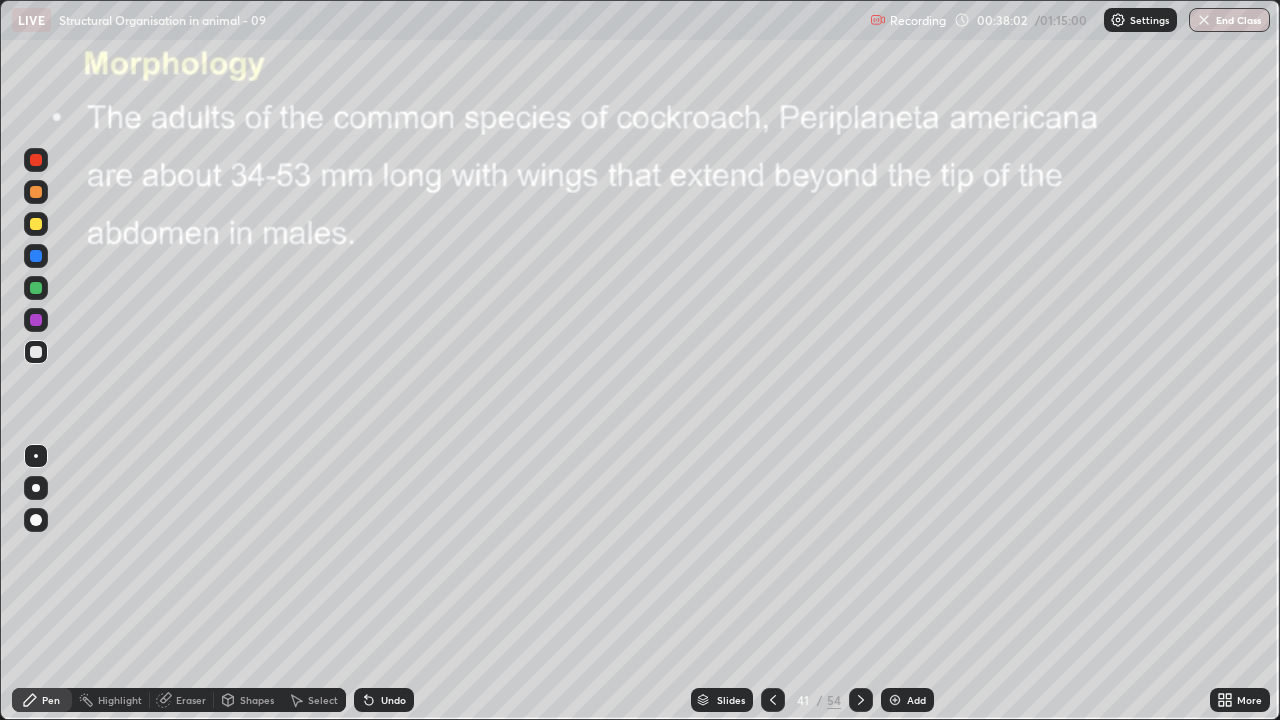 click at bounding box center (36, 352) 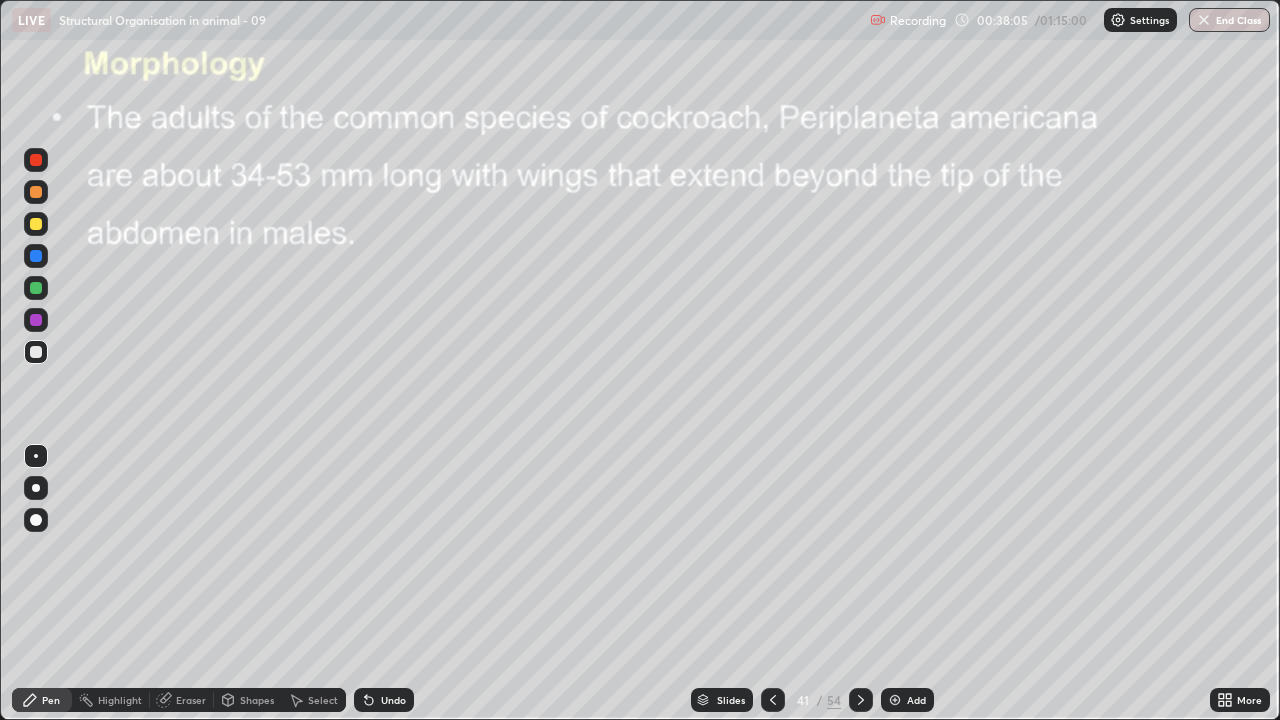 click at bounding box center [36, 456] 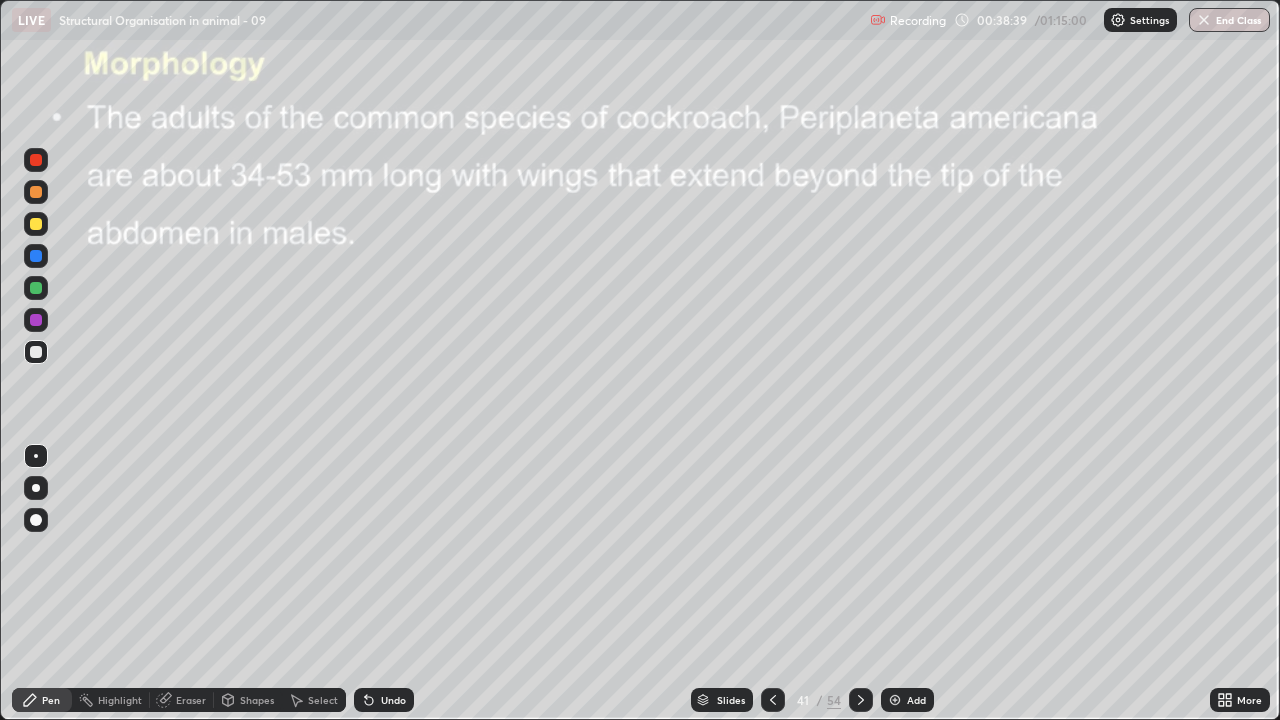click at bounding box center (36, 256) 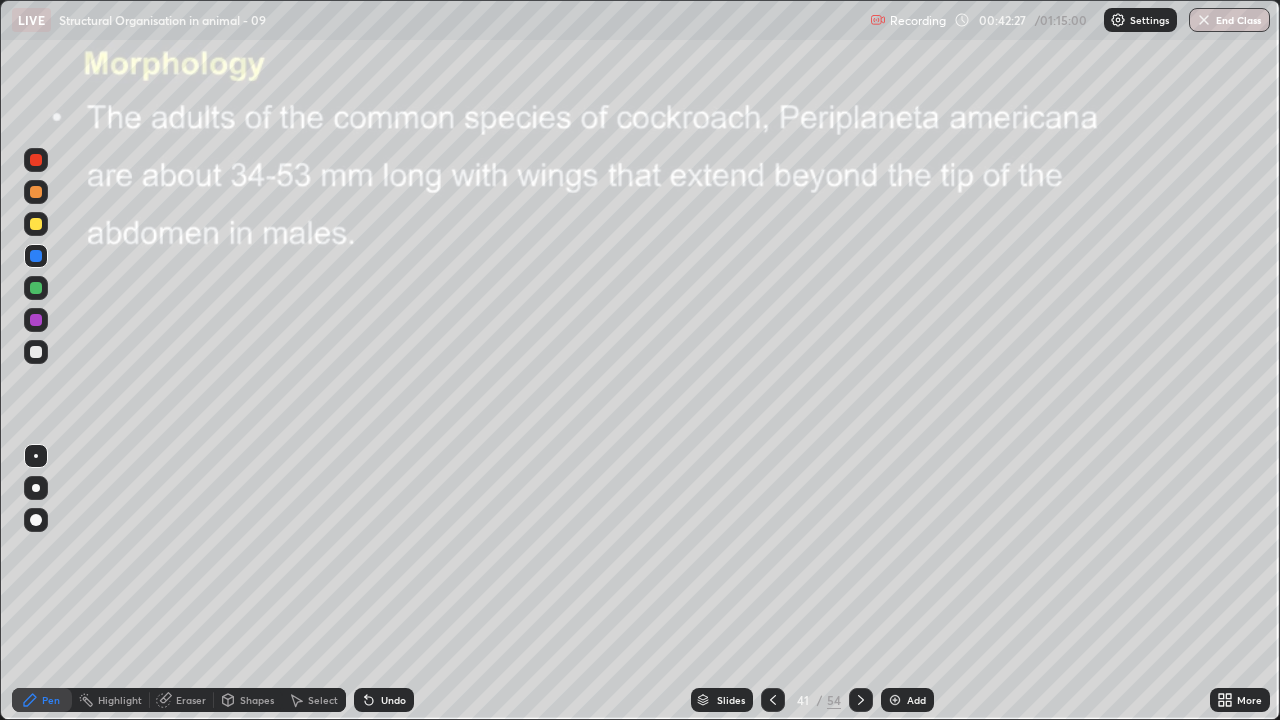 click at bounding box center [895, 700] 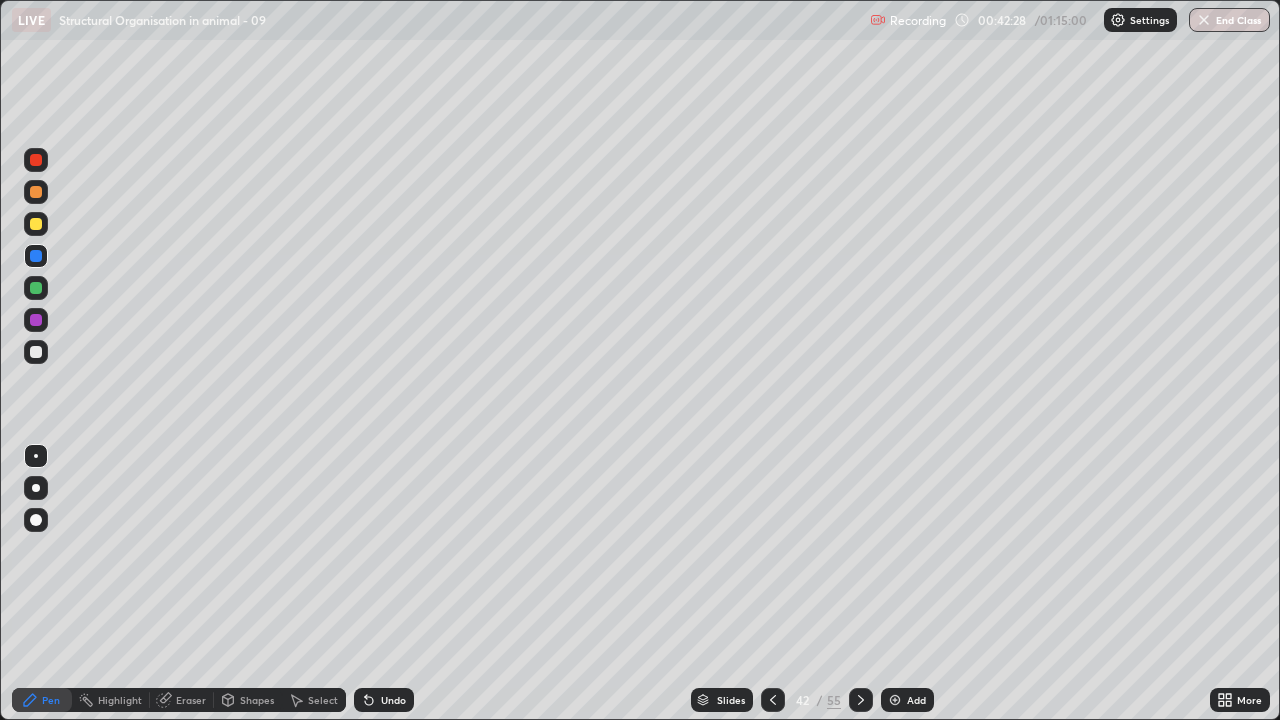 click at bounding box center [36, 352] 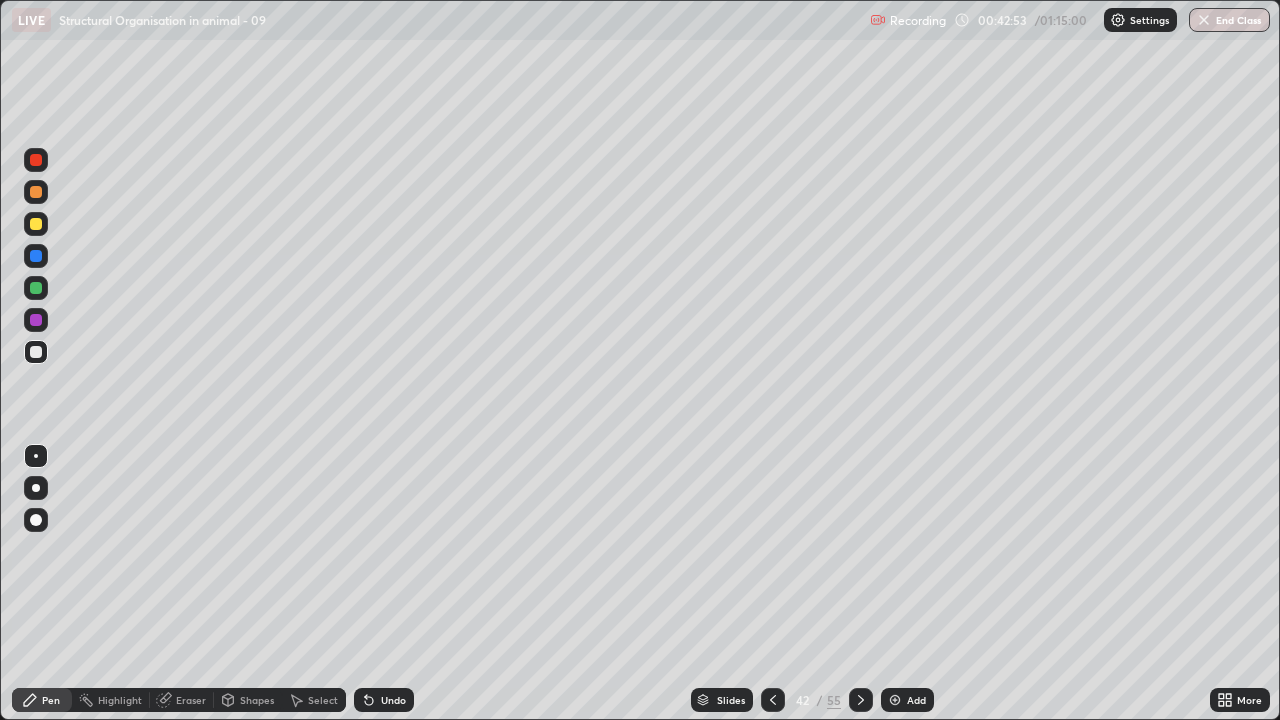 click 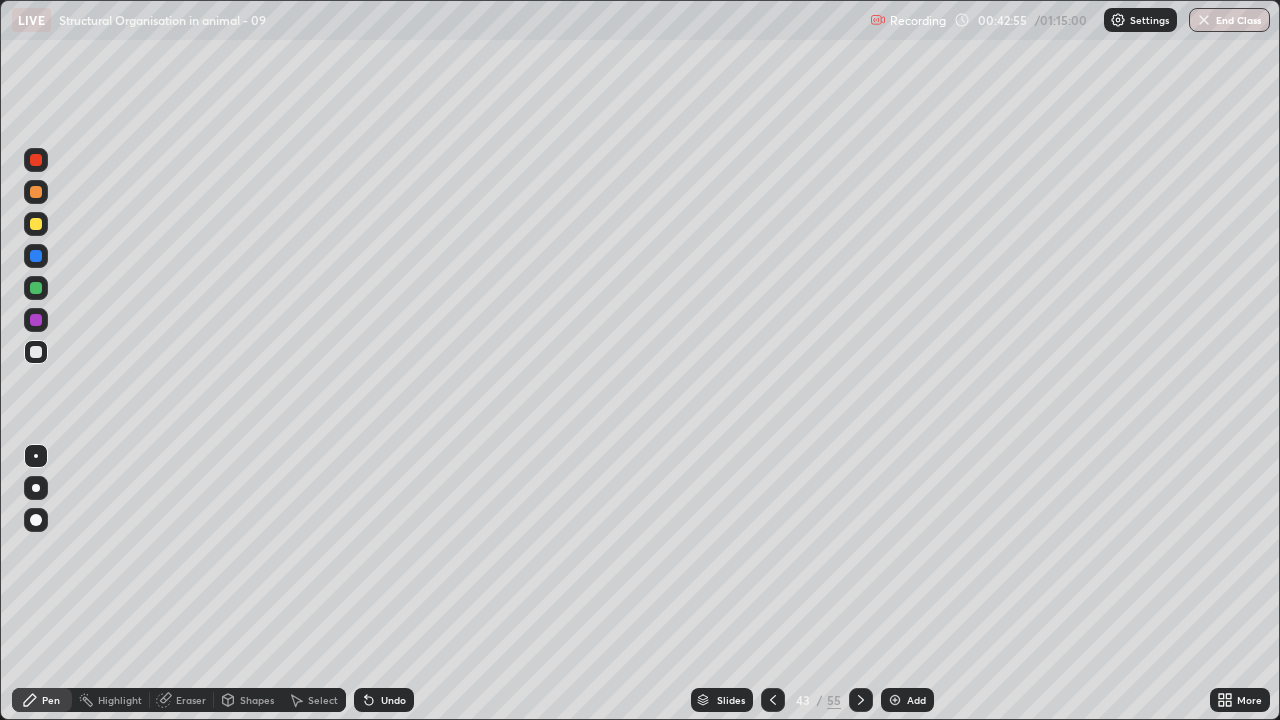 click 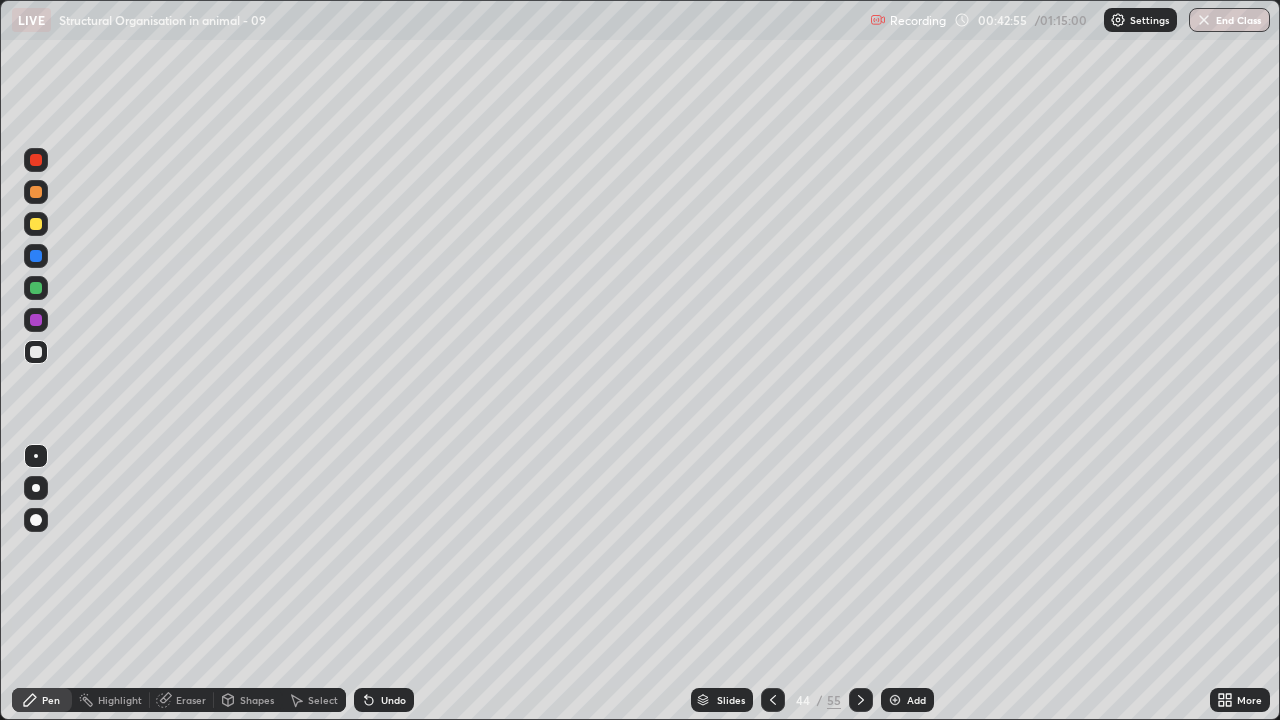 click 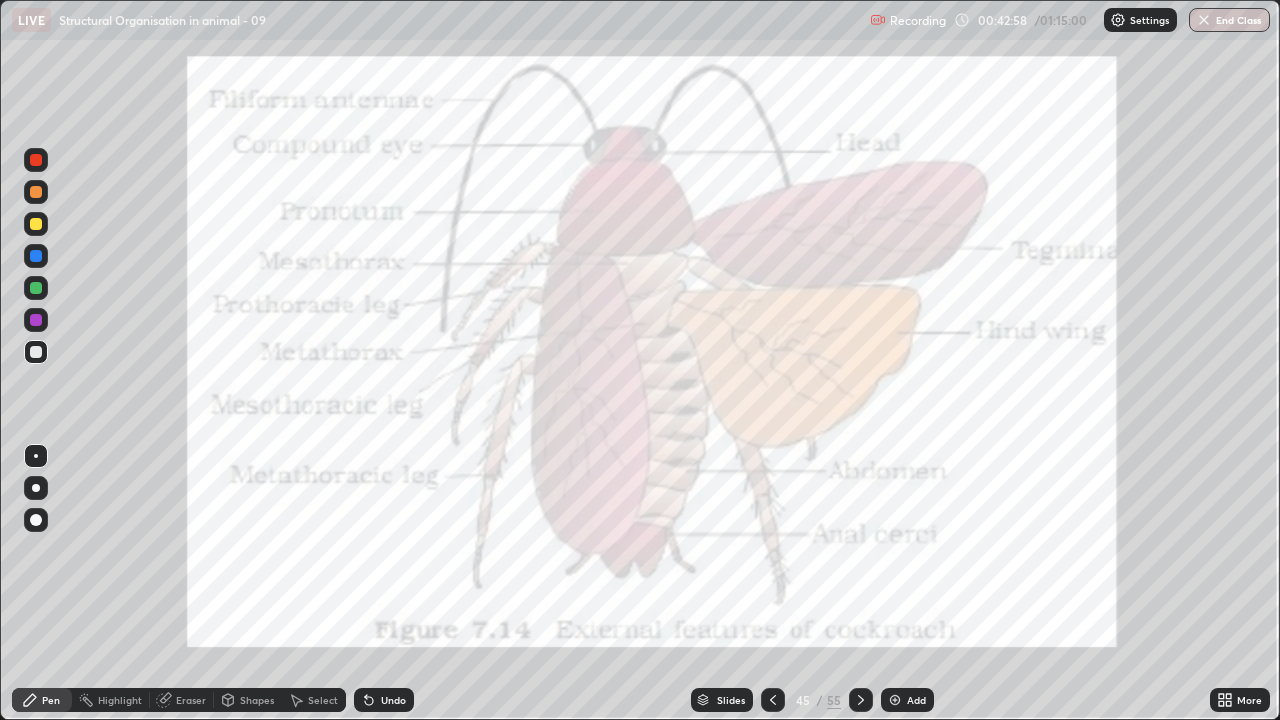 click 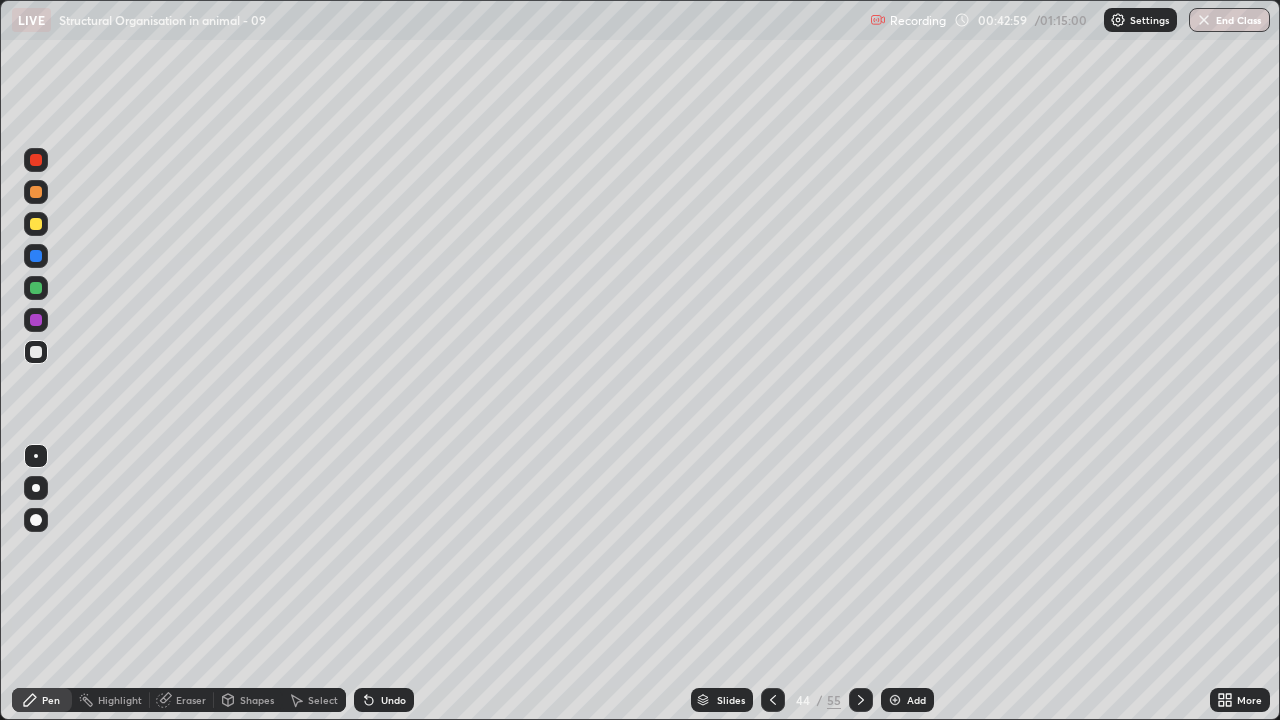 click 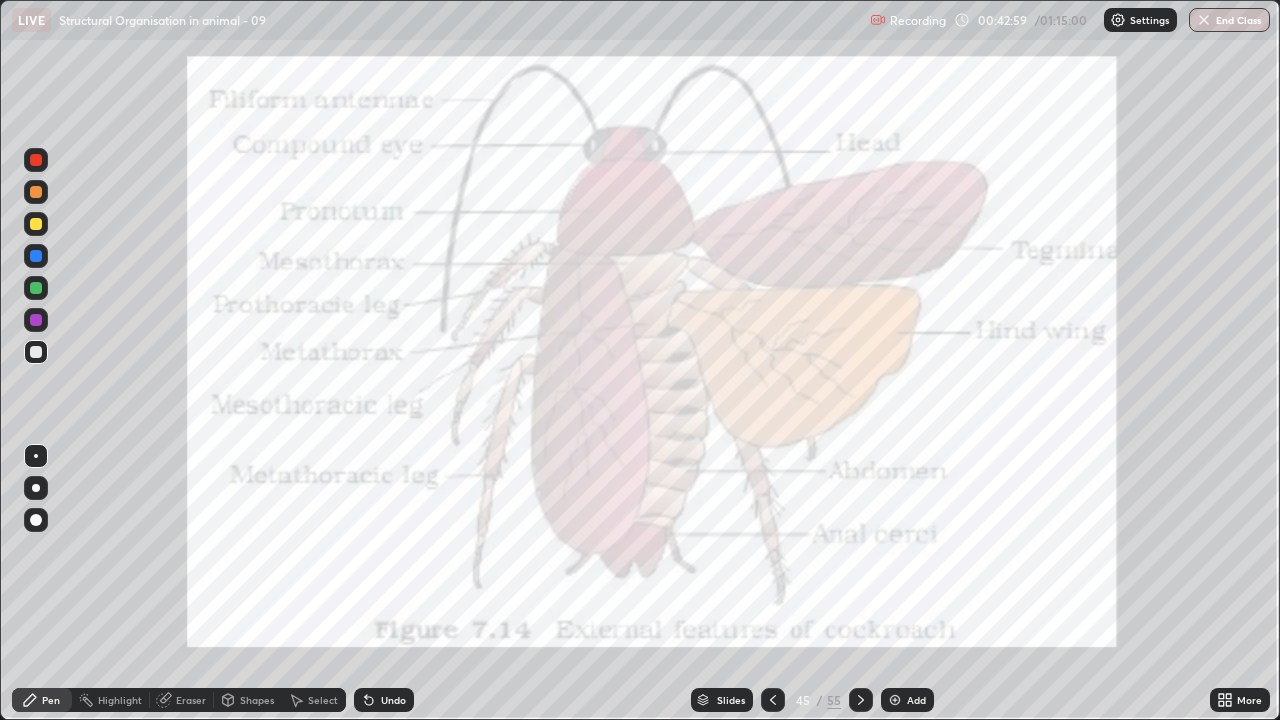 click 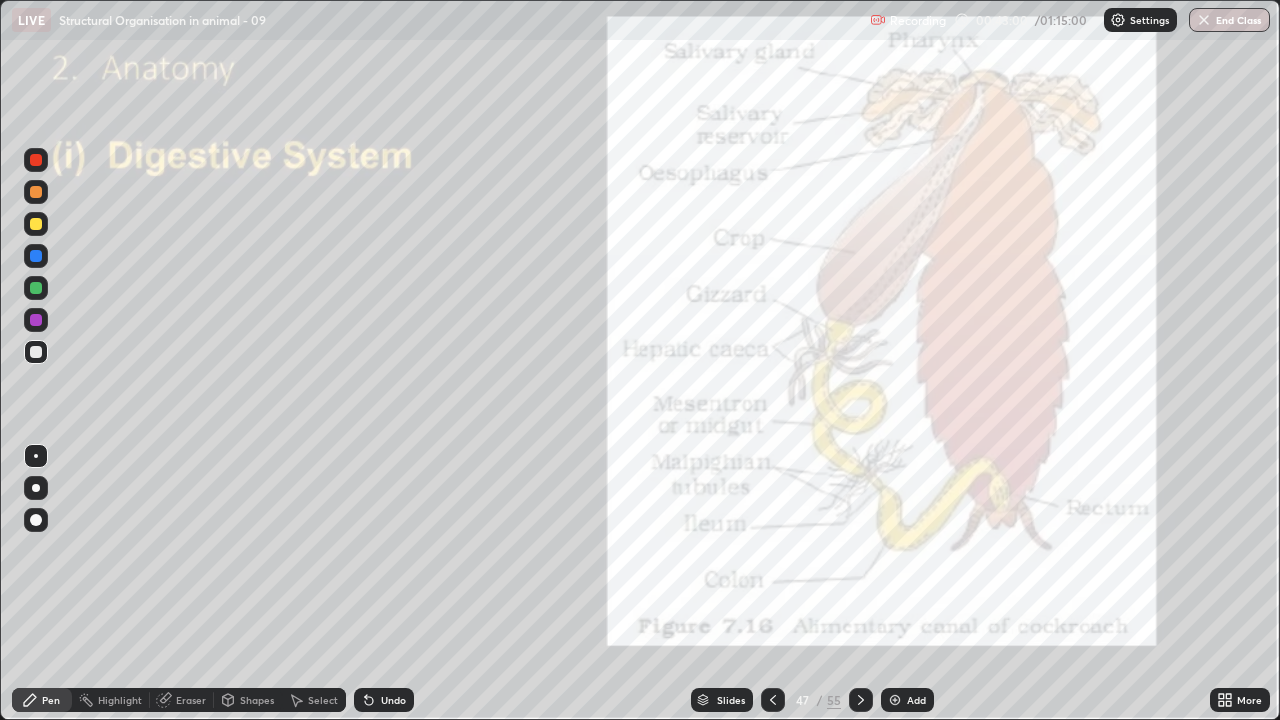 click 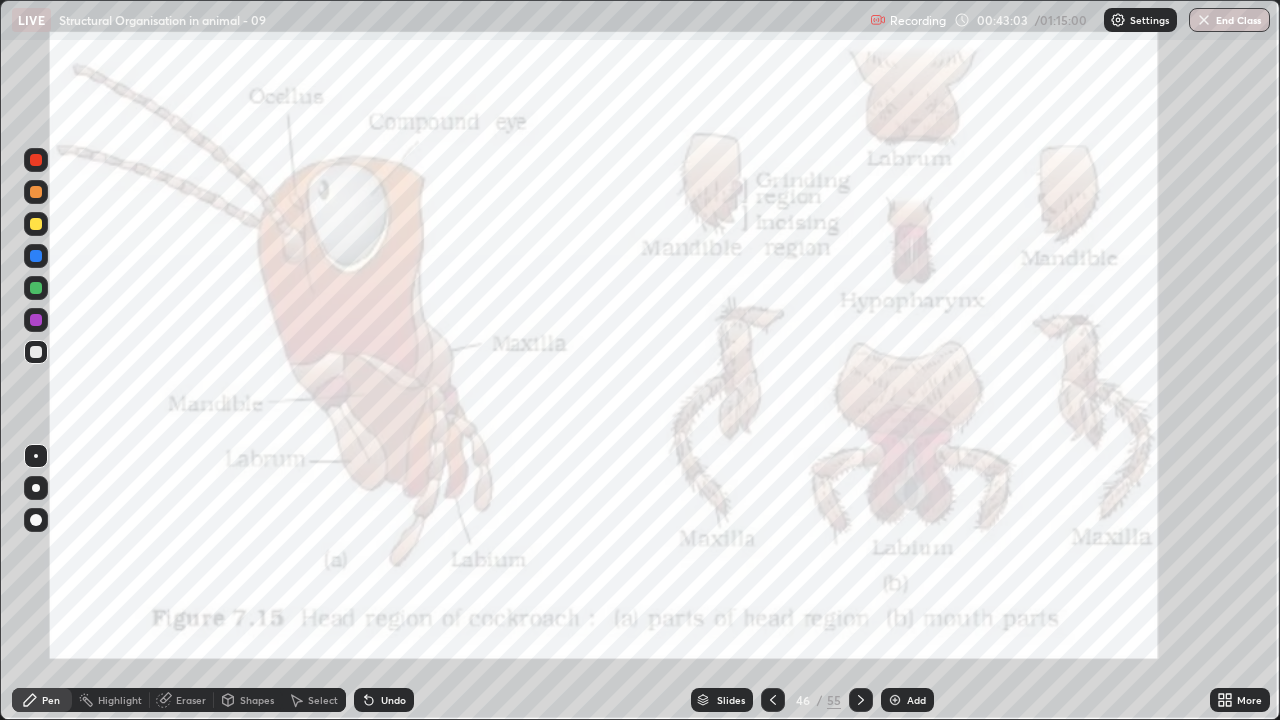 click at bounding box center [36, 320] 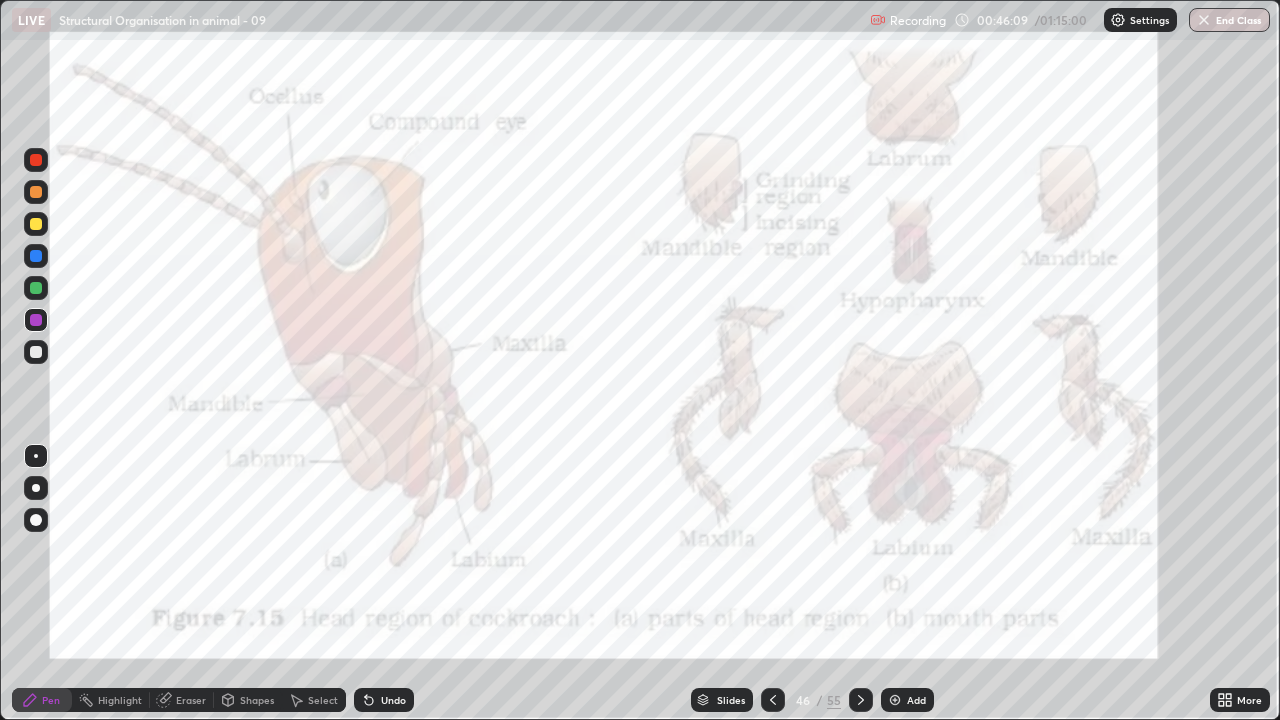 click at bounding box center [773, 700] 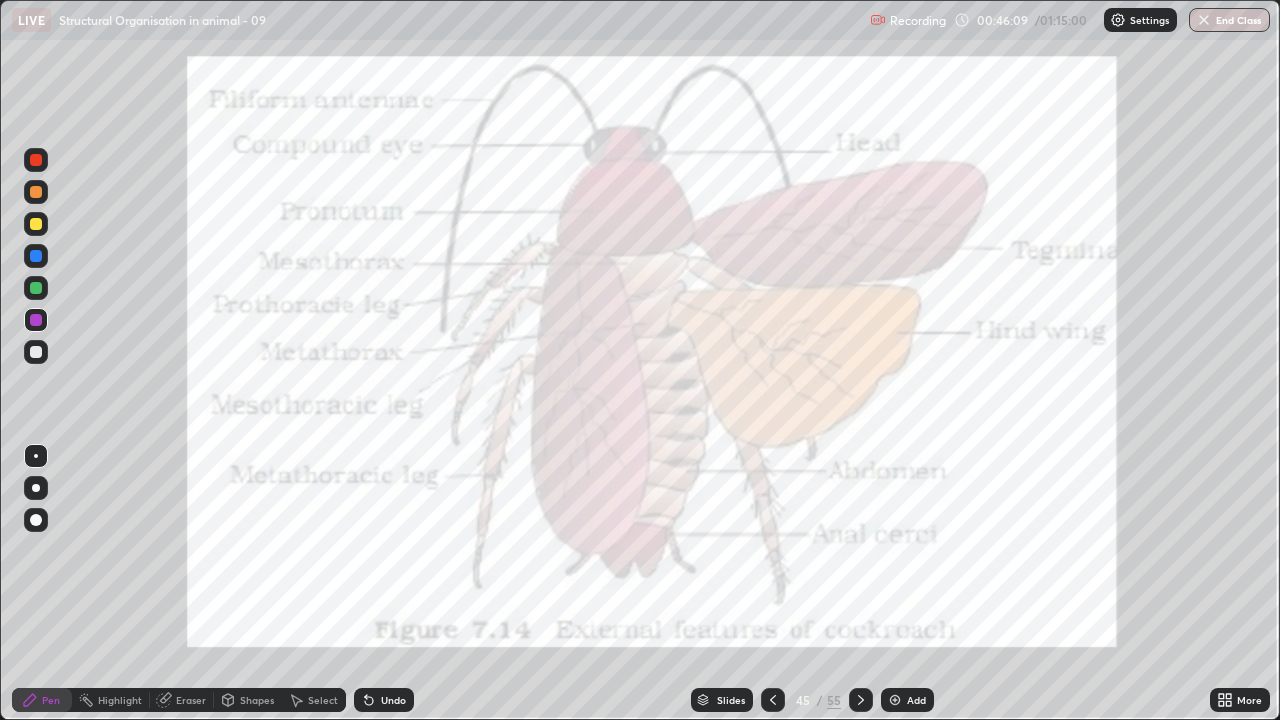 click at bounding box center (773, 700) 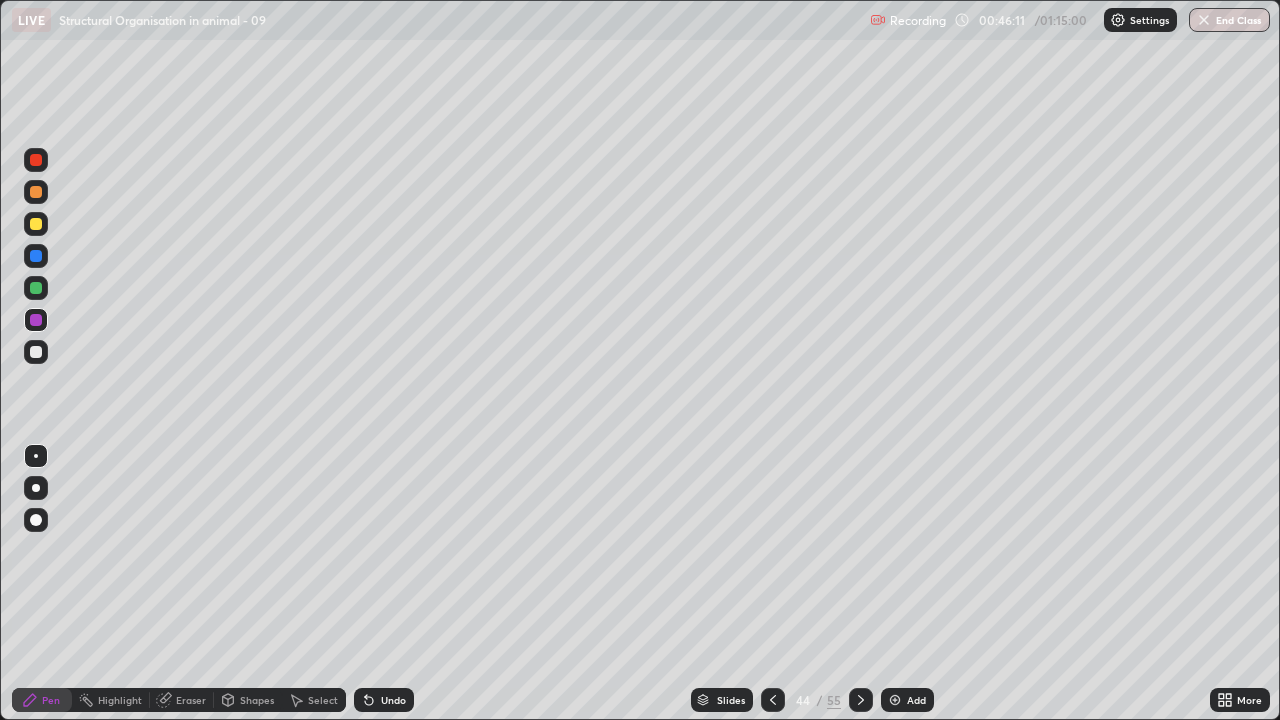 click 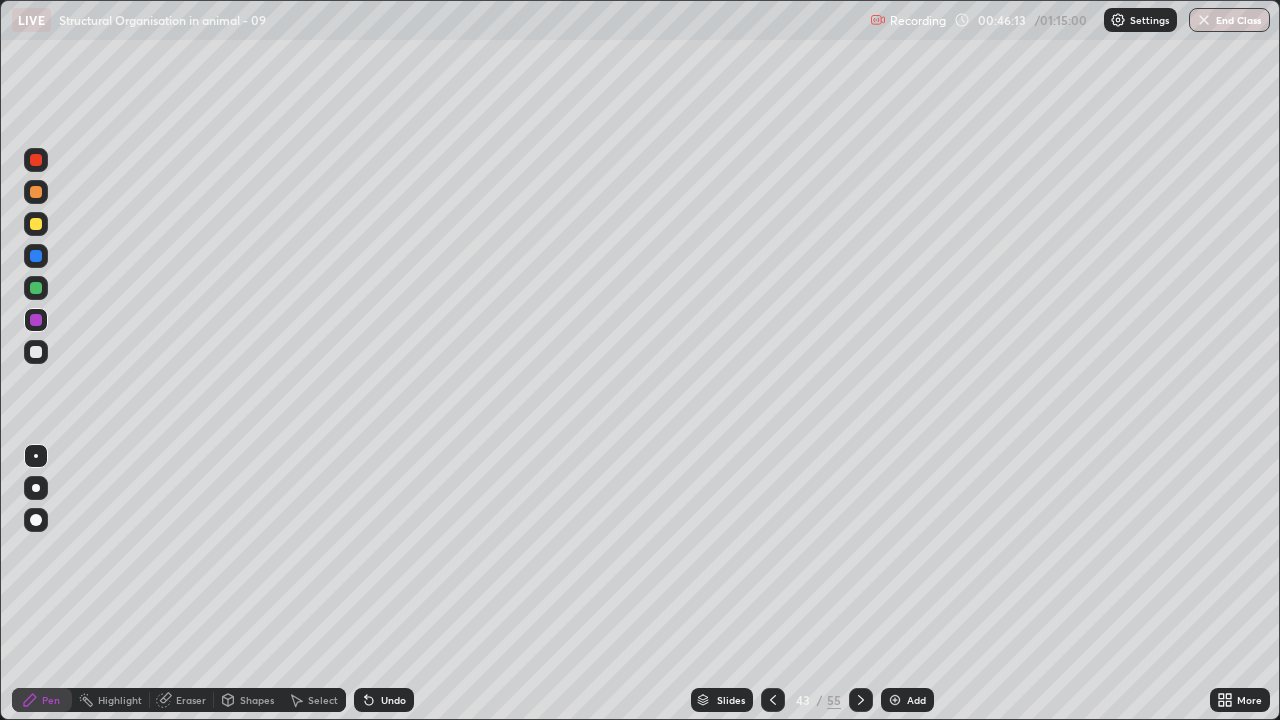 click 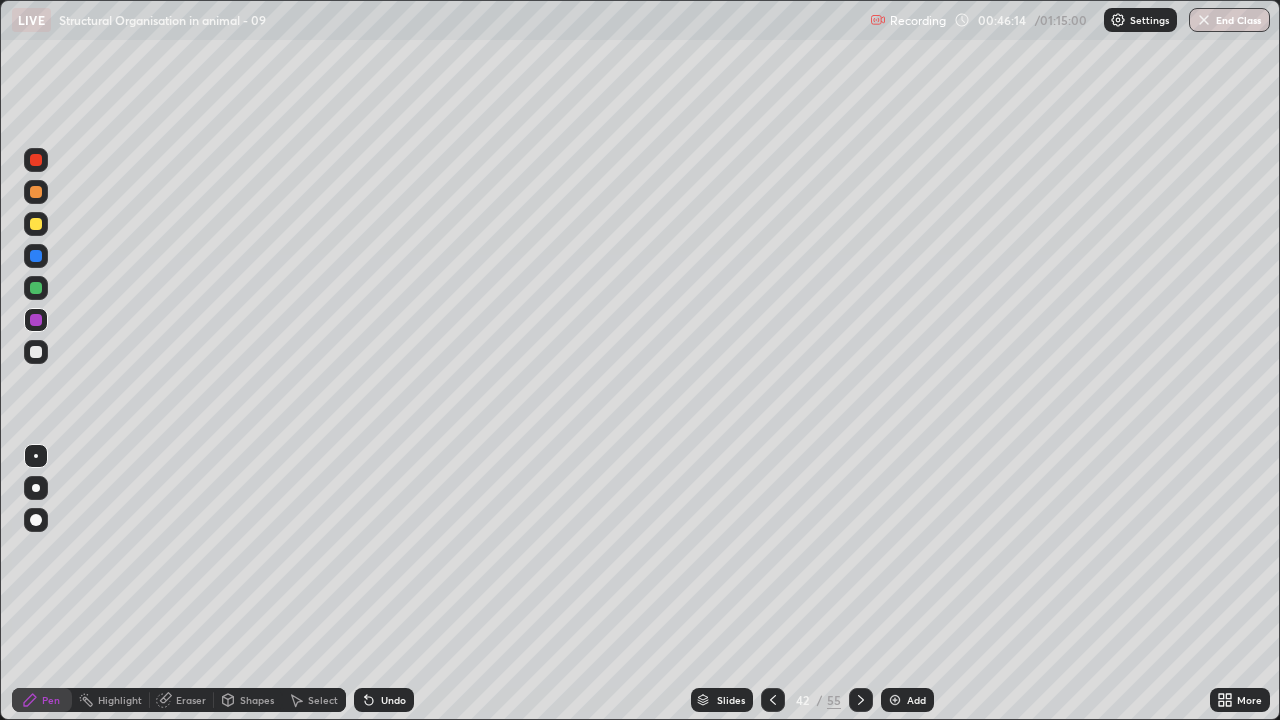 click at bounding box center (861, 700) 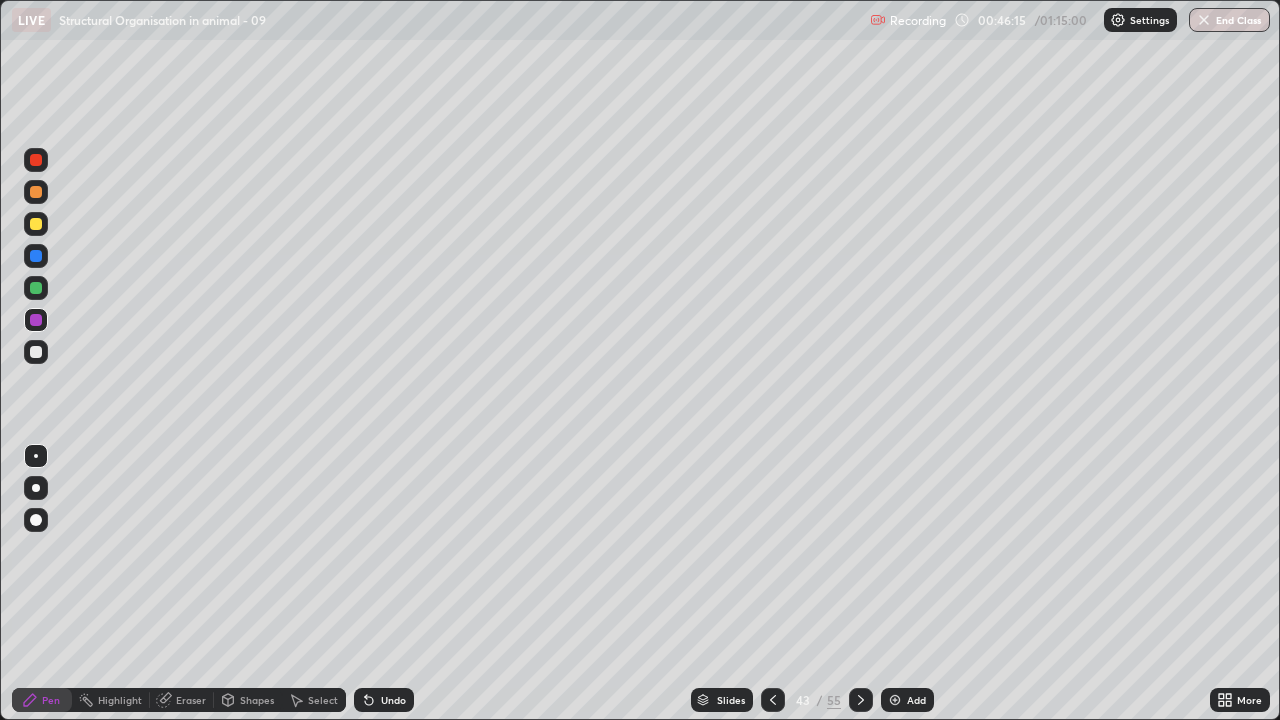 click 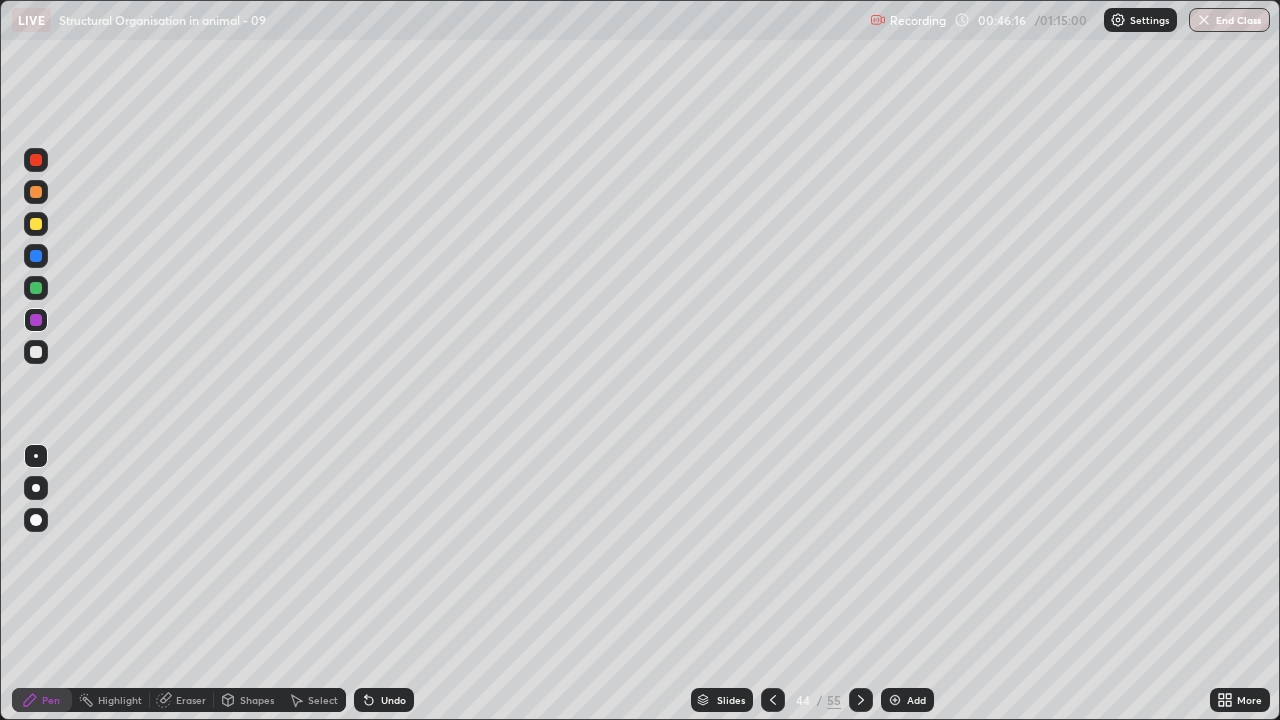 click 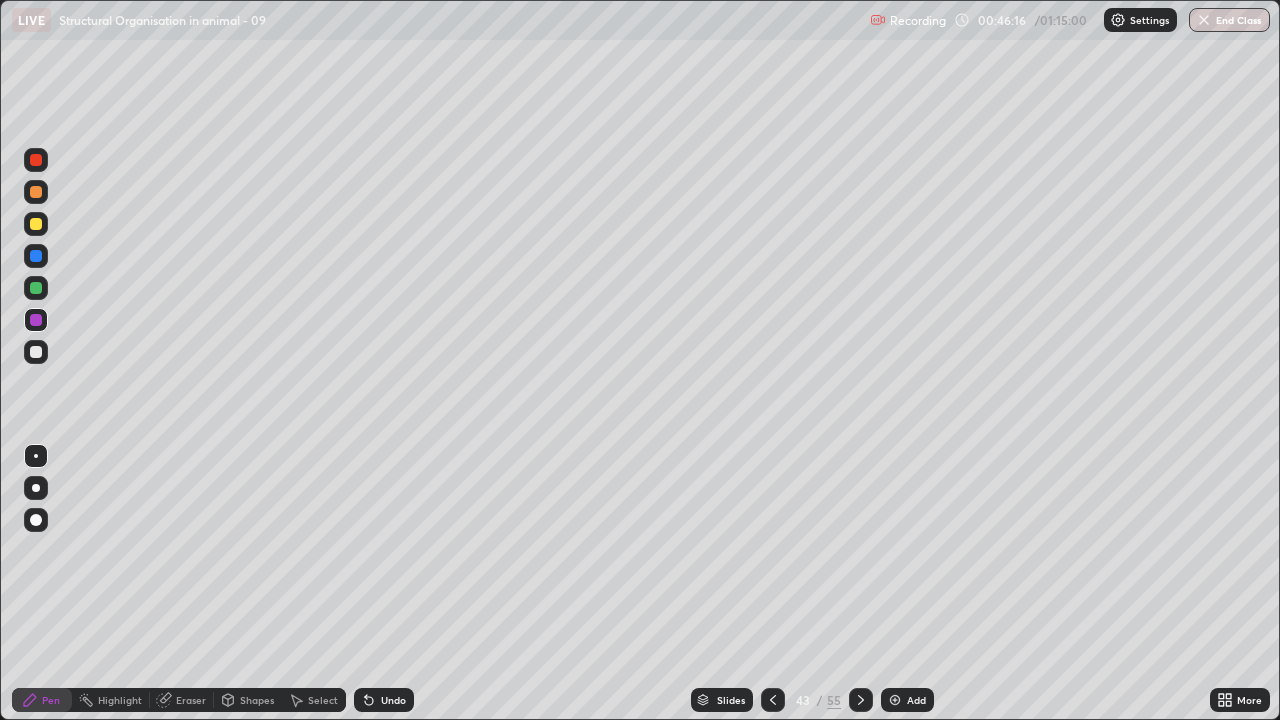 click 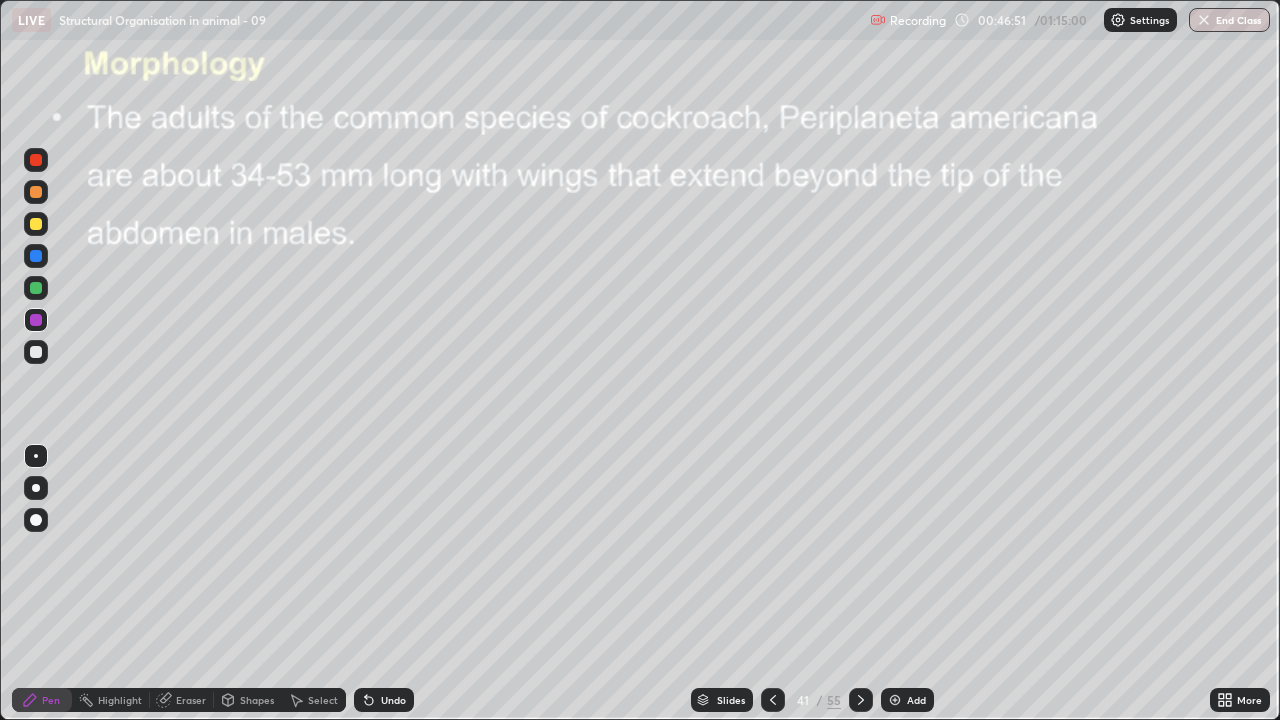 click 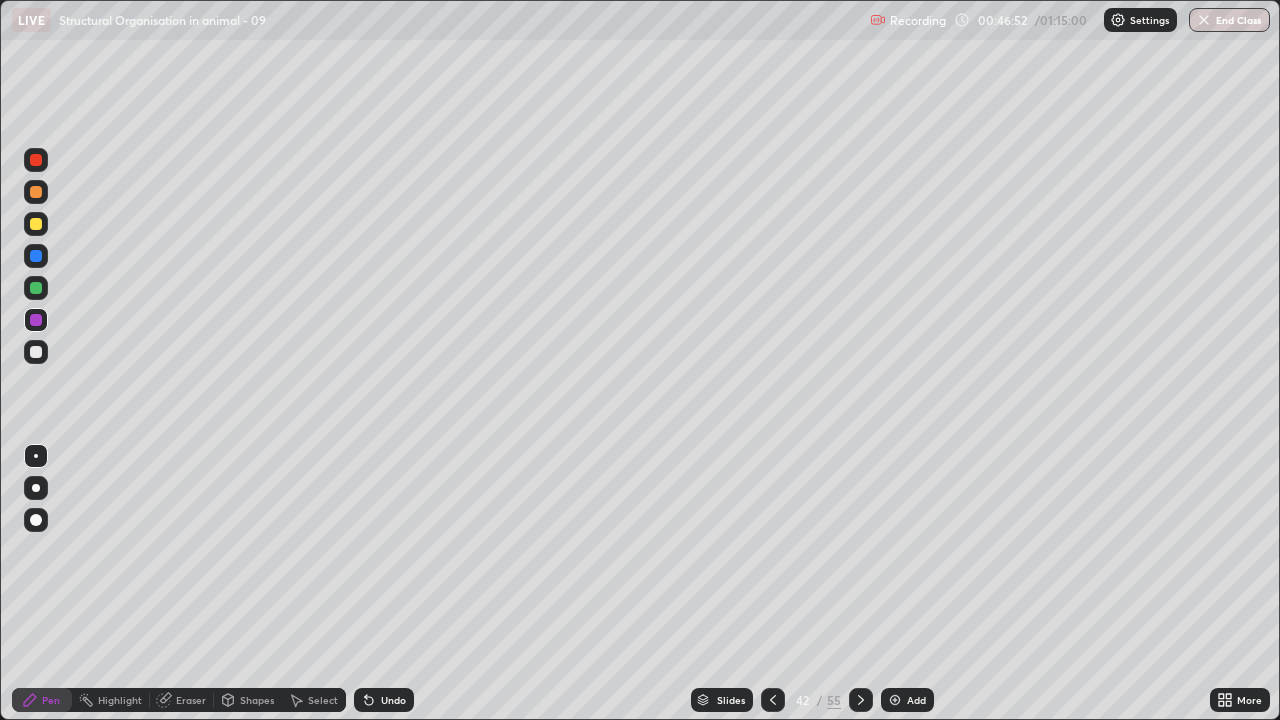 click 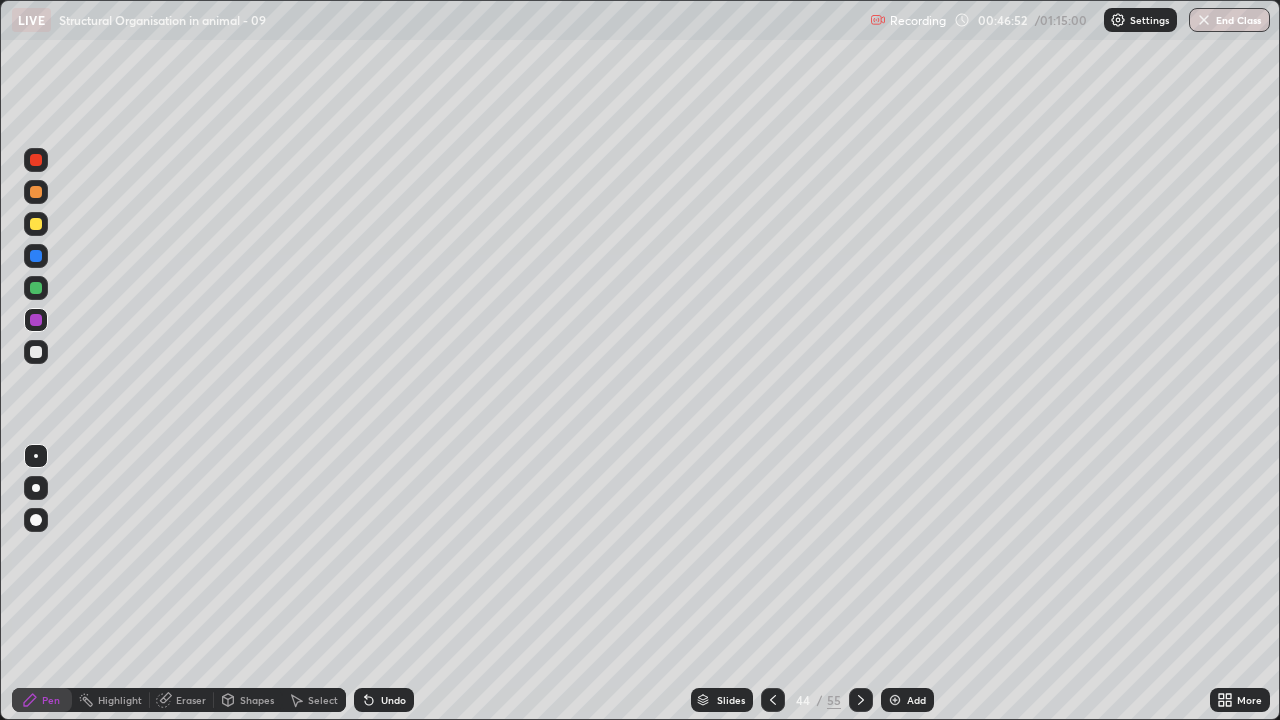 click at bounding box center (861, 700) 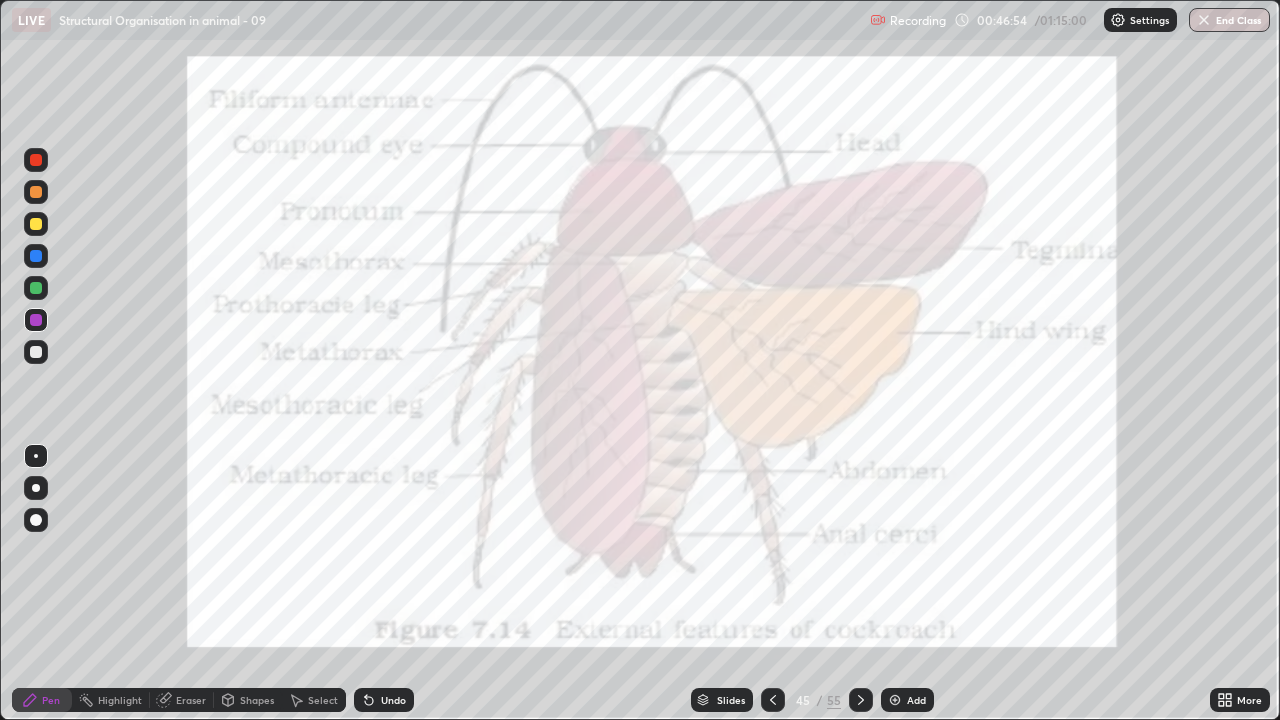 click 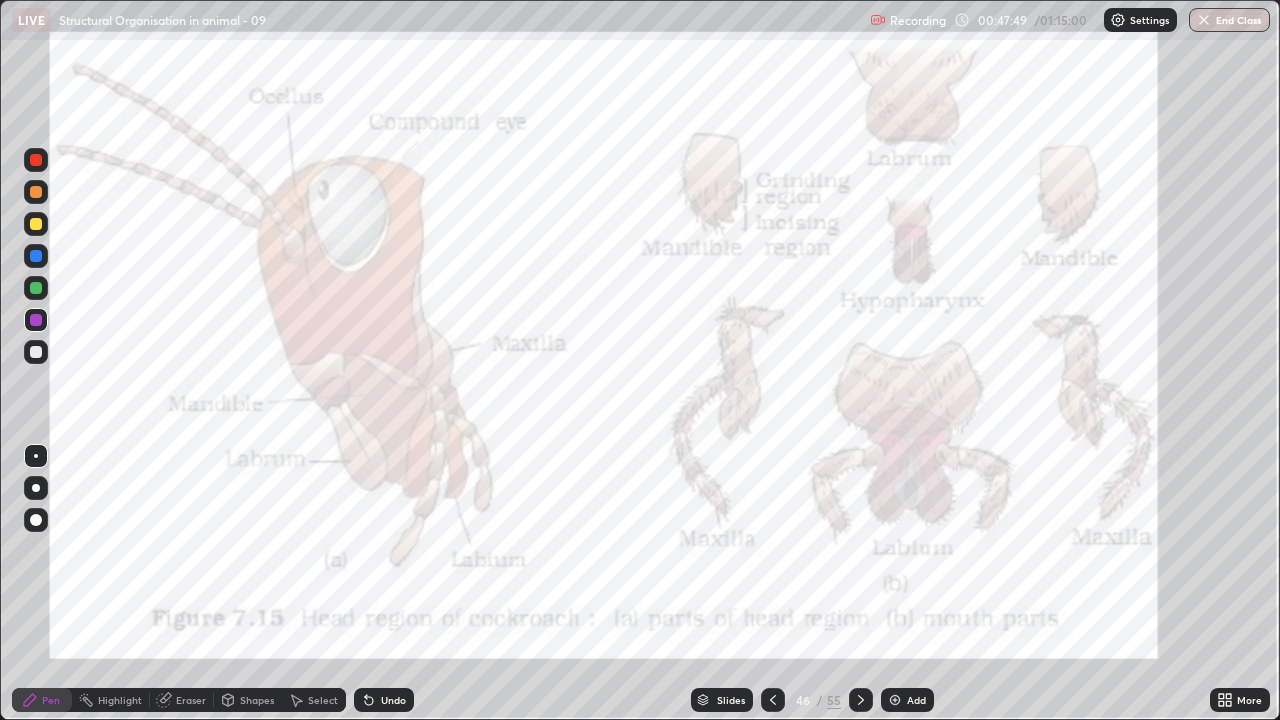 click at bounding box center (773, 700) 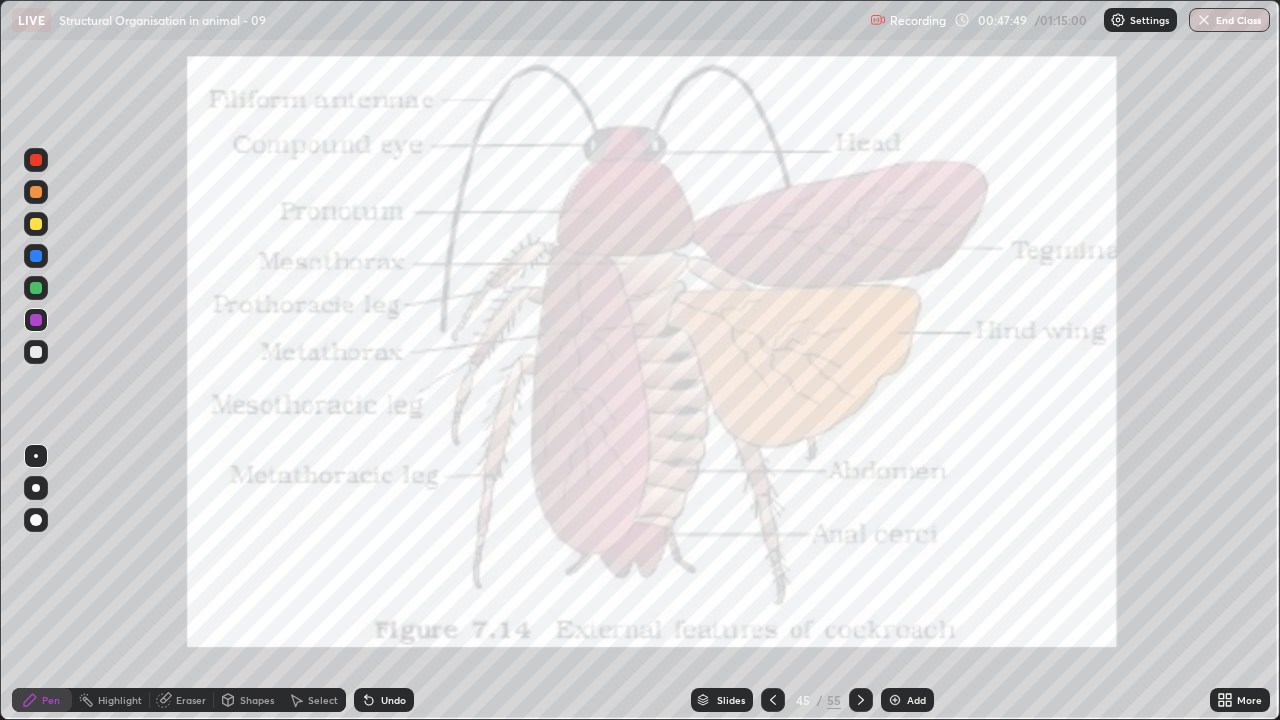 click 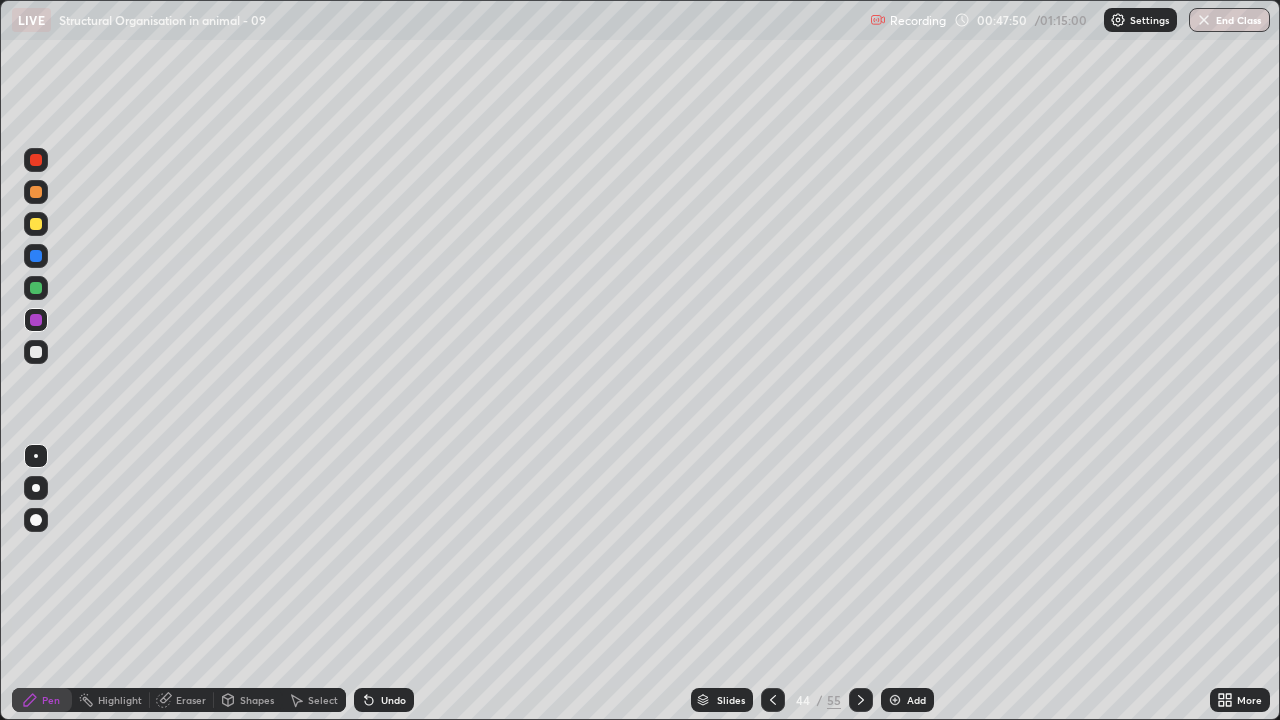 click 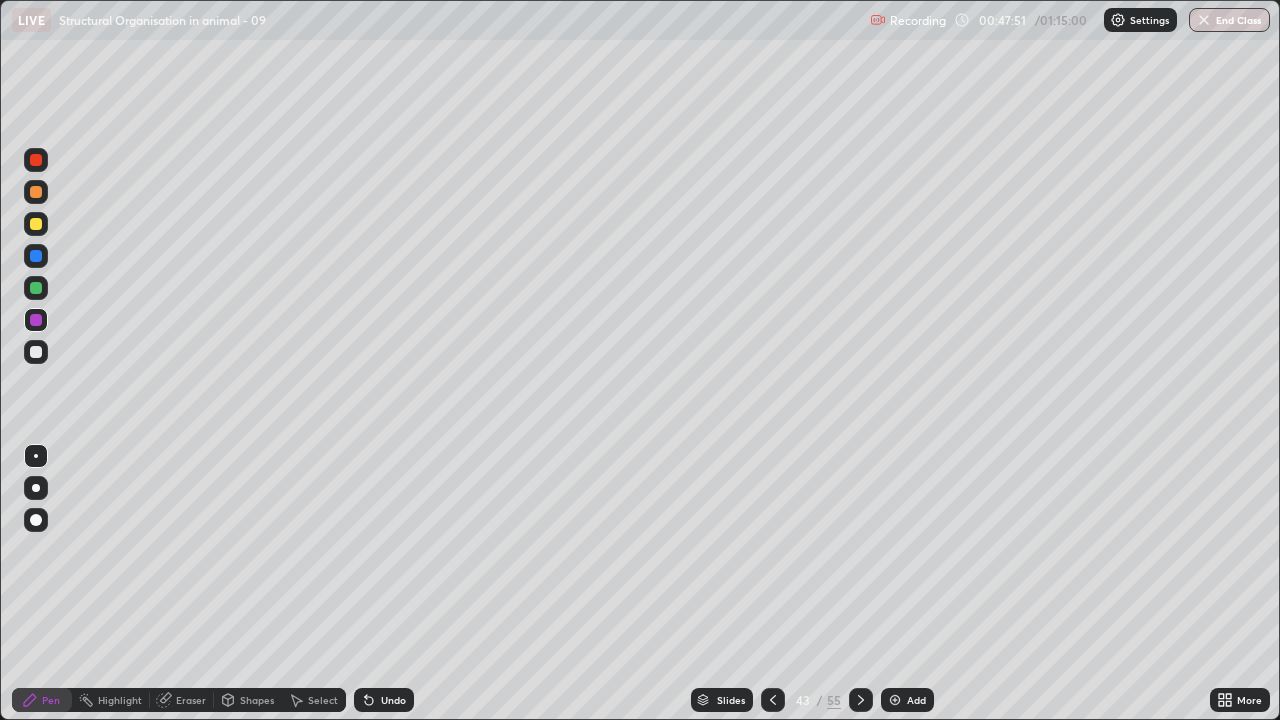 click 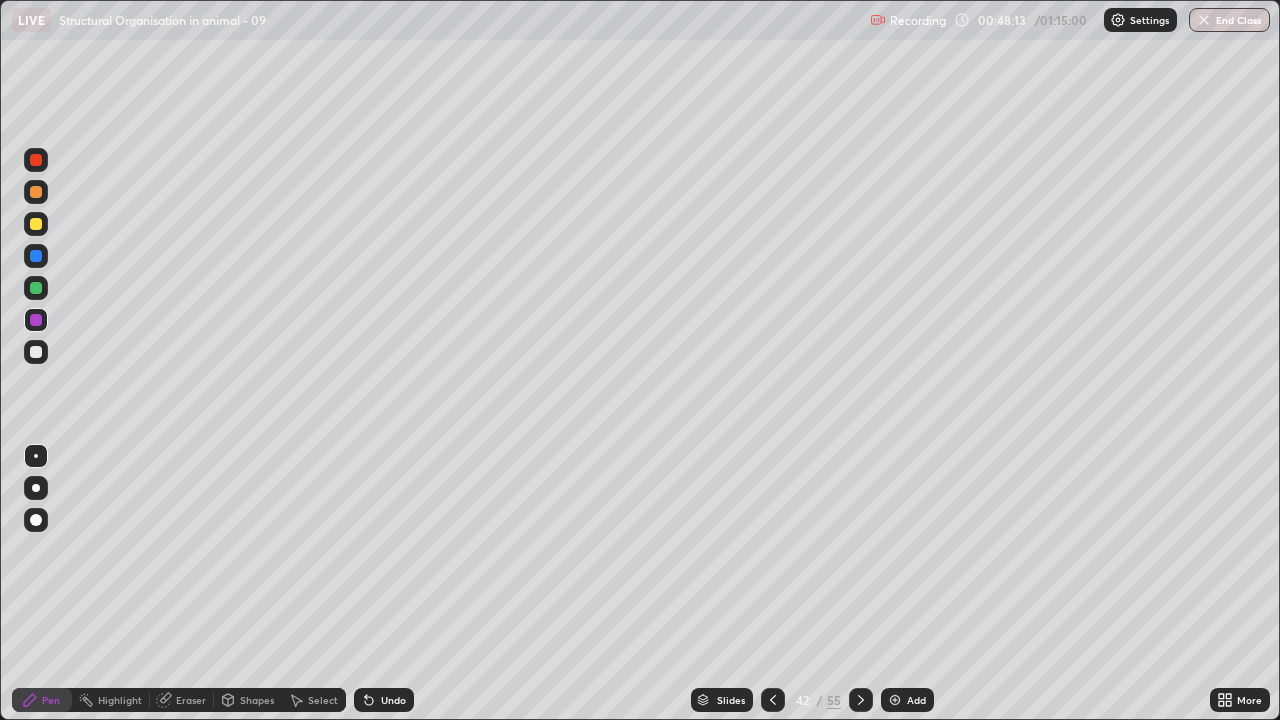 click at bounding box center (36, 256) 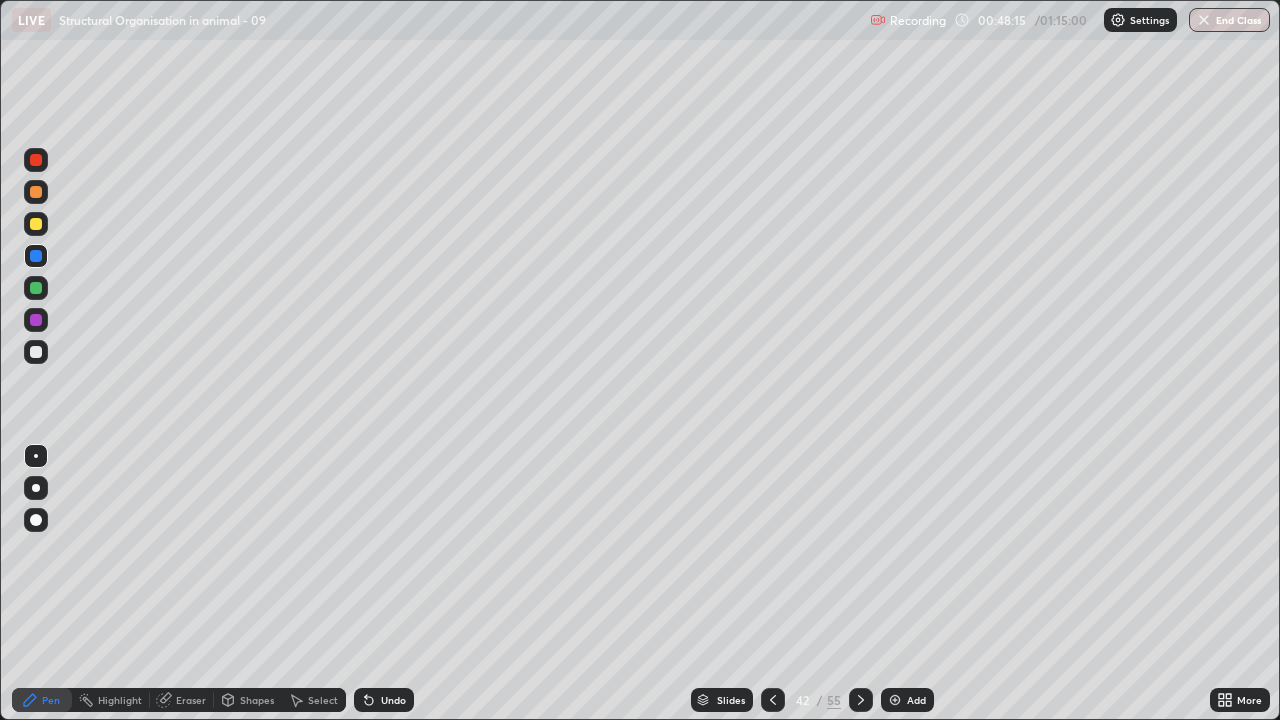 click at bounding box center (36, 488) 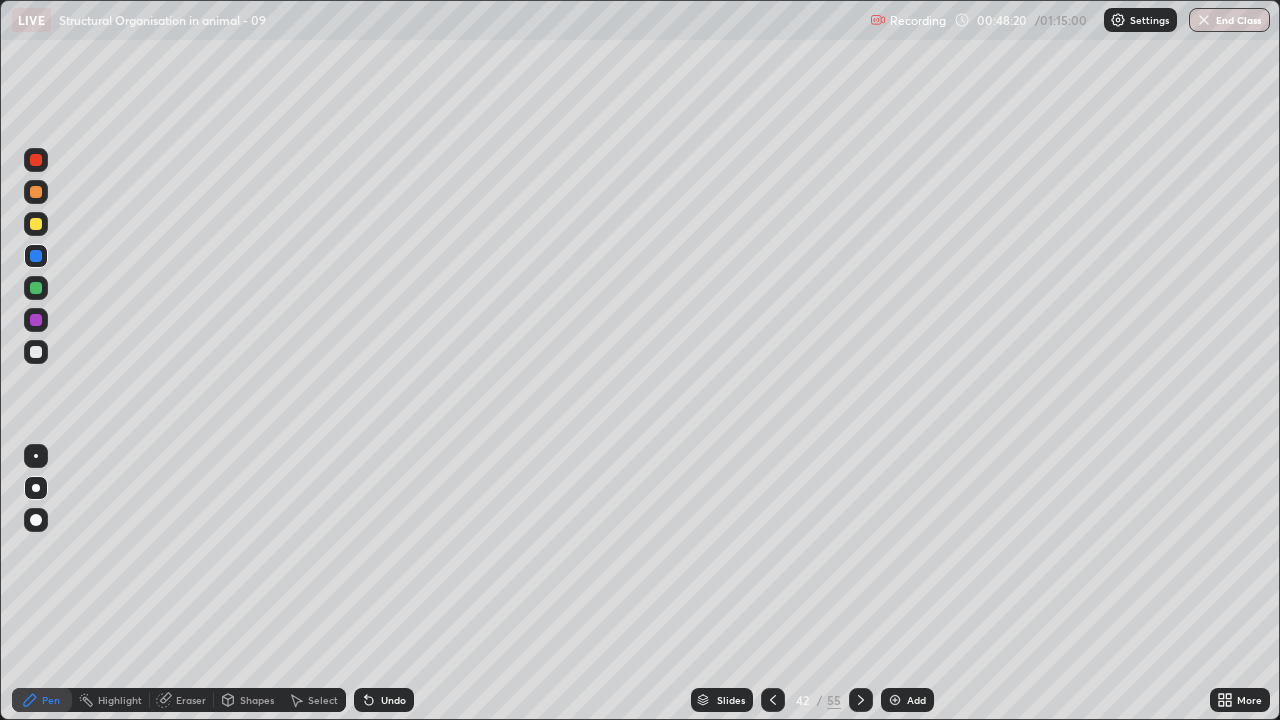 click at bounding box center [36, 352] 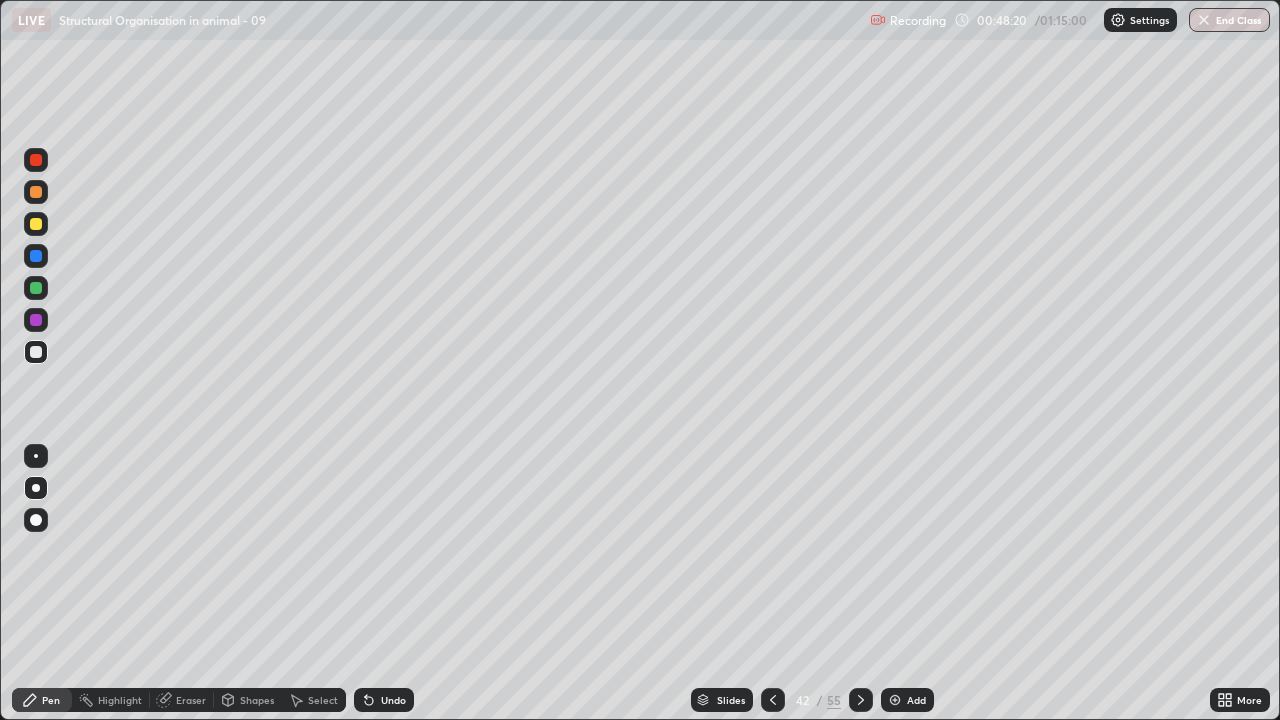 click at bounding box center [36, 456] 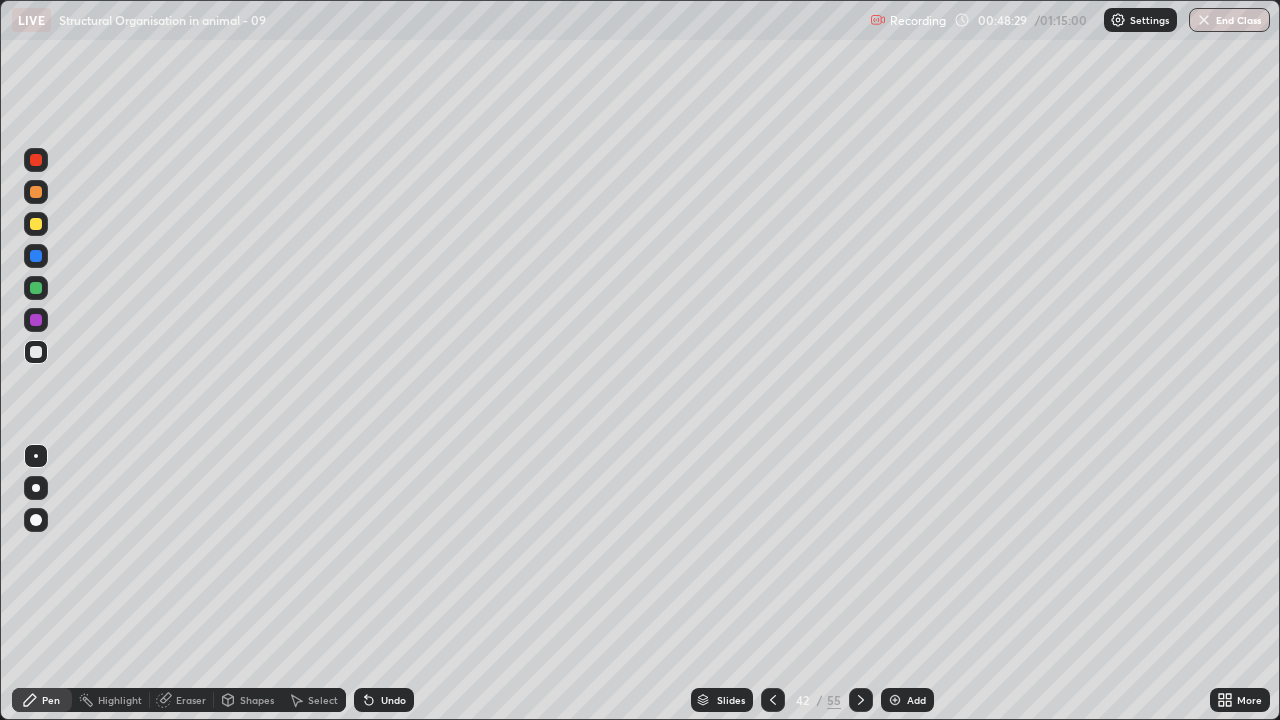 click on "Undo" at bounding box center (384, 700) 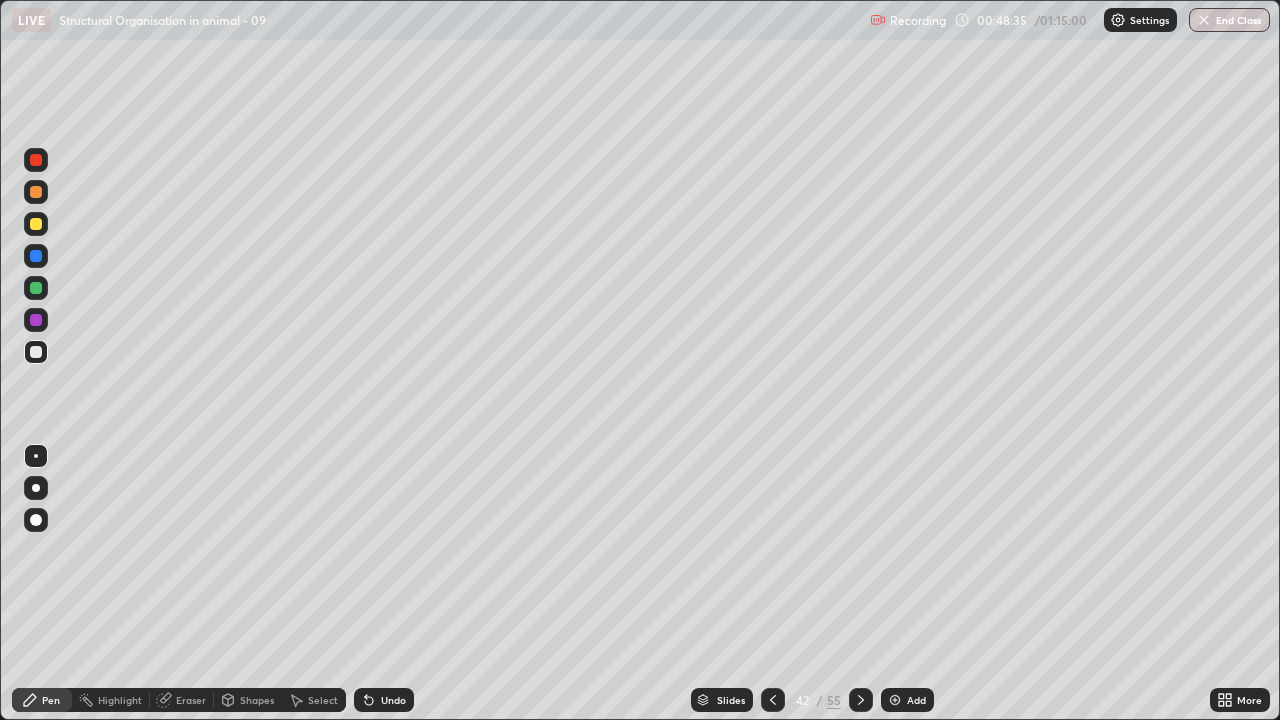 click at bounding box center (36, 288) 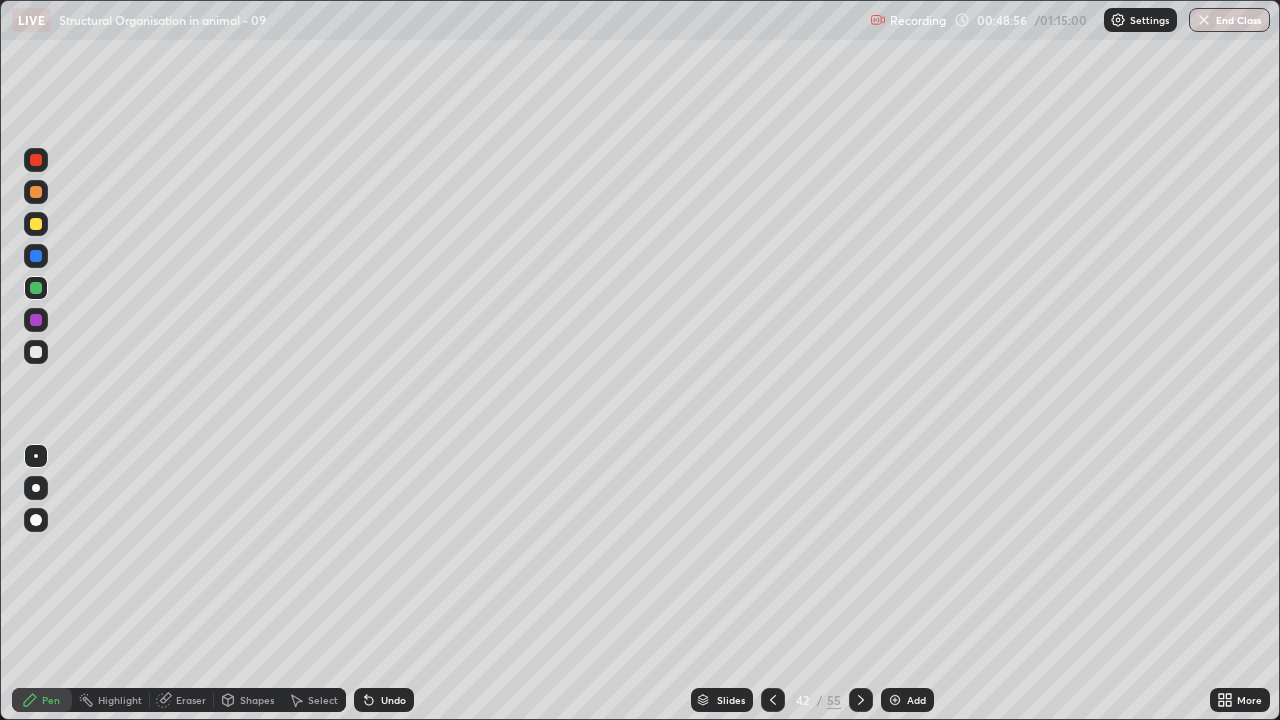 click at bounding box center (36, 288) 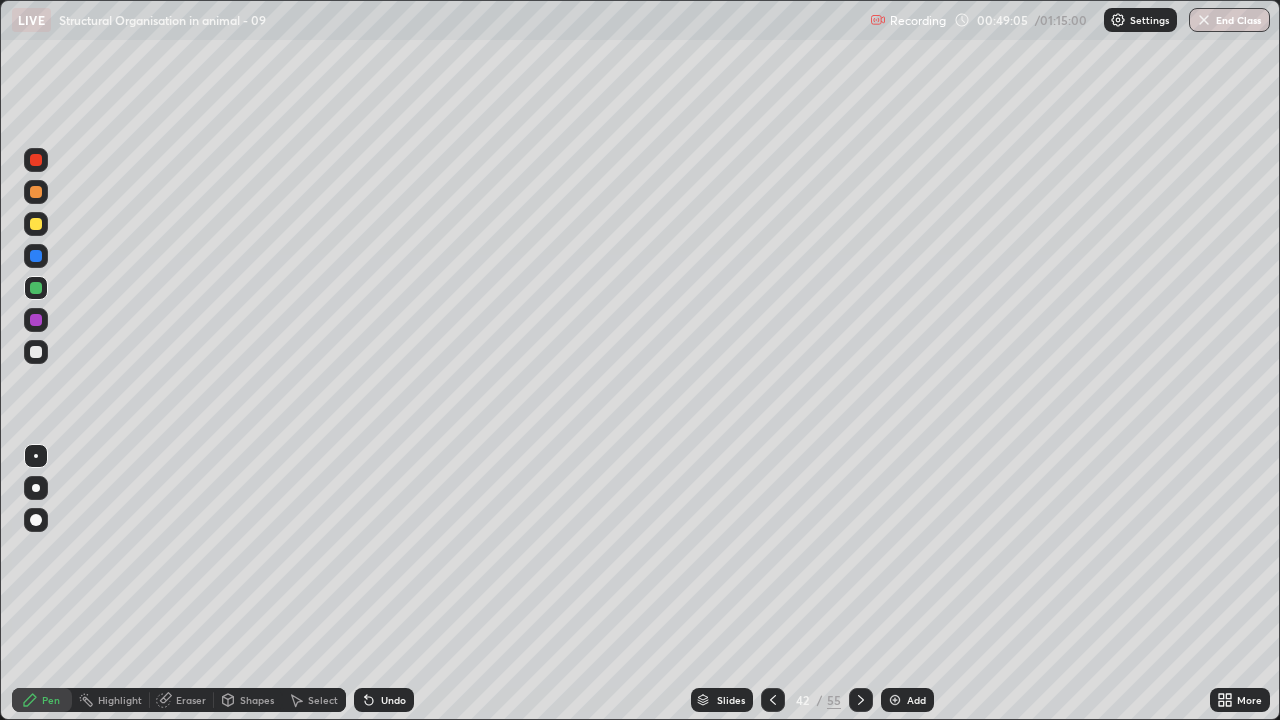 click at bounding box center (36, 352) 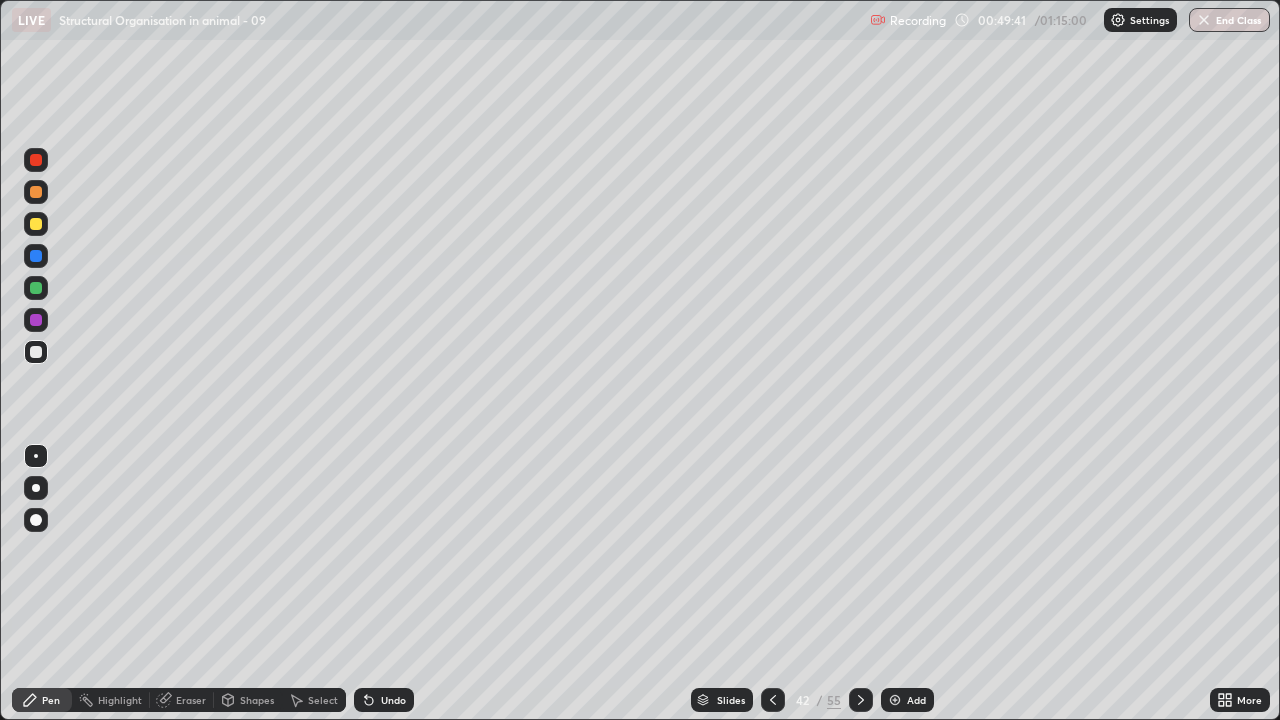 click at bounding box center [36, 288] 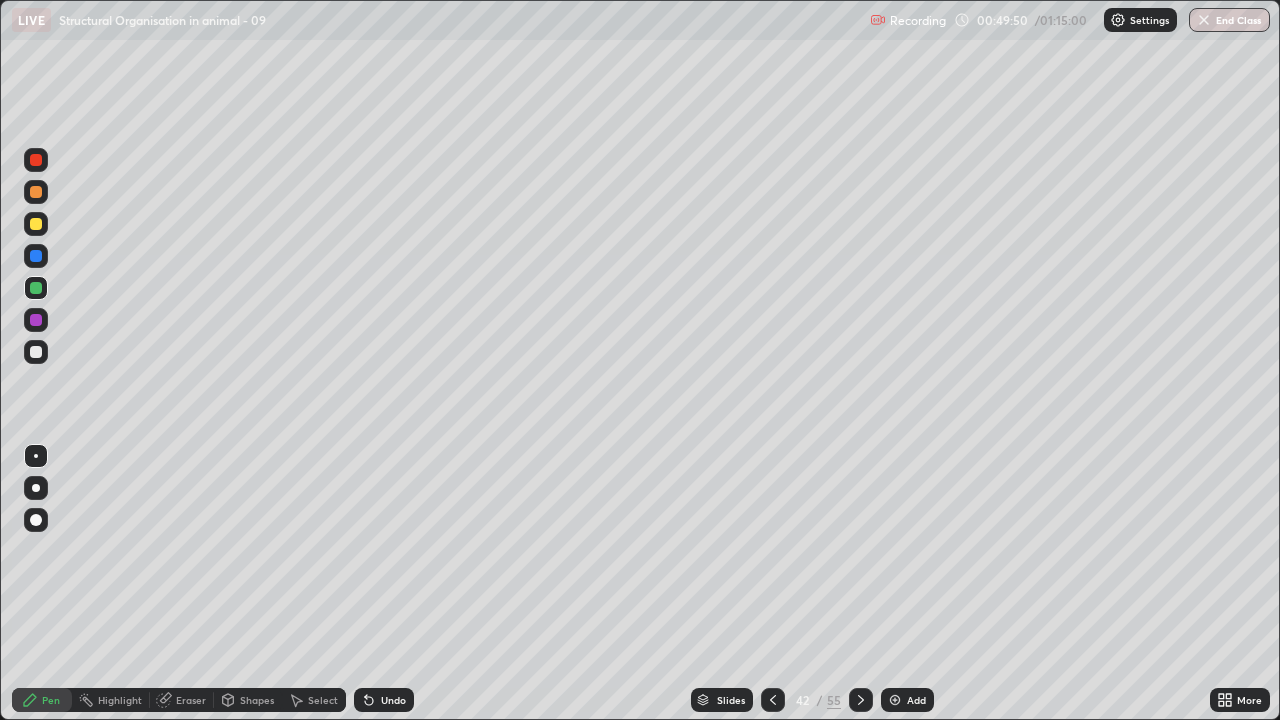 click at bounding box center (36, 352) 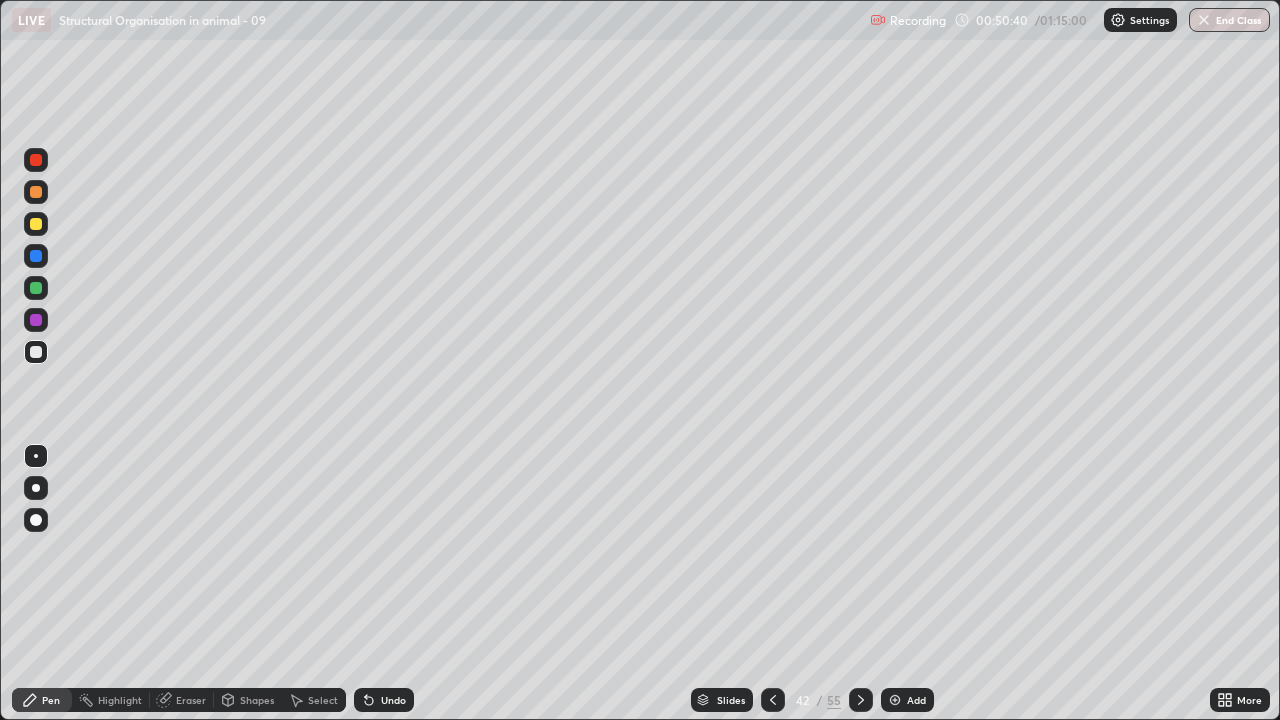 click on "Undo" at bounding box center [393, 700] 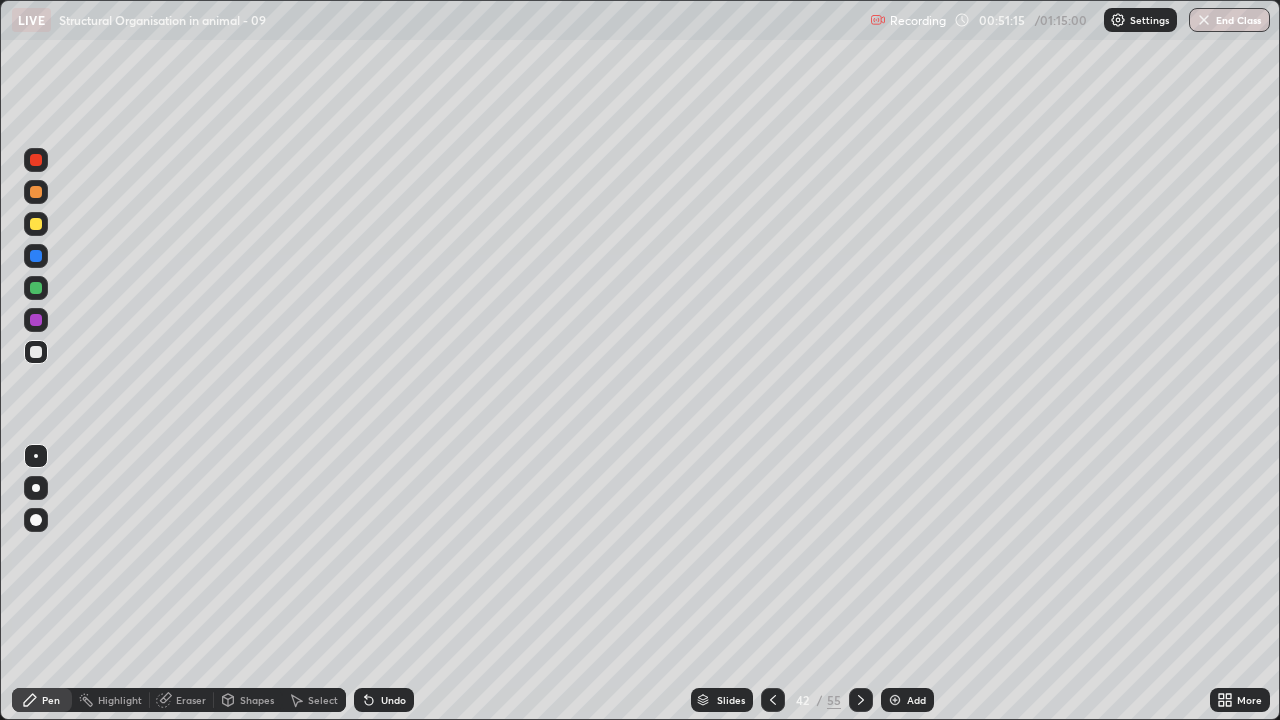 click at bounding box center (36, 288) 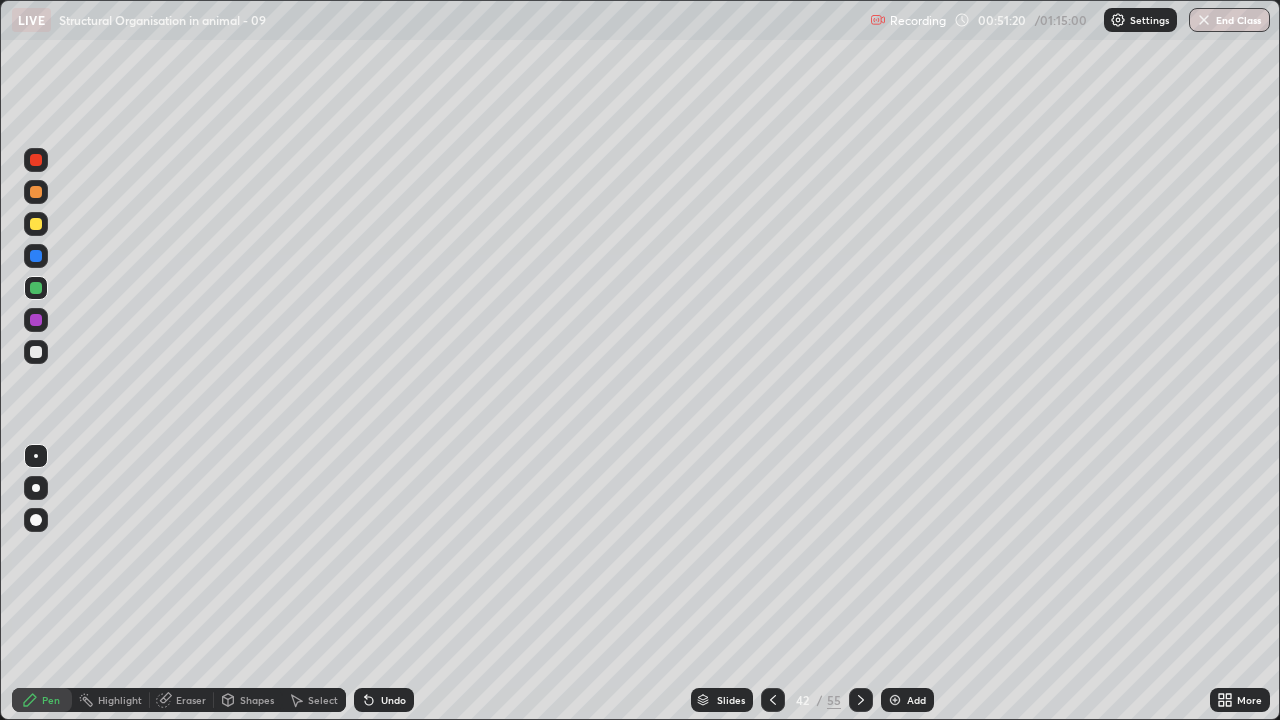 click 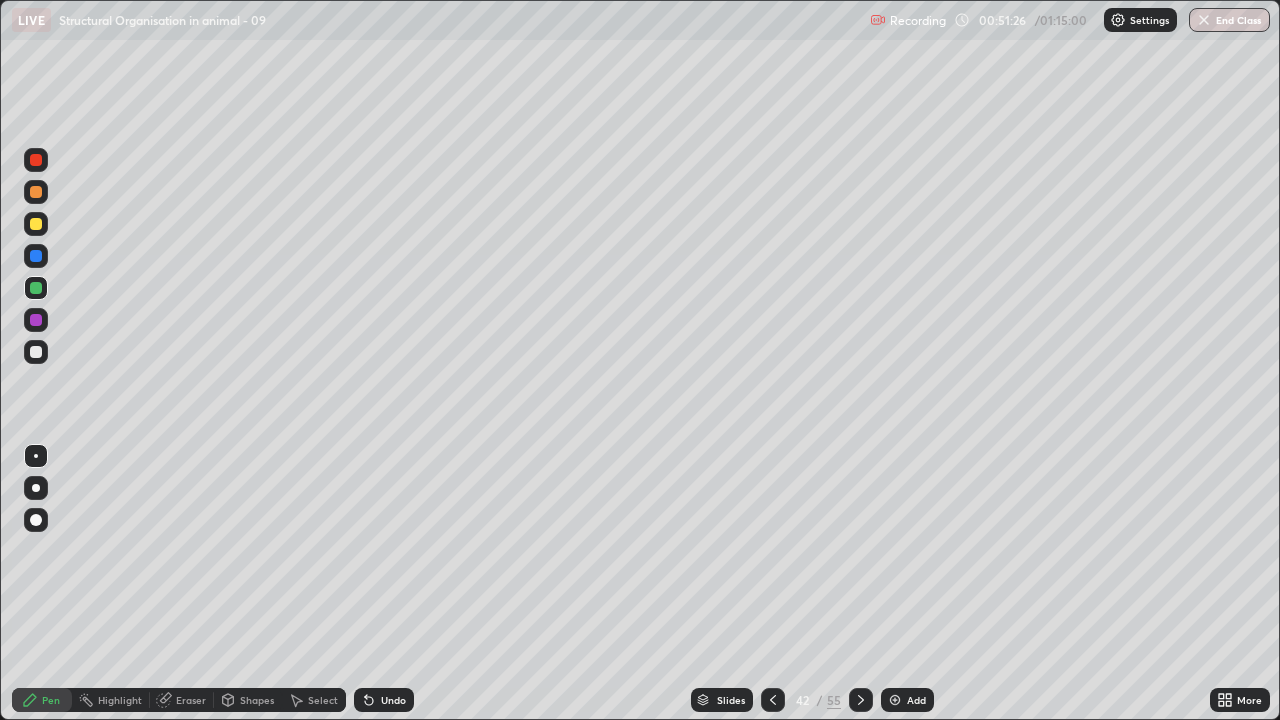 click 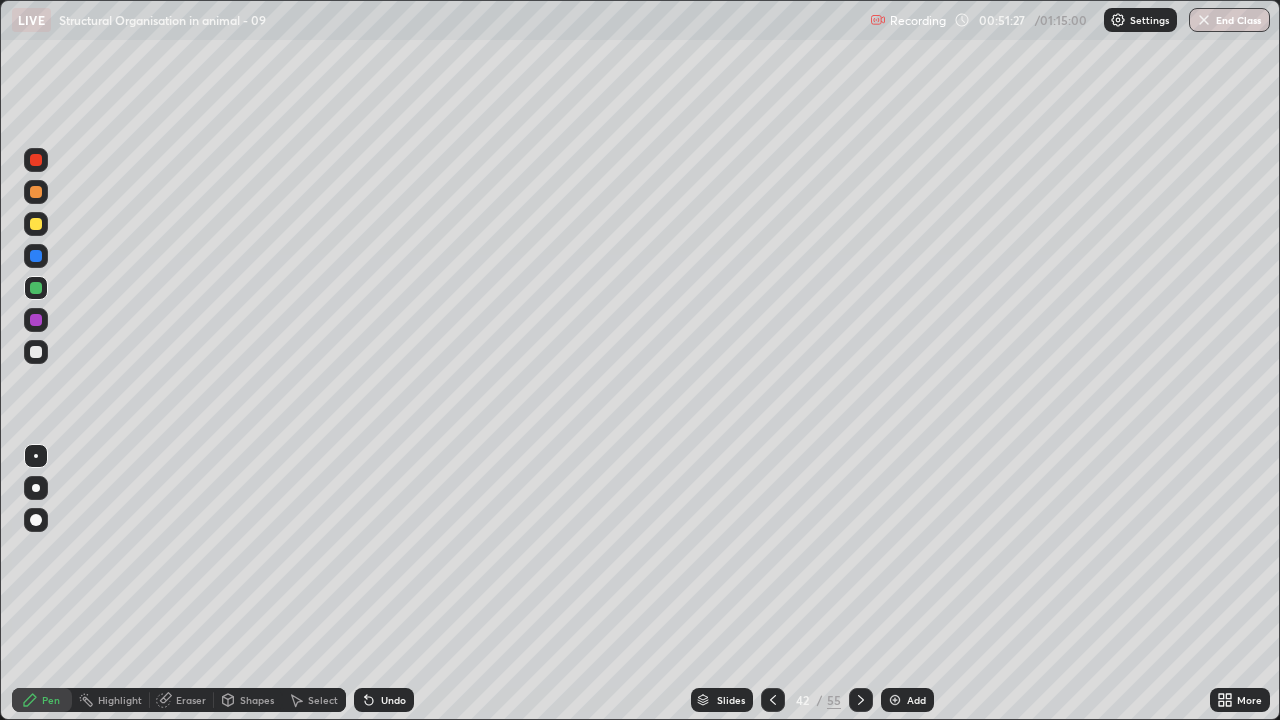 click 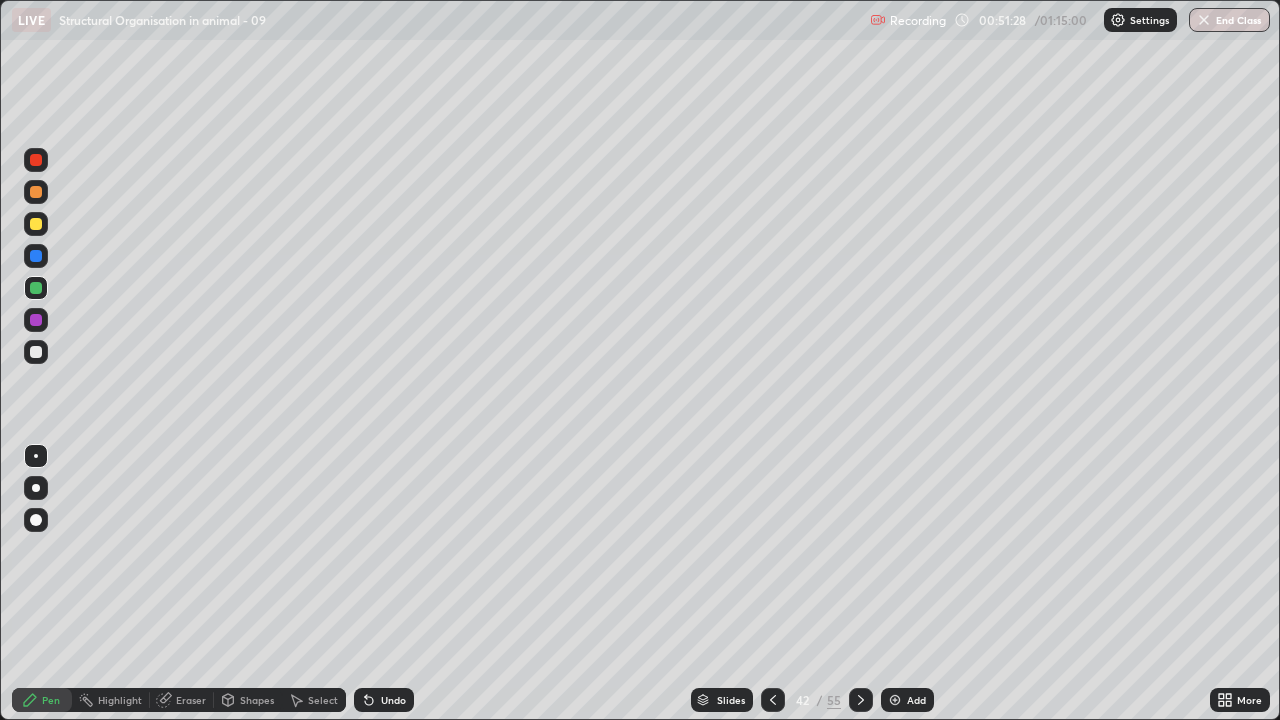 click 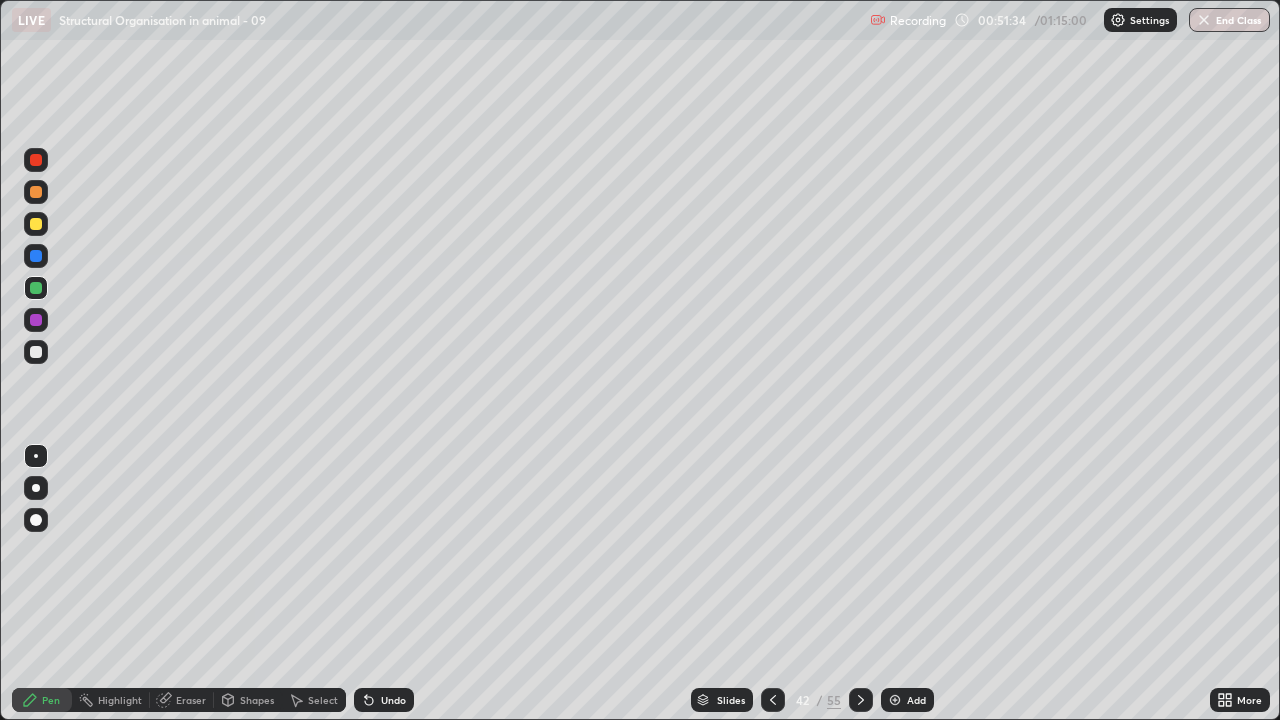 click at bounding box center (36, 352) 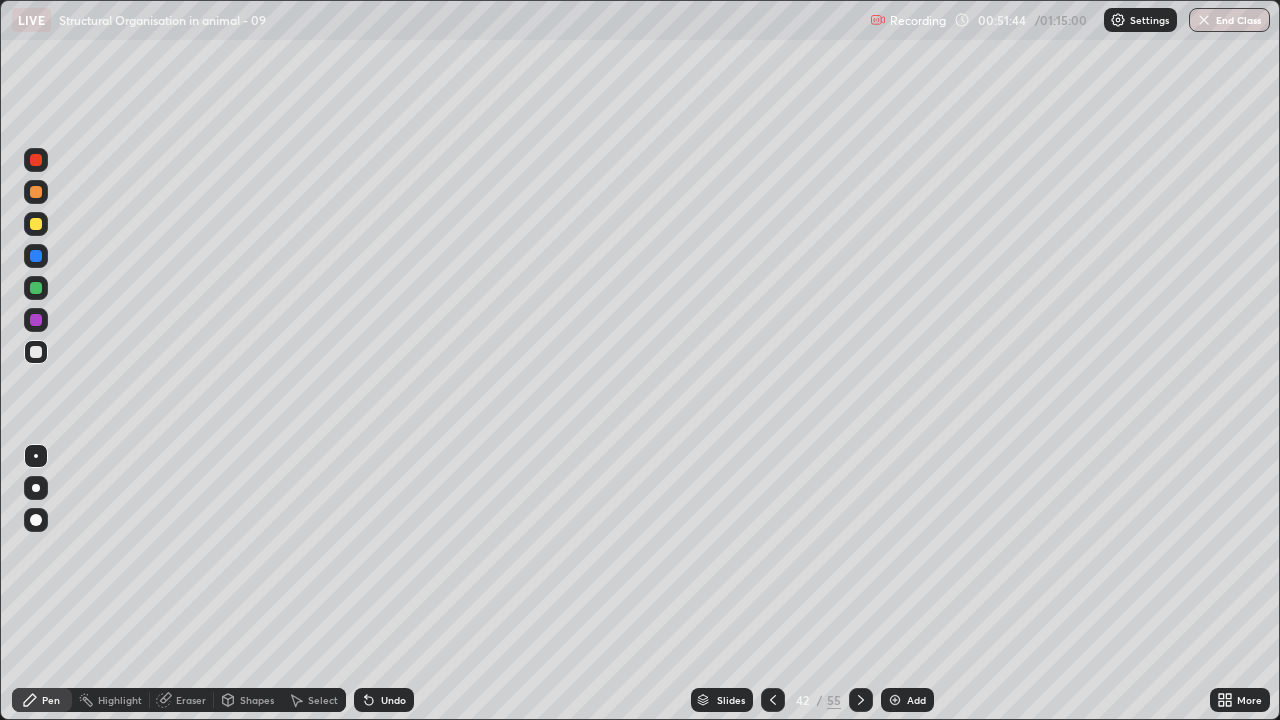click on "Undo" at bounding box center [393, 700] 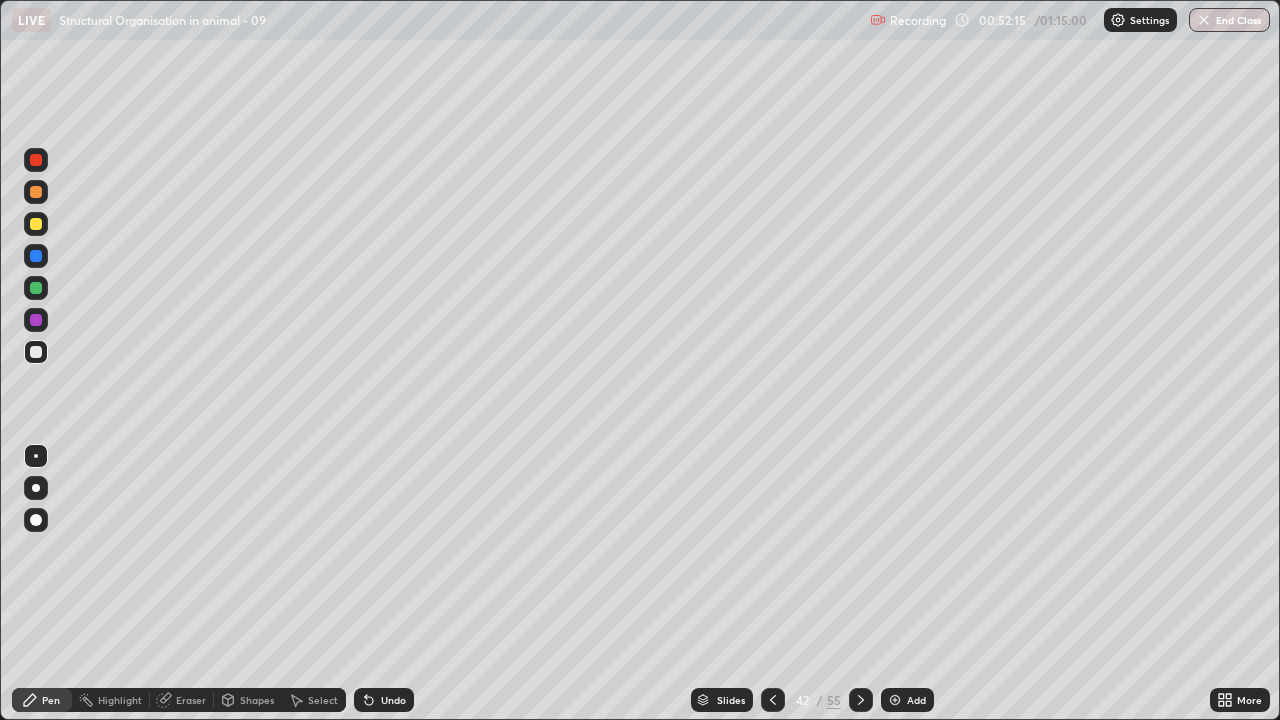 click on "Undo" at bounding box center (384, 700) 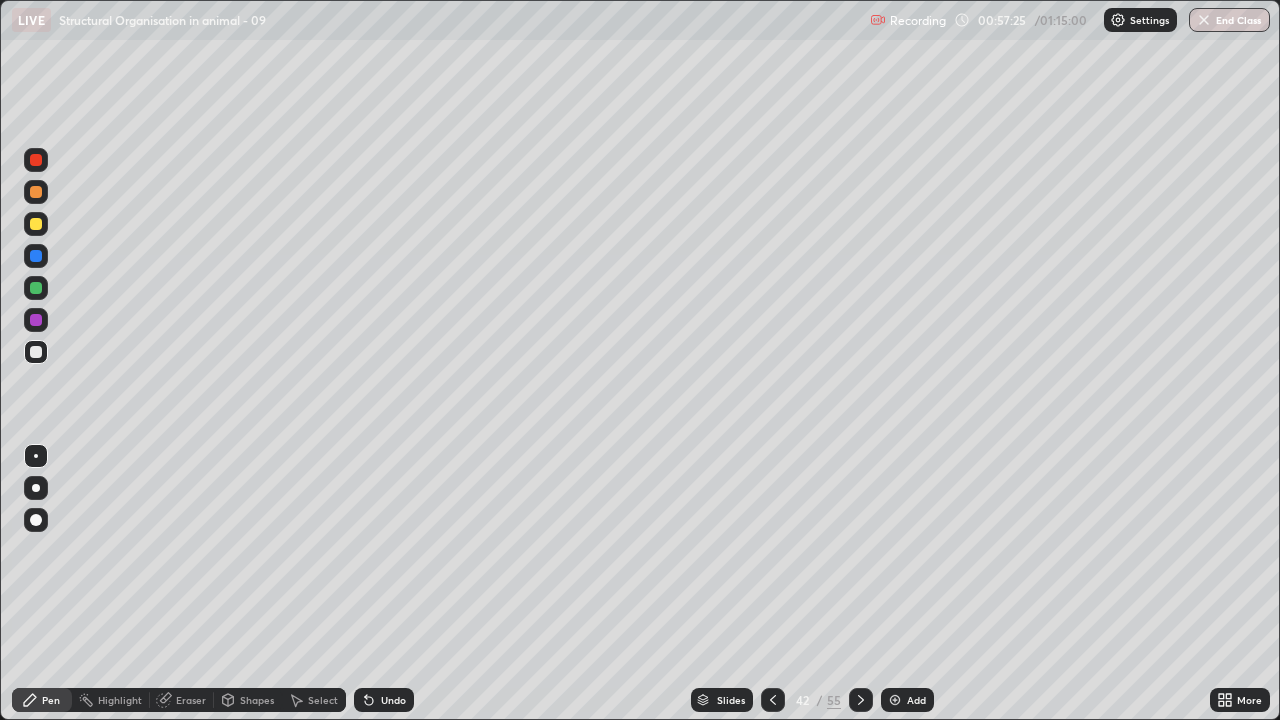 click on "Add" at bounding box center (916, 700) 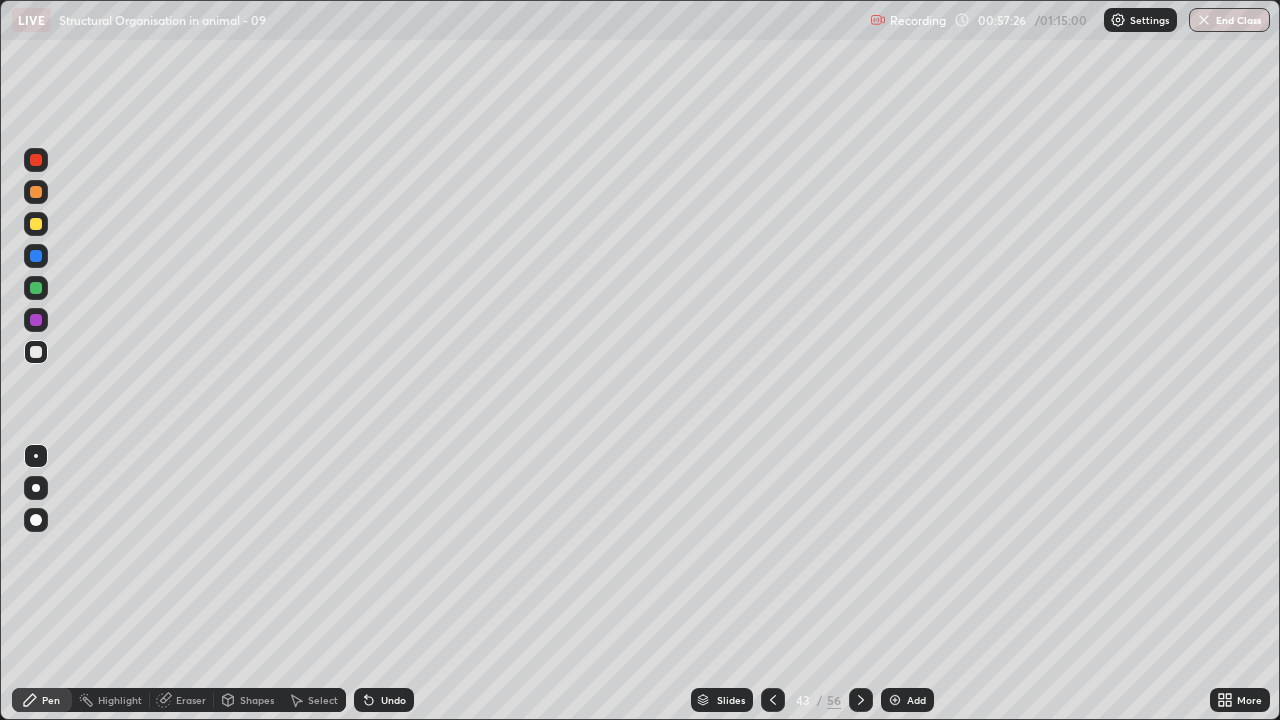 click at bounding box center (36, 352) 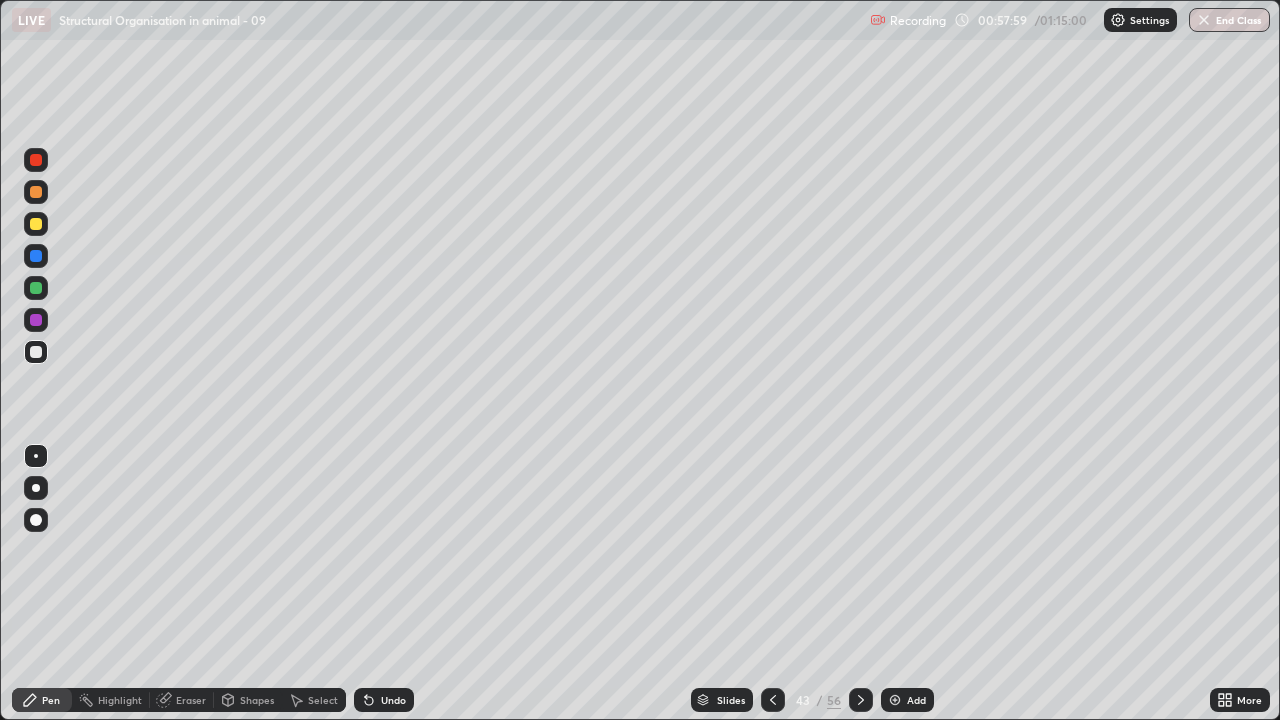 click 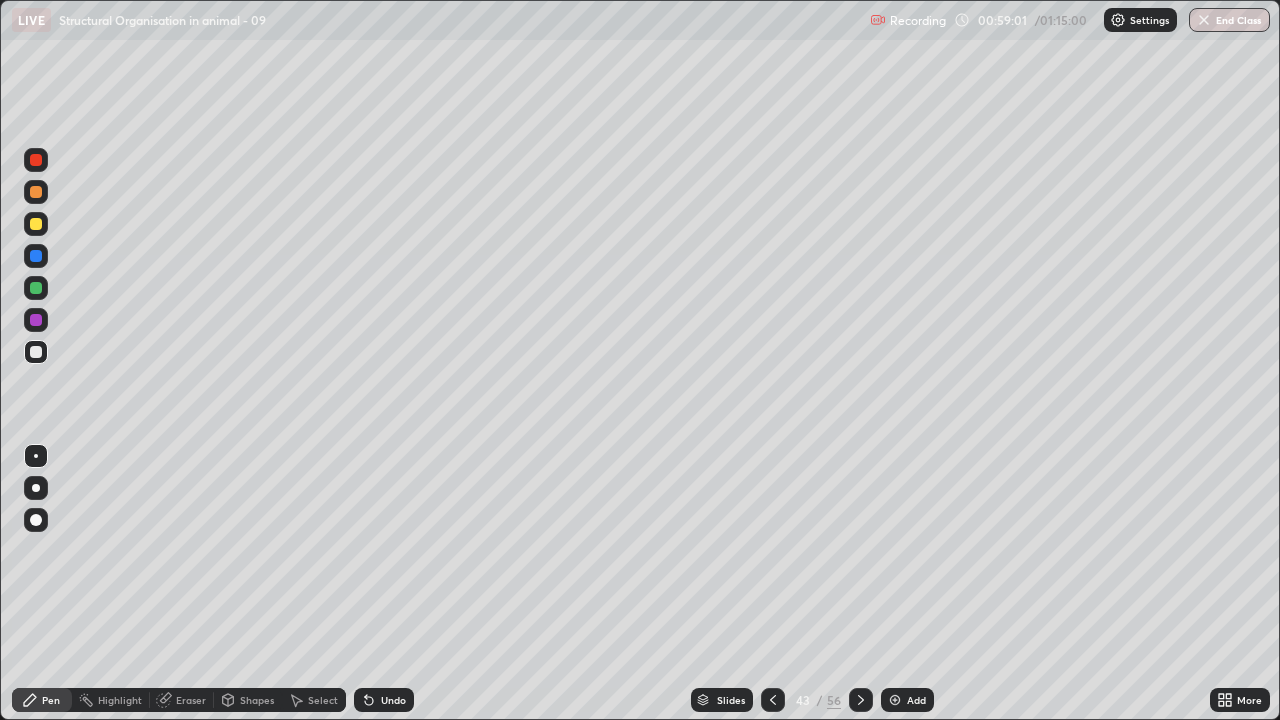 click at bounding box center [36, 256] 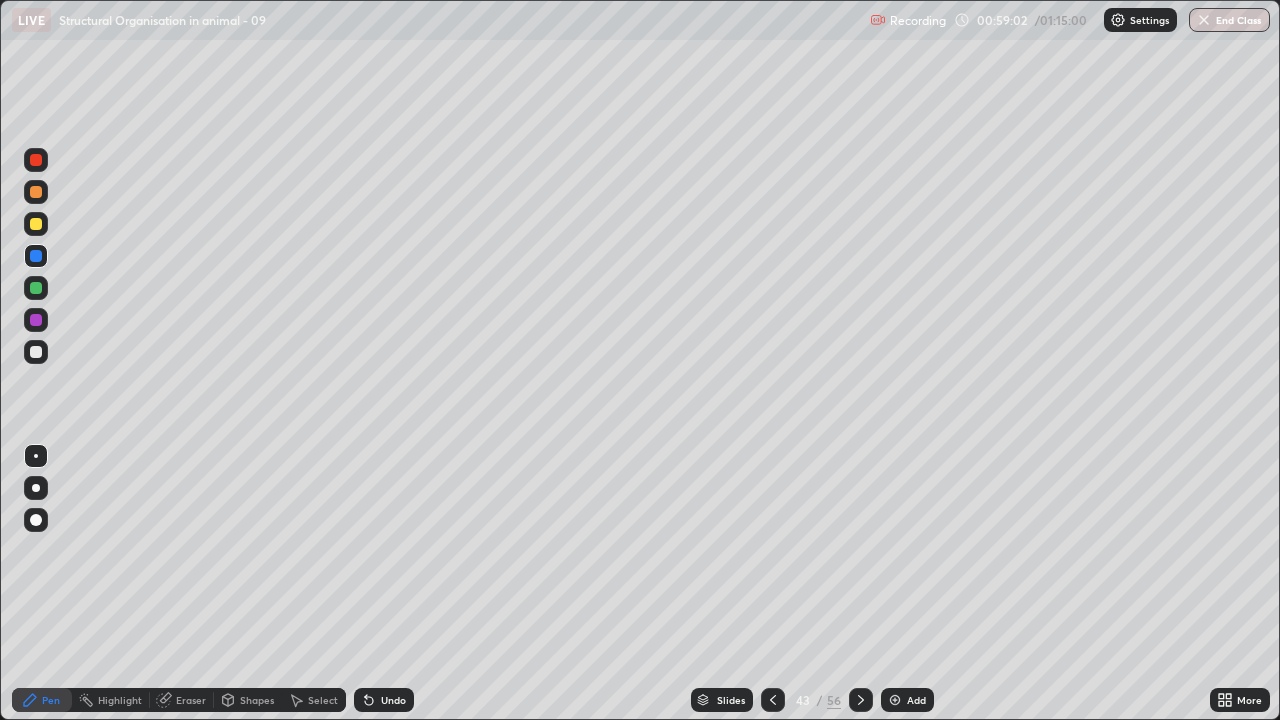 click at bounding box center [36, 488] 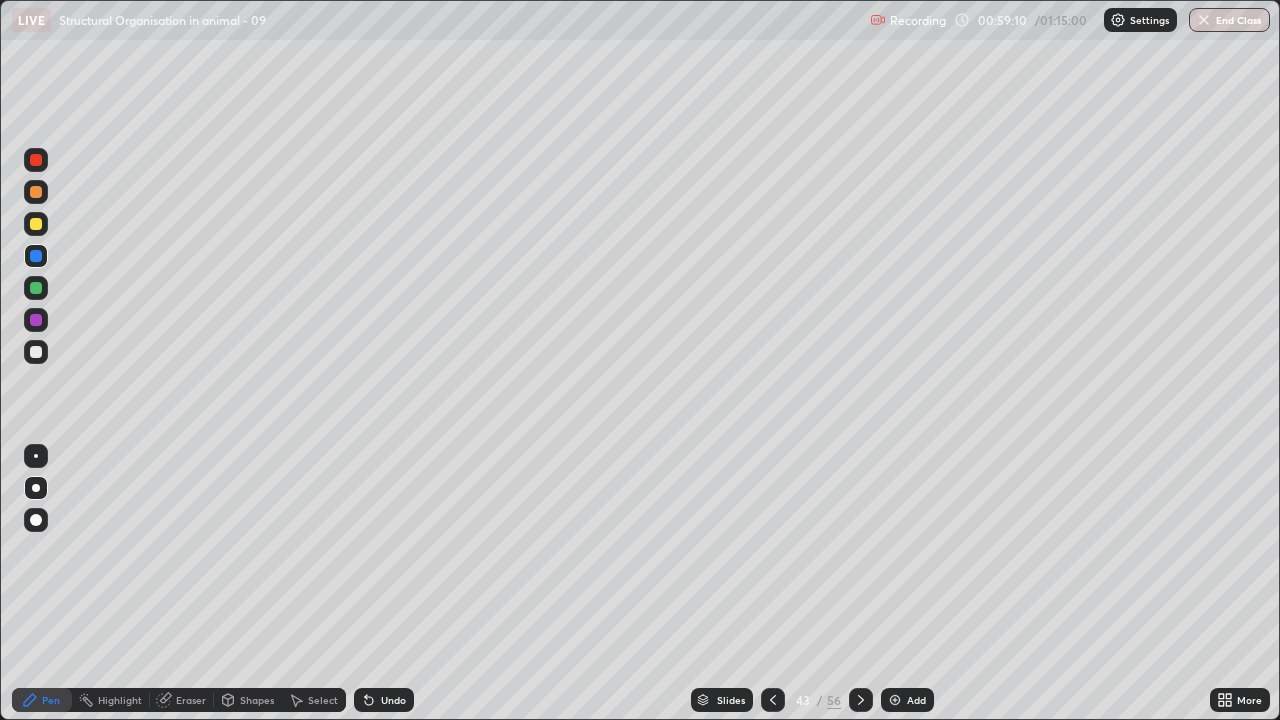 click at bounding box center (36, 352) 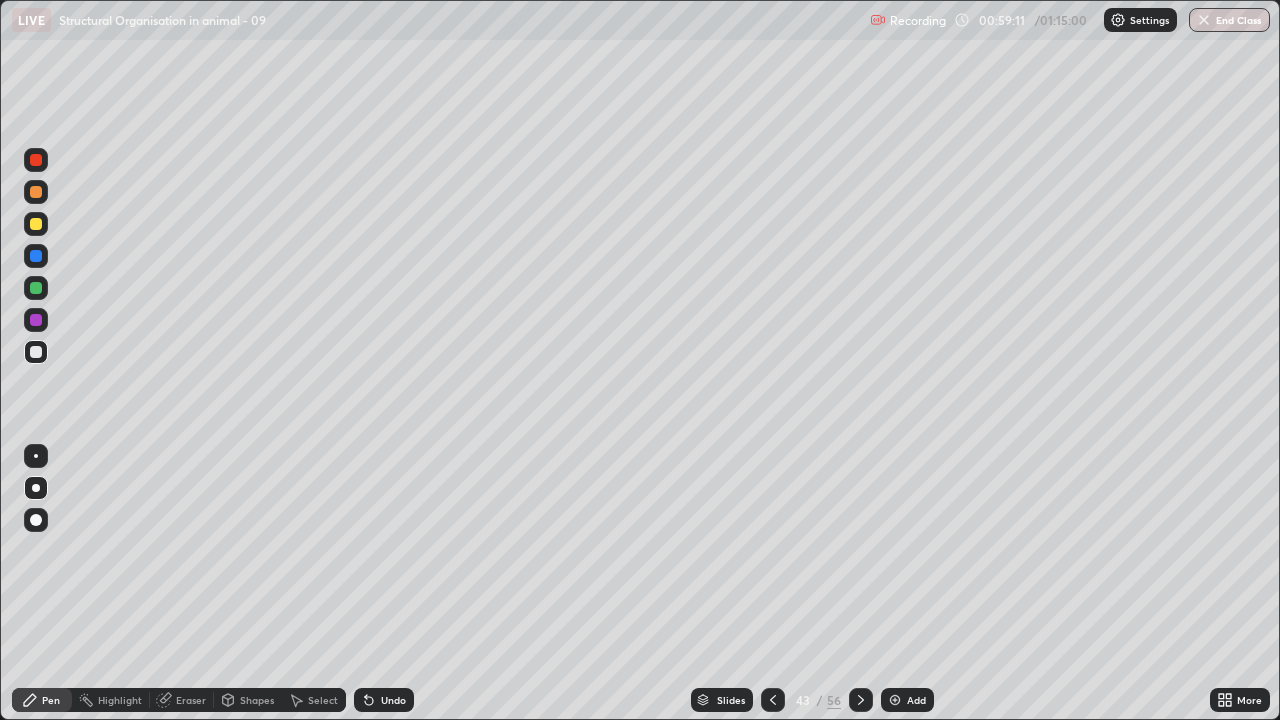 click at bounding box center (36, 456) 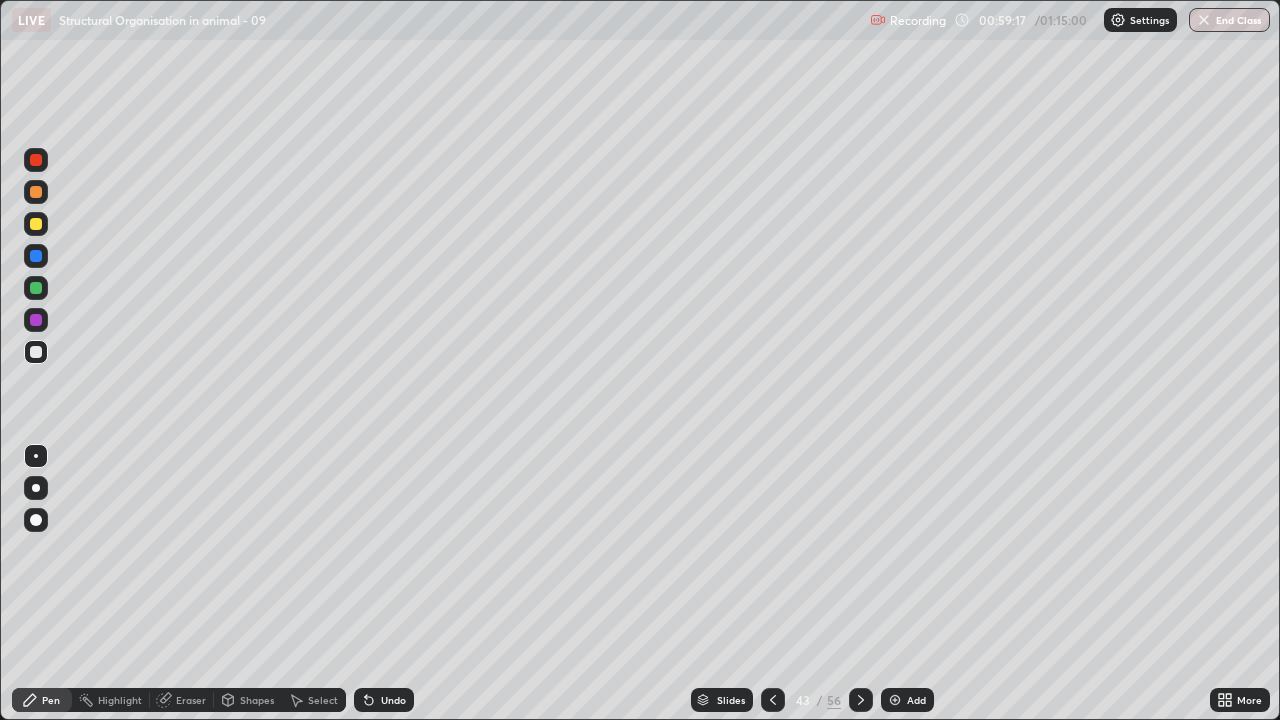 click on "Eraser" at bounding box center [191, 700] 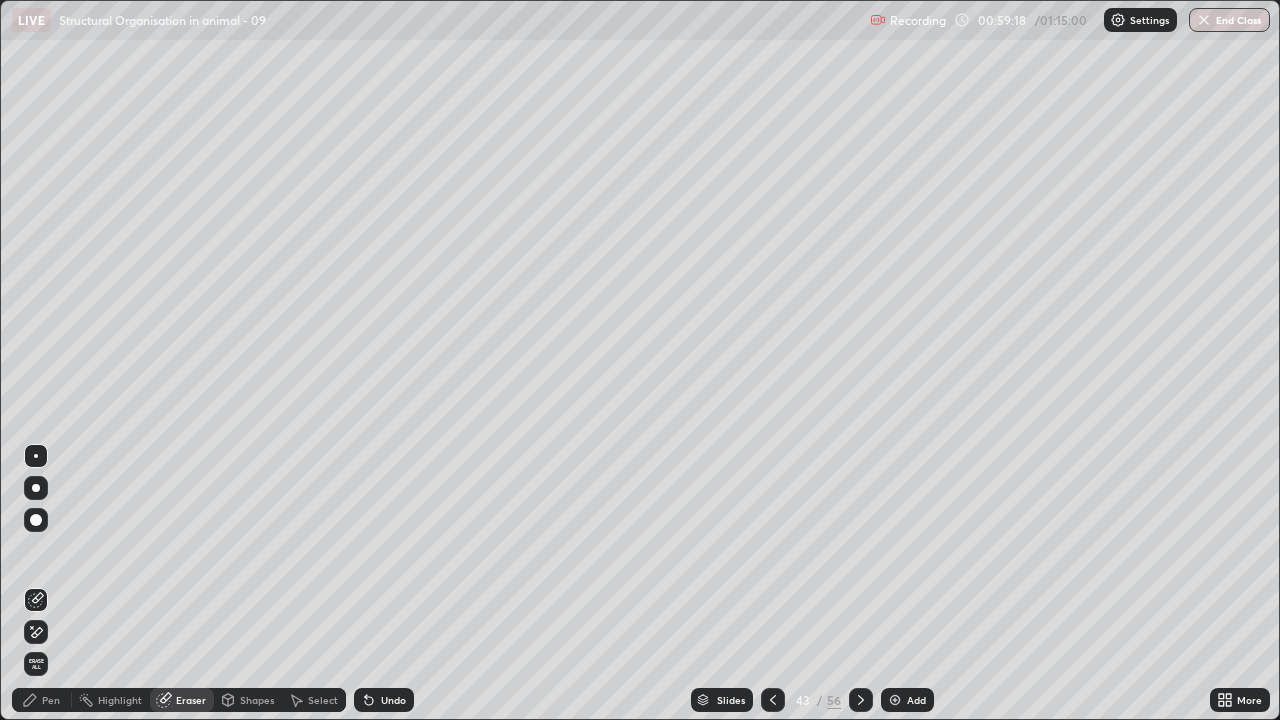 click 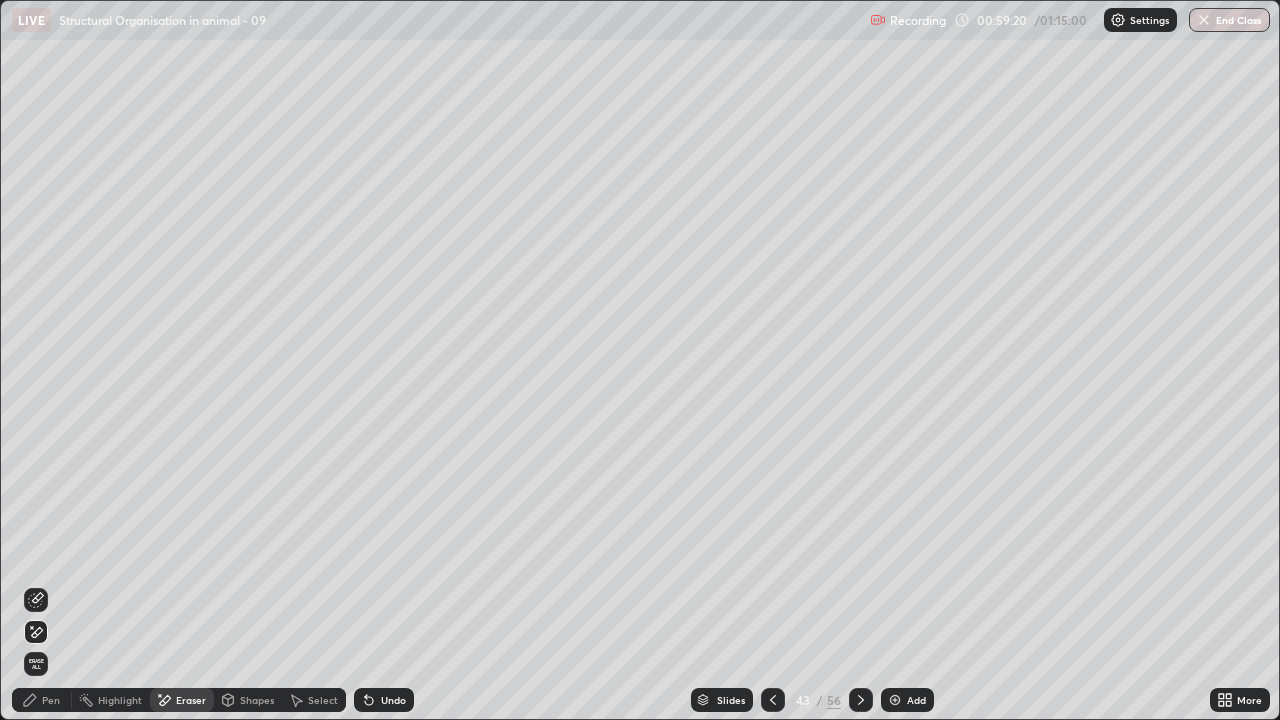 click 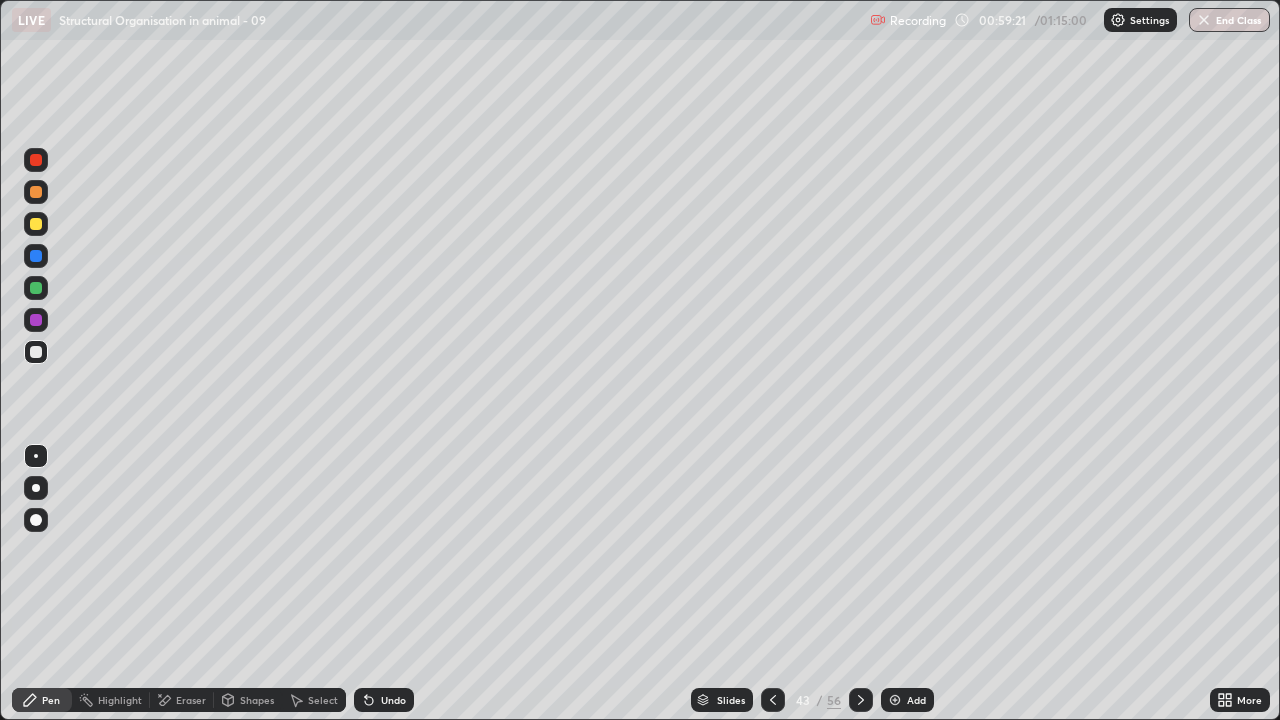 click at bounding box center (36, 288) 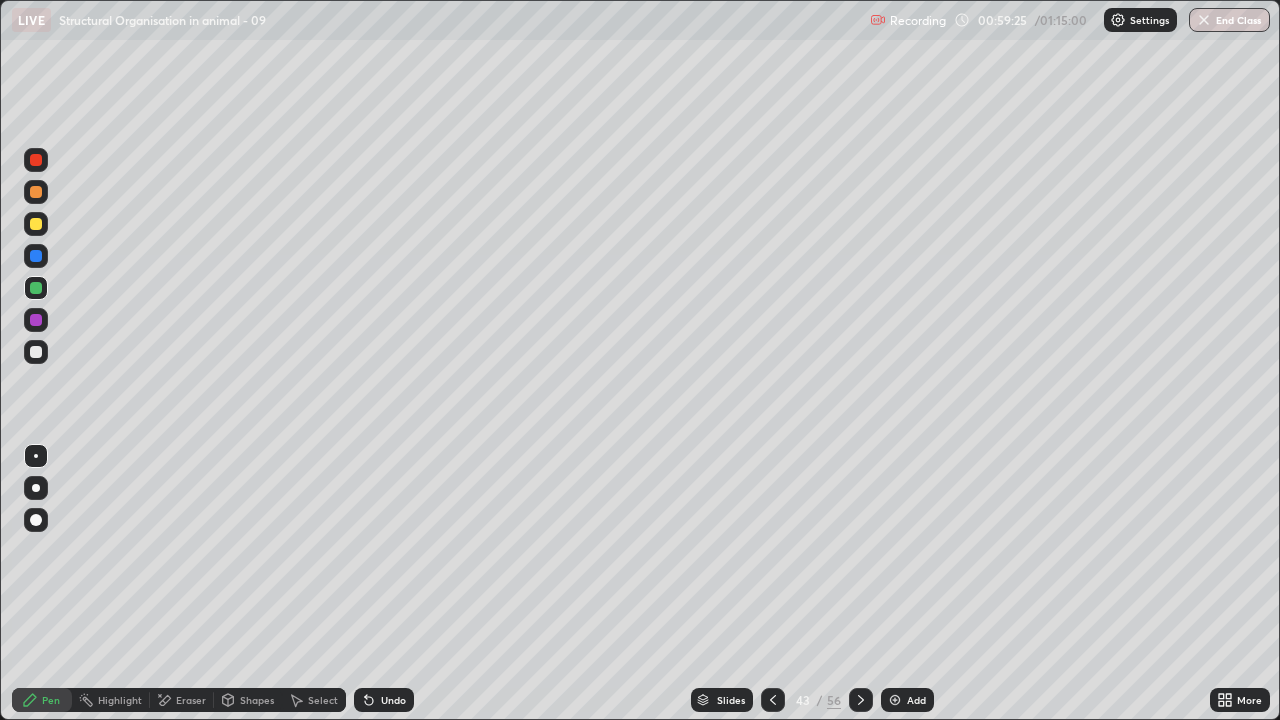 click at bounding box center (36, 288) 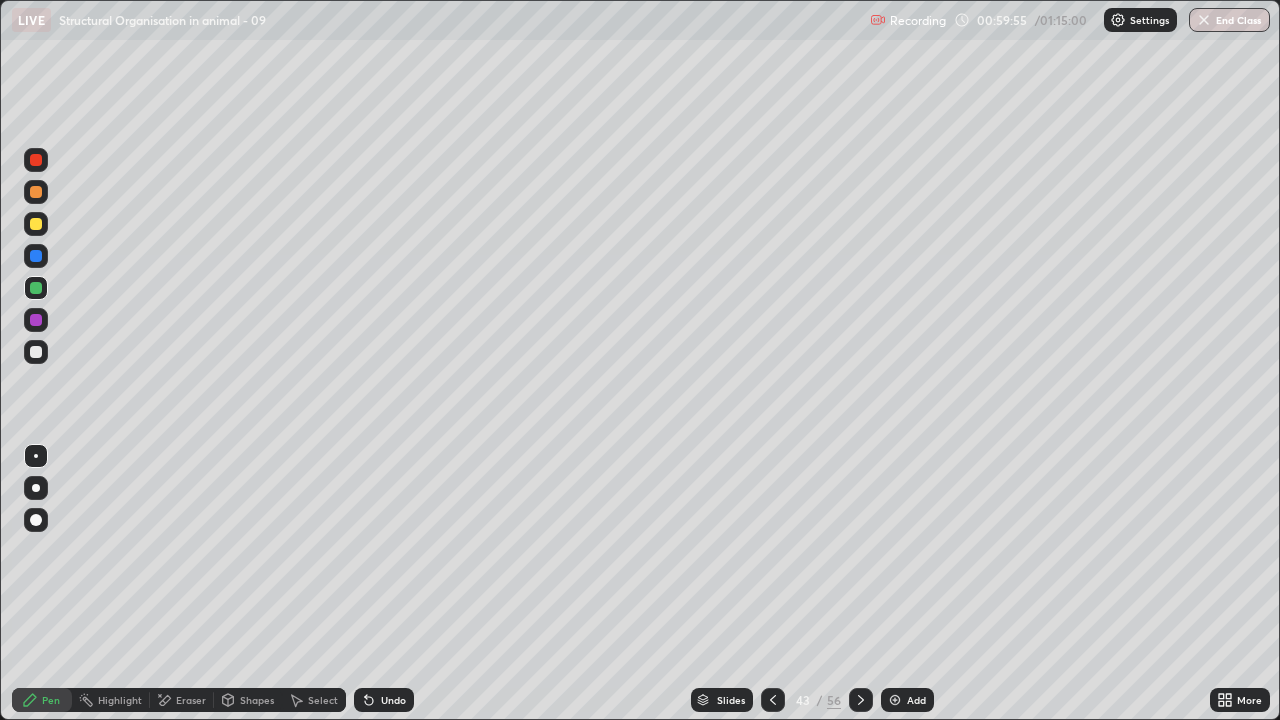 click at bounding box center [36, 256] 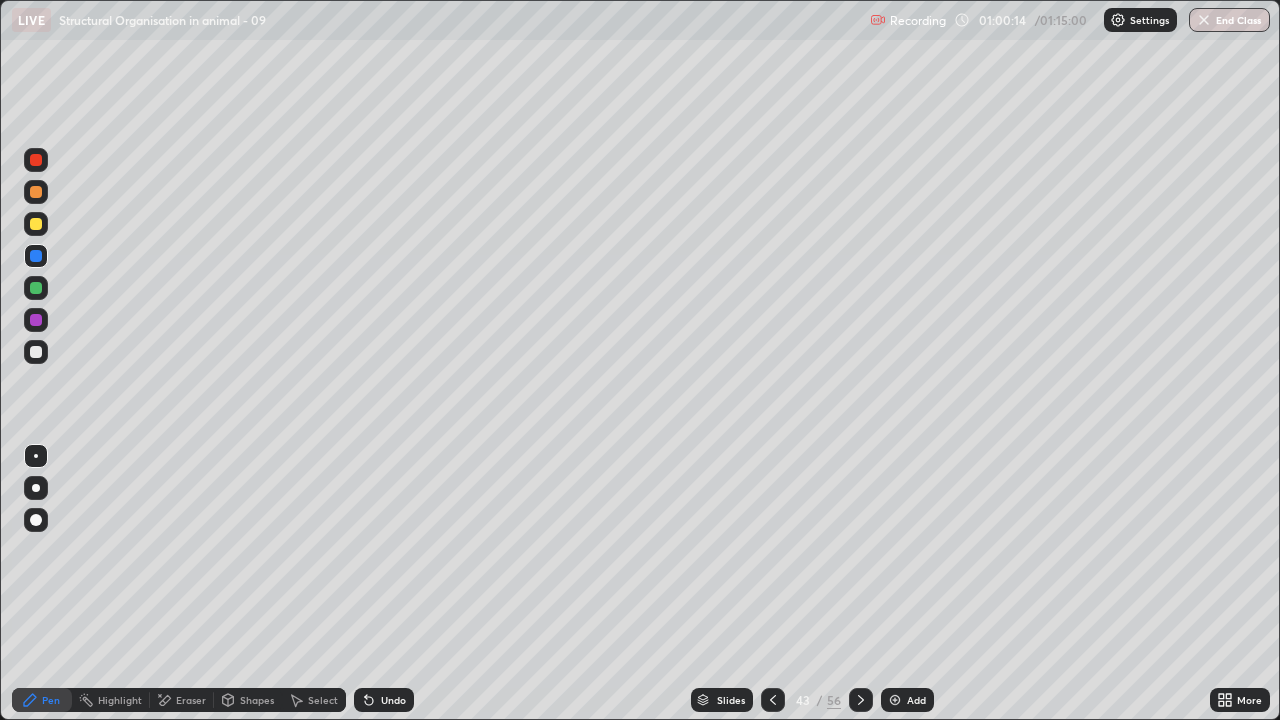 click at bounding box center (36, 352) 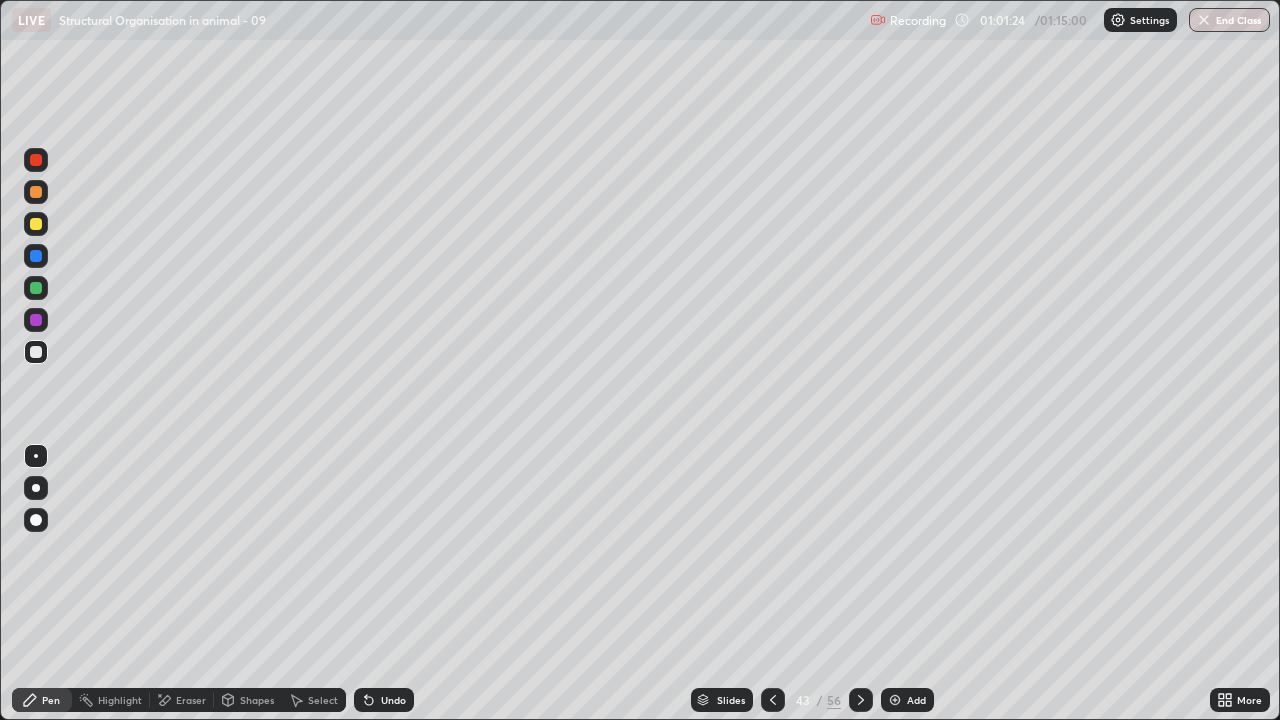 click 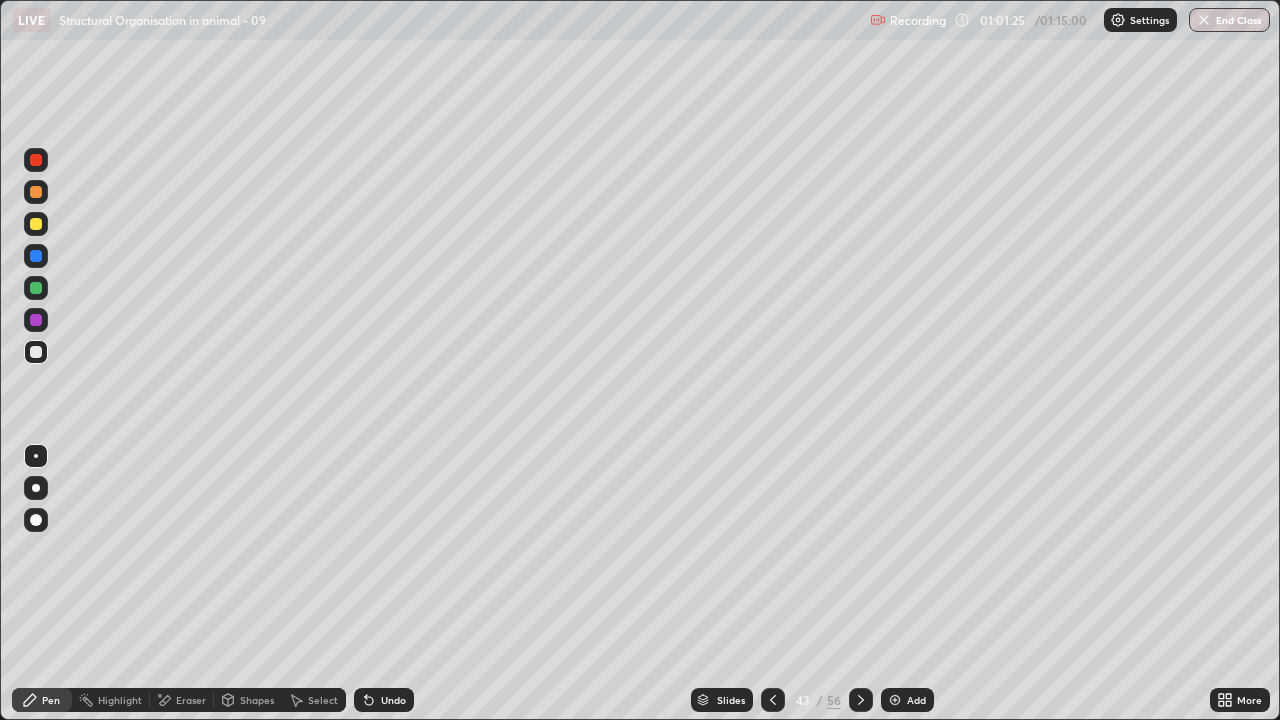 click 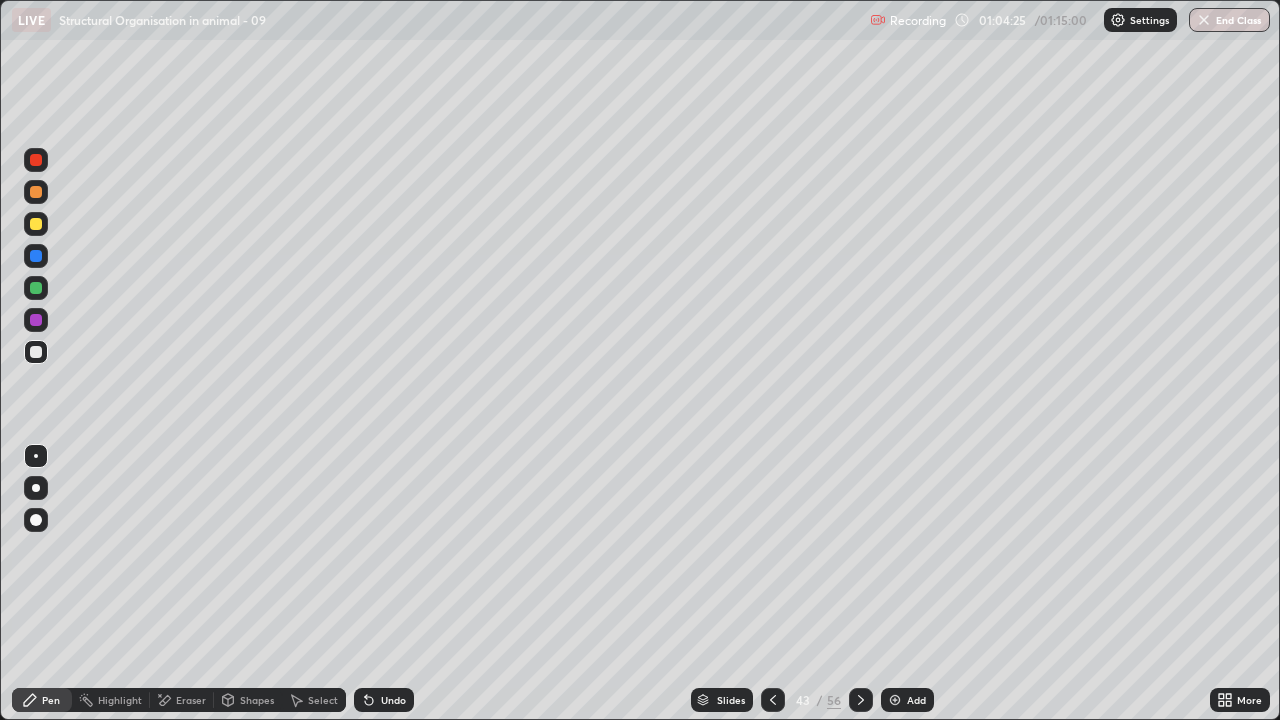click at bounding box center (895, 700) 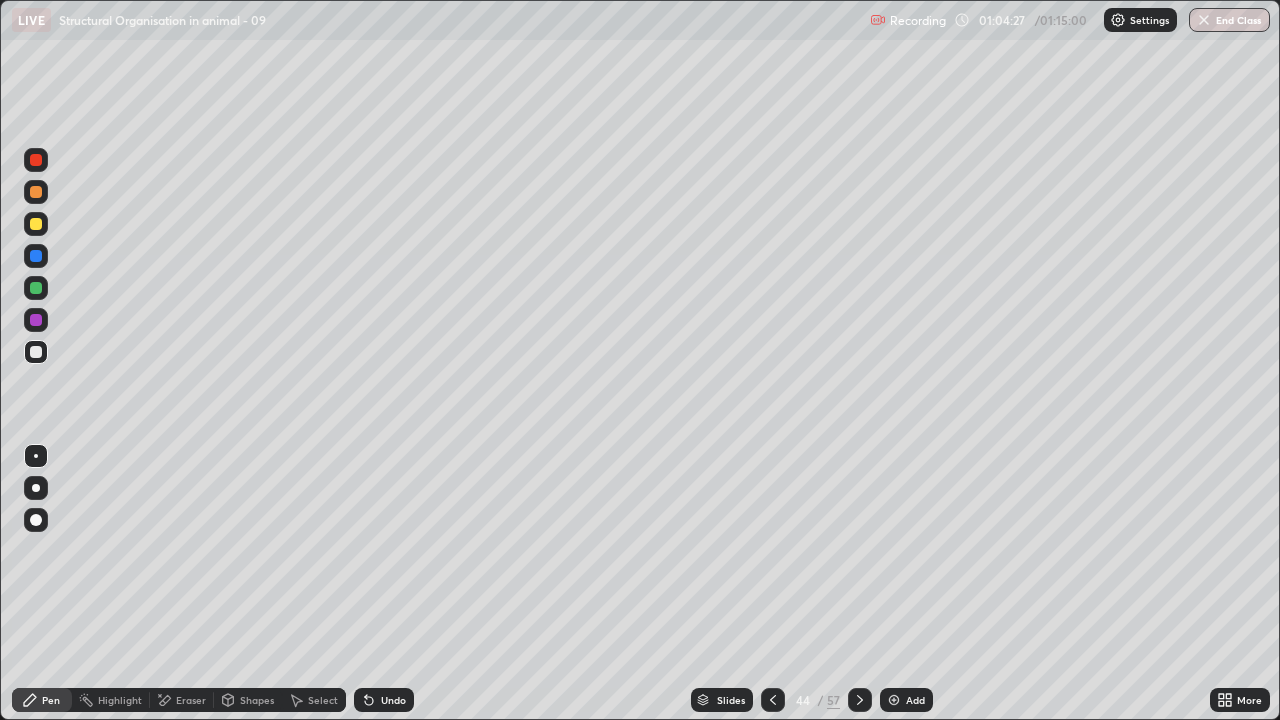 click at bounding box center [36, 256] 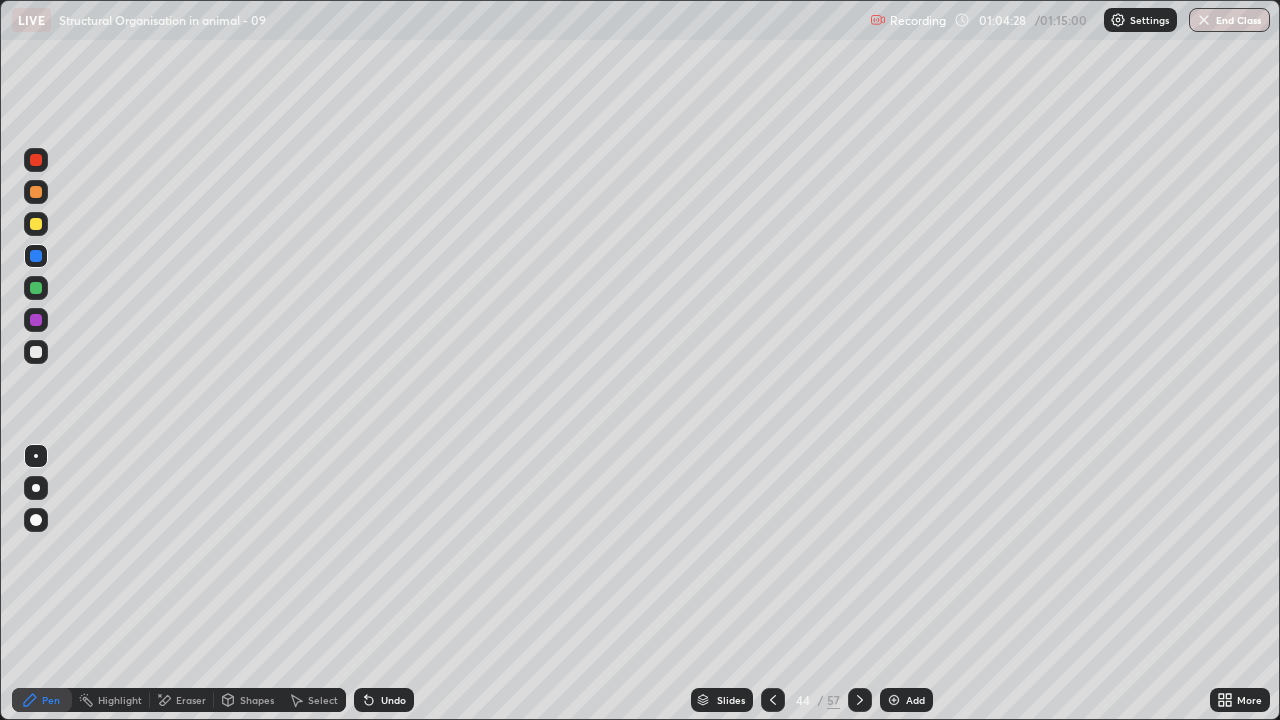 click at bounding box center [36, 456] 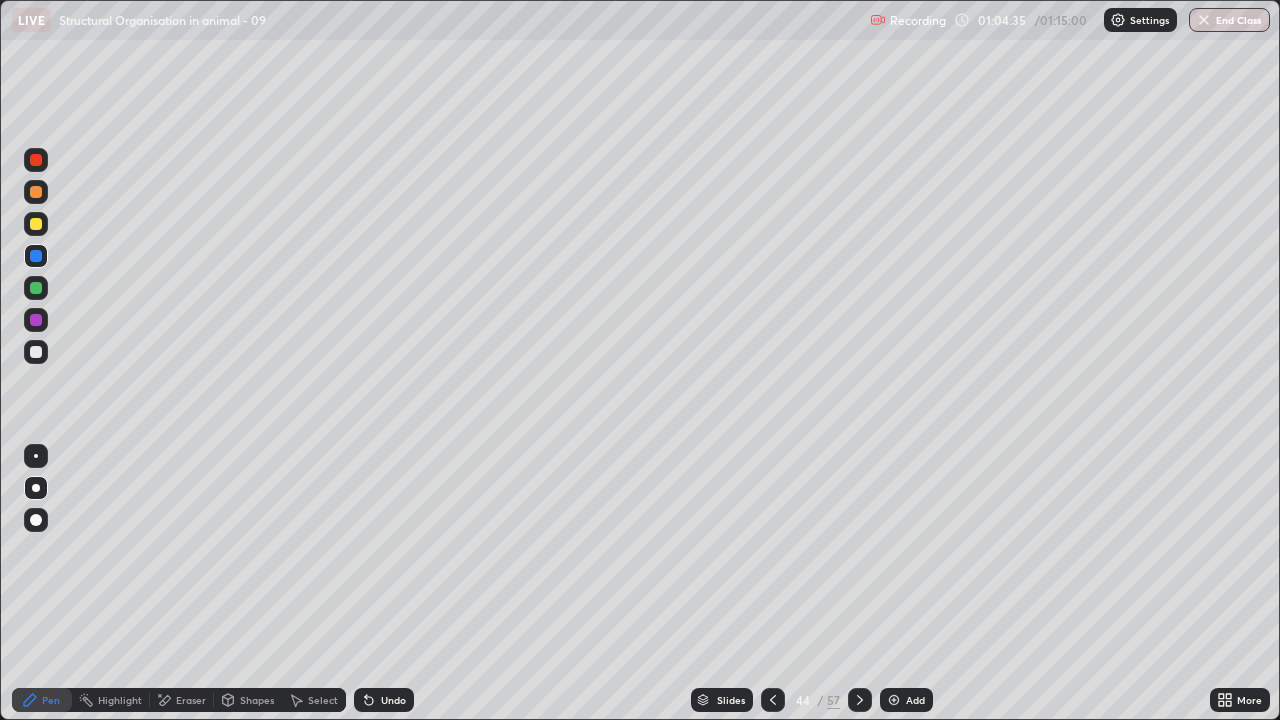 click at bounding box center [36, 352] 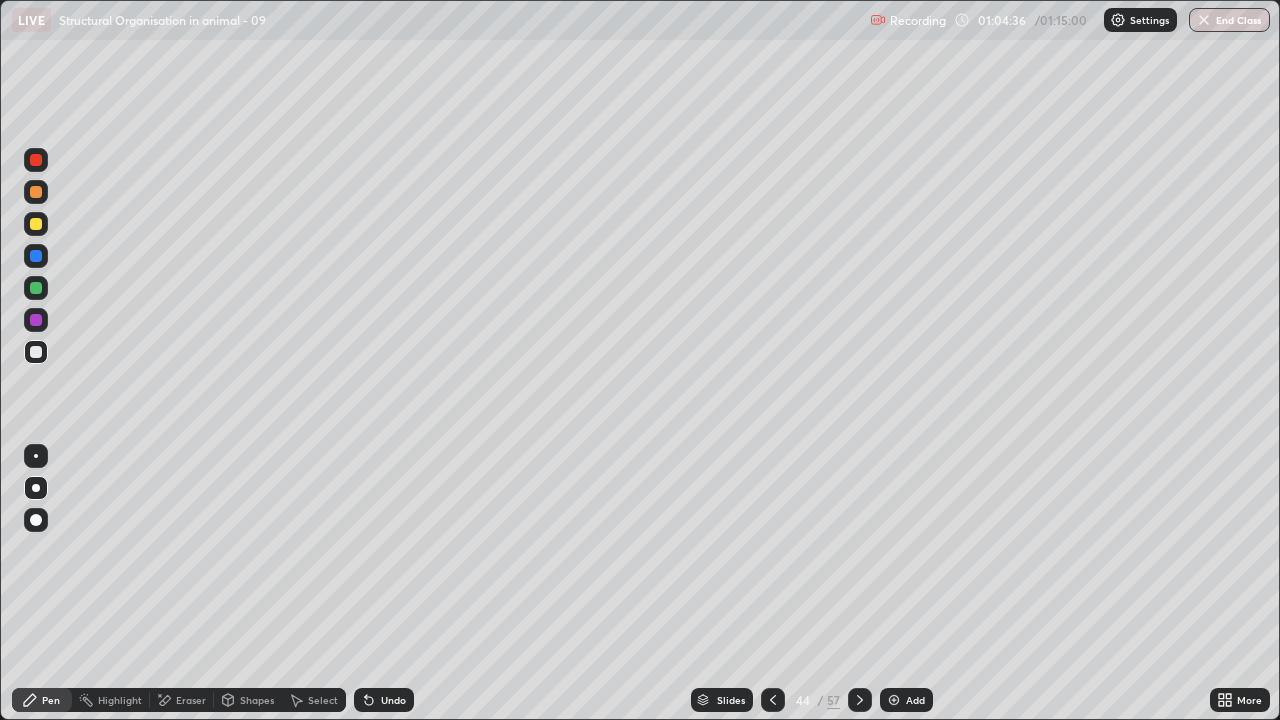 click at bounding box center [36, 456] 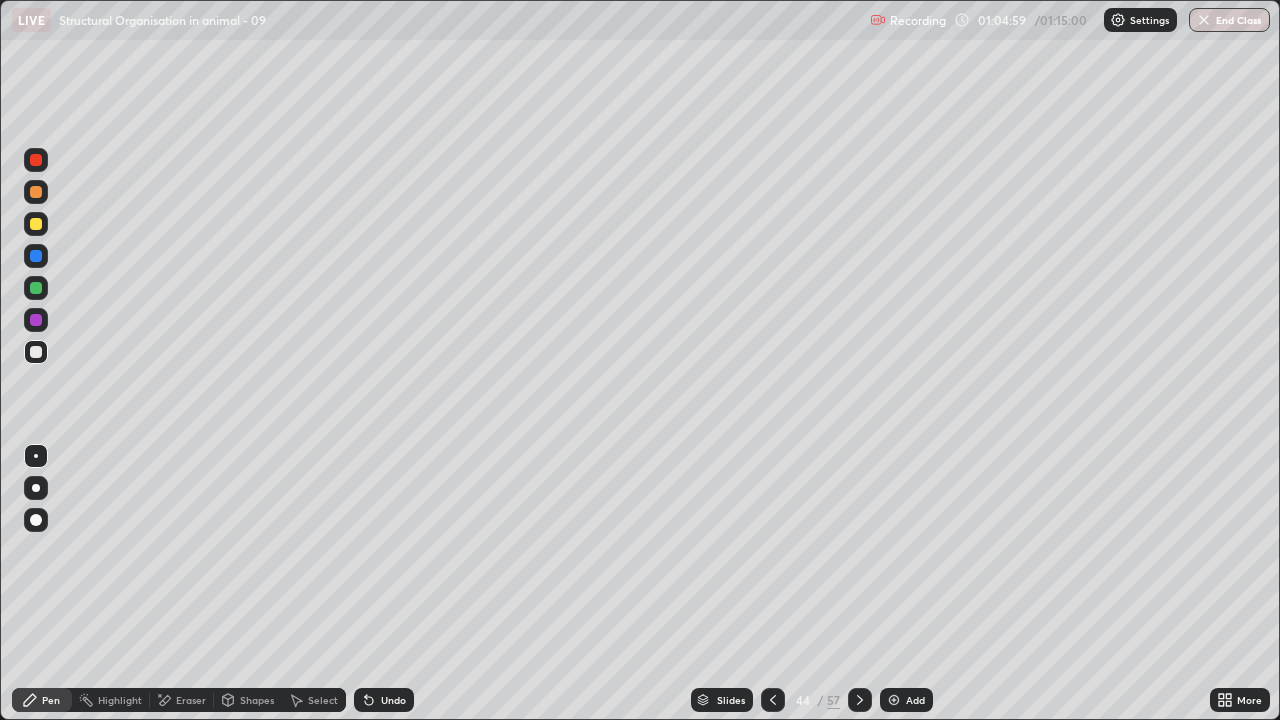 click at bounding box center (36, 256) 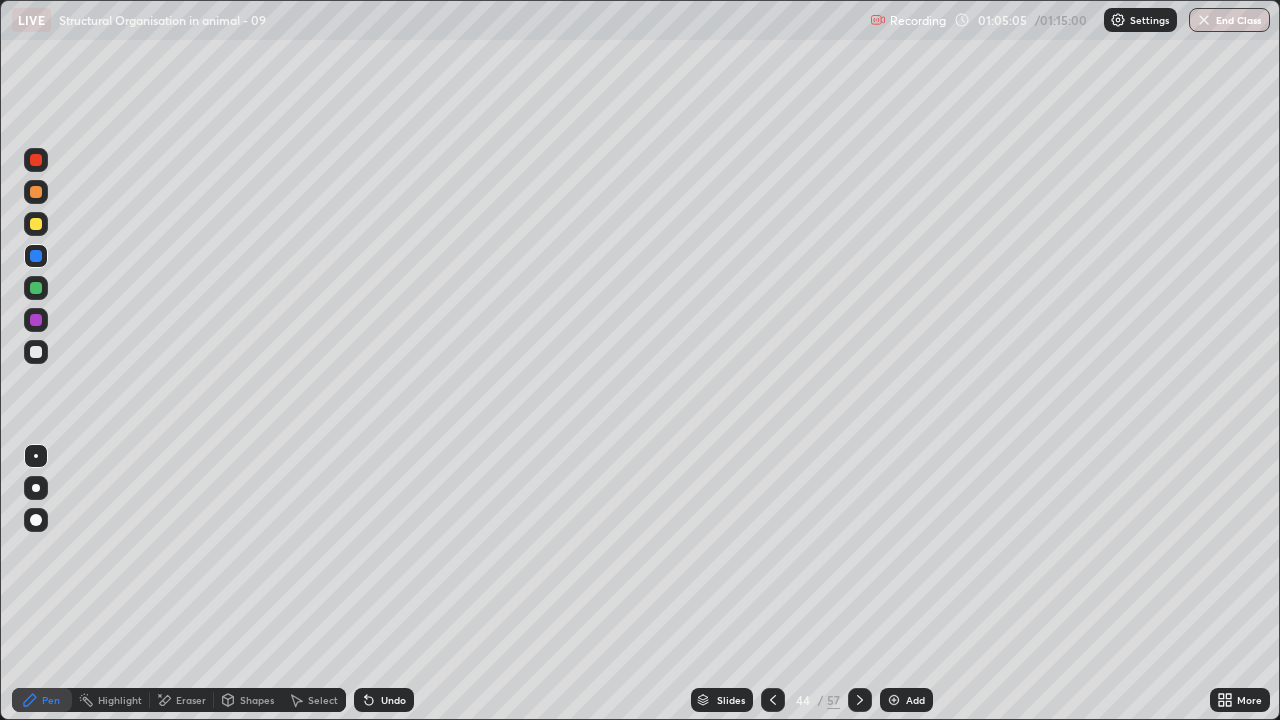 click on "Undo" at bounding box center (384, 700) 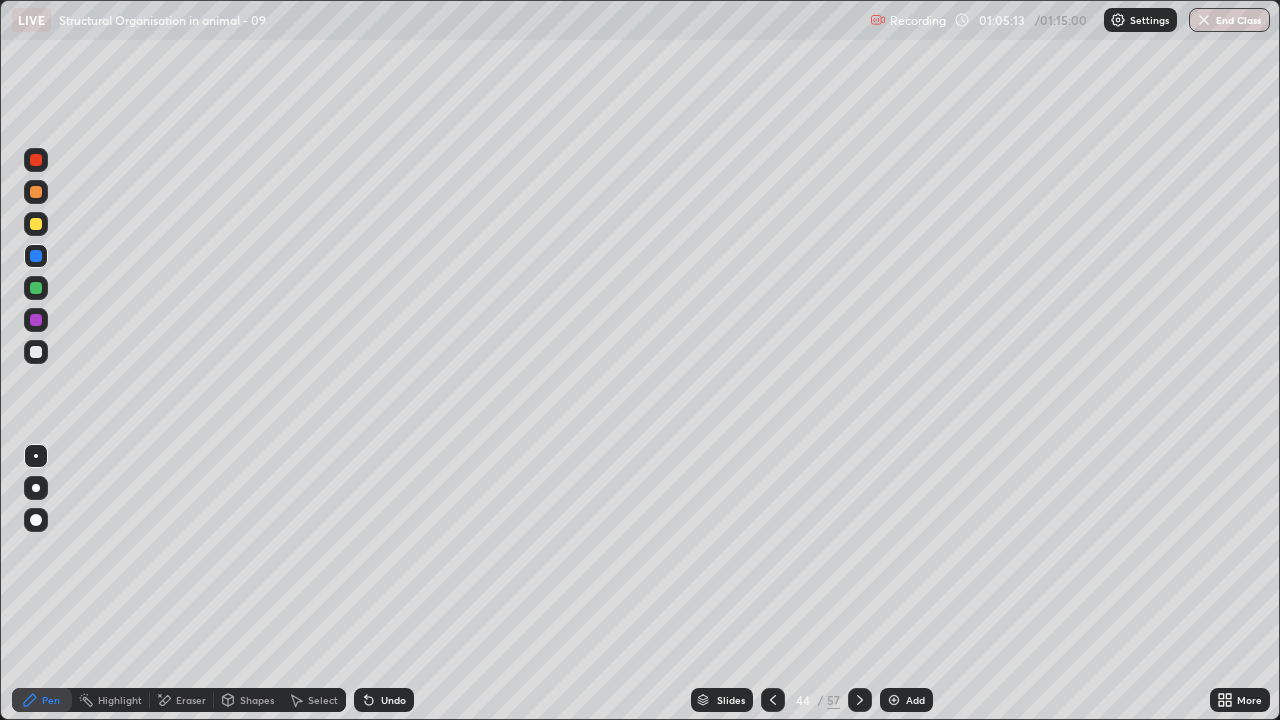 click at bounding box center [36, 352] 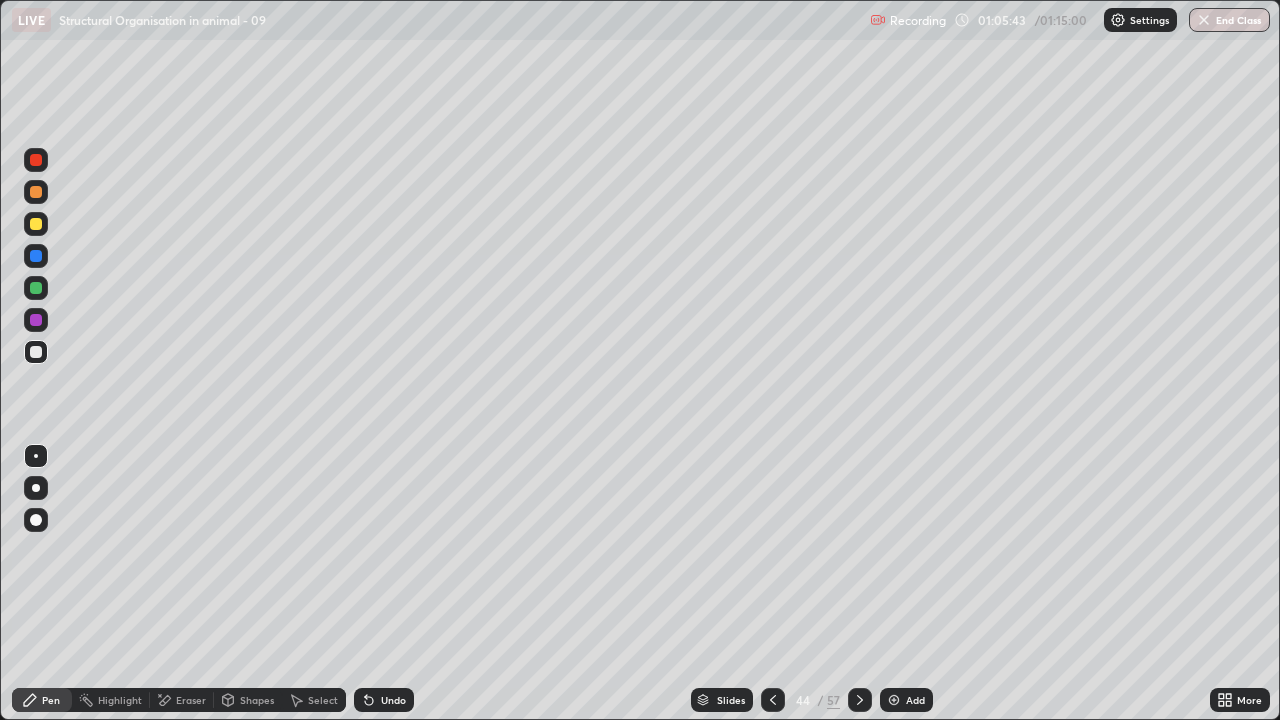 click 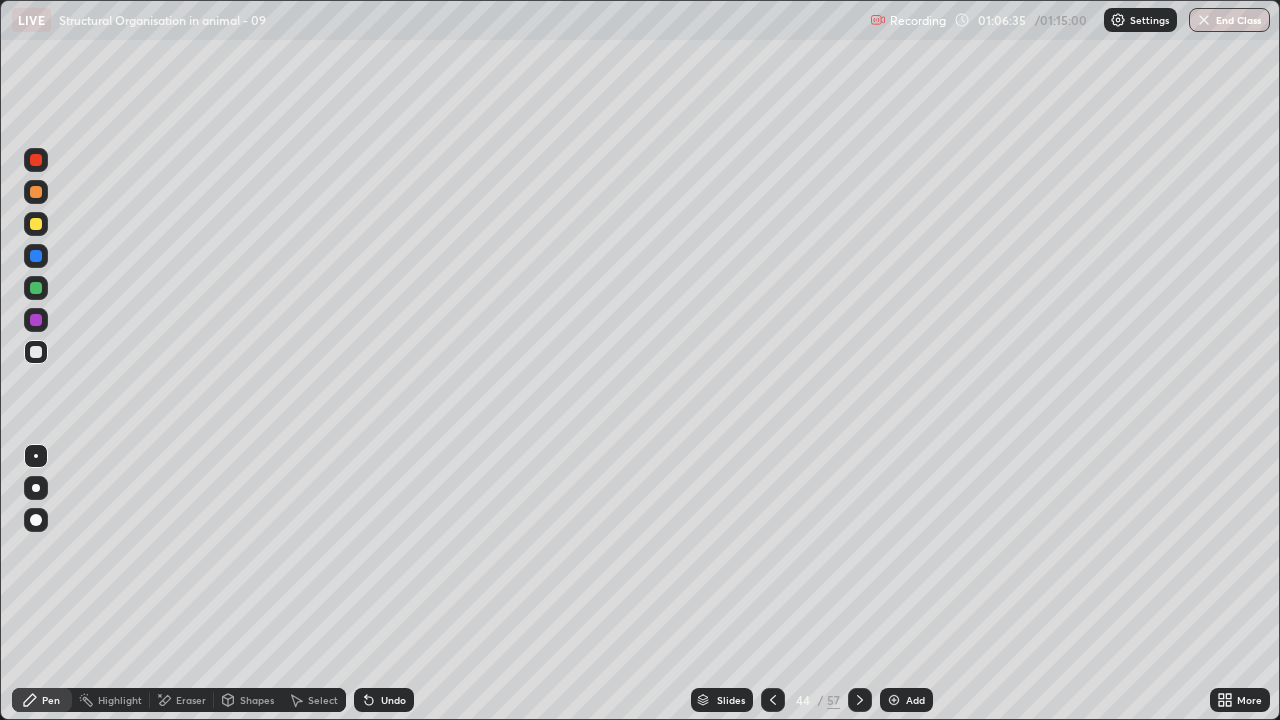 click on "End Class" at bounding box center (1229, 20) 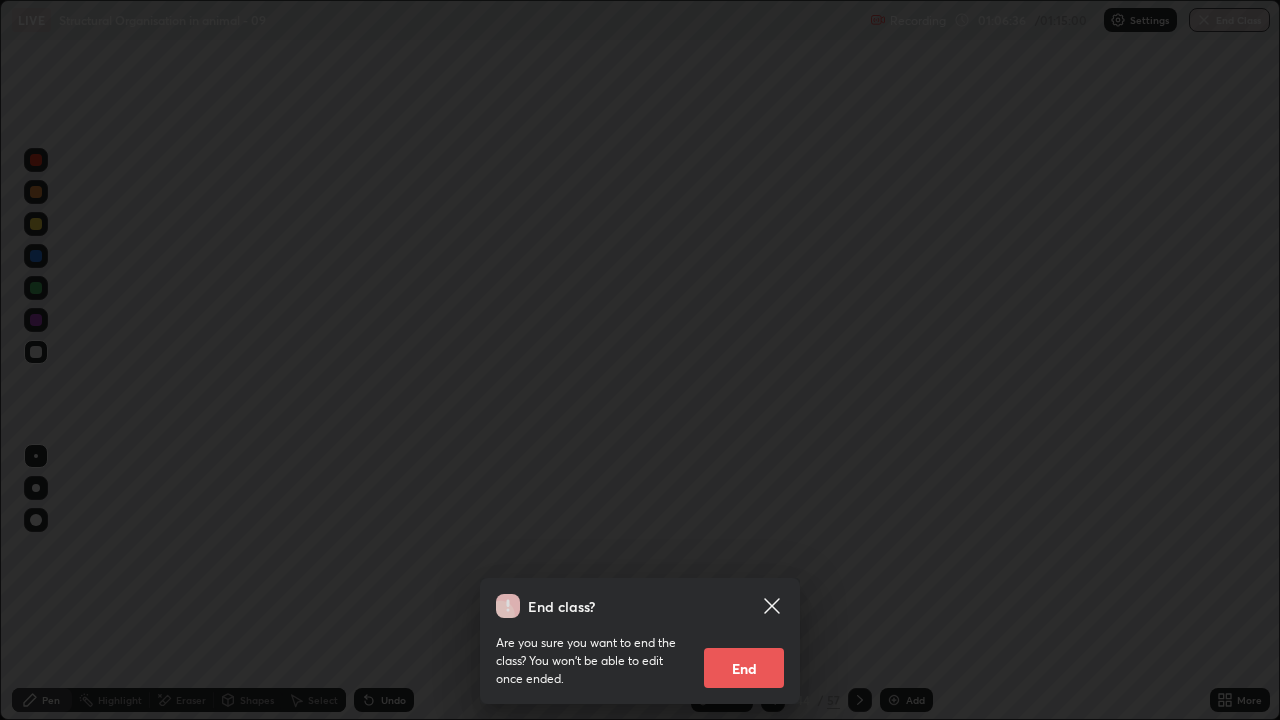 click on "End" at bounding box center (744, 668) 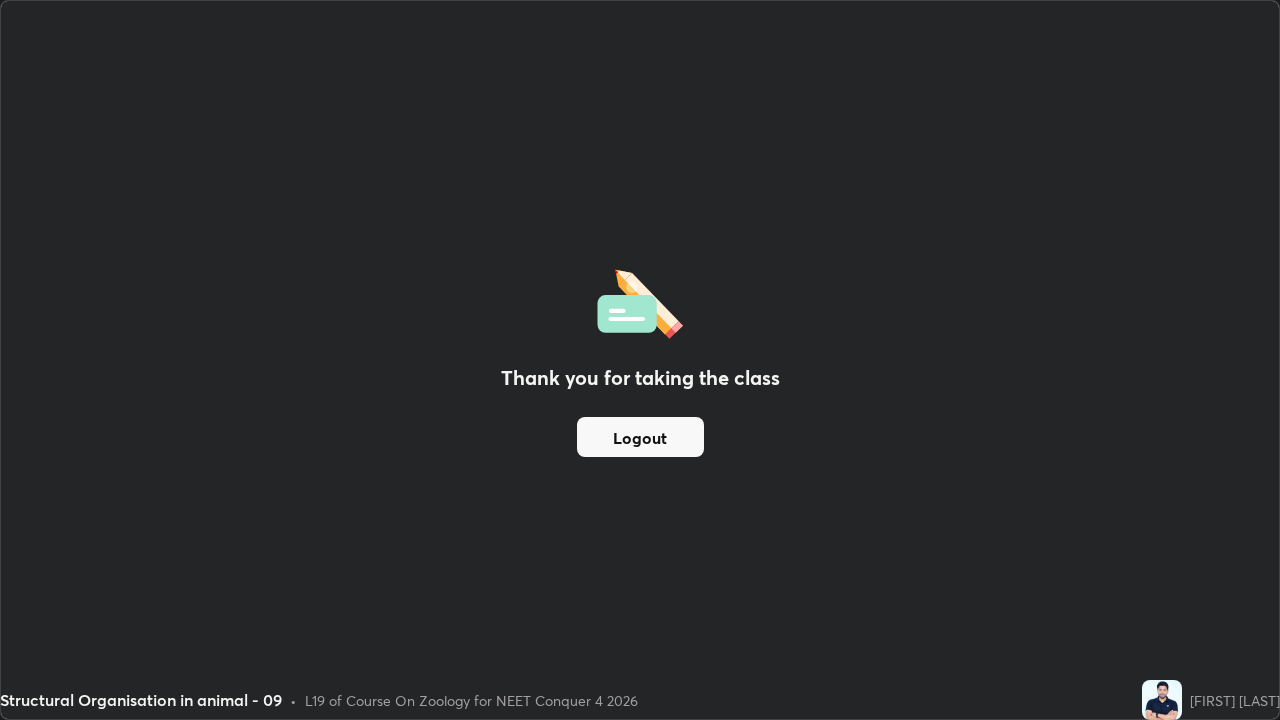 click on "Logout" at bounding box center (640, 437) 